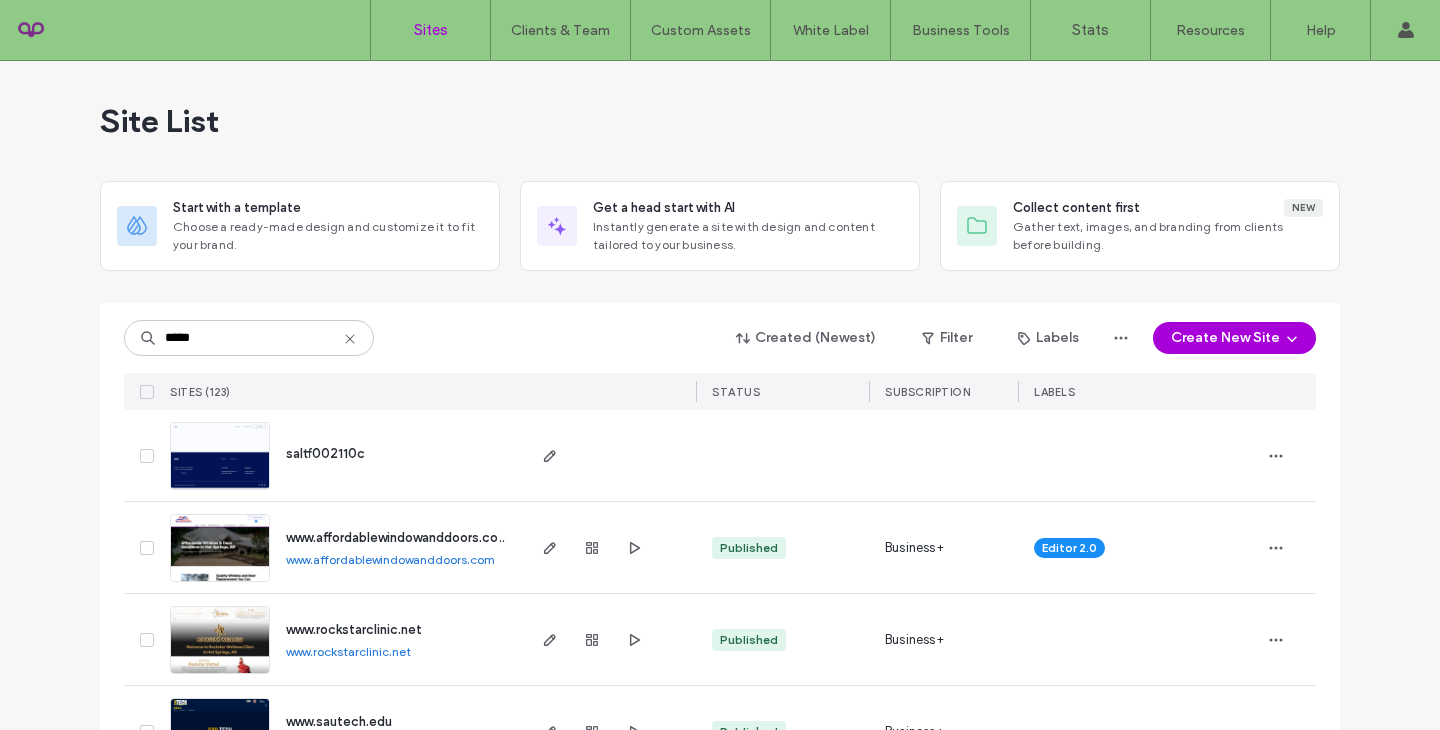 scroll, scrollTop: 0, scrollLeft: 0, axis: both 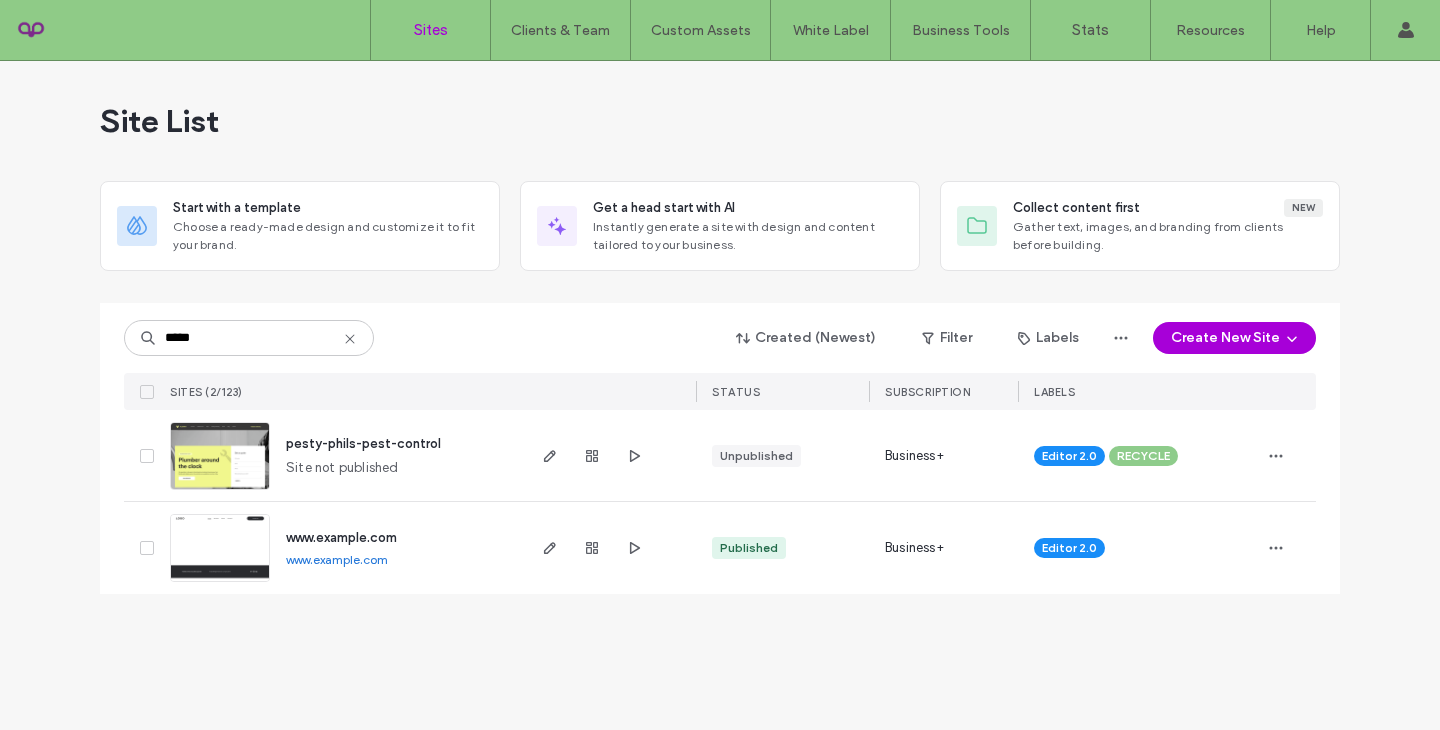 type on "*****" 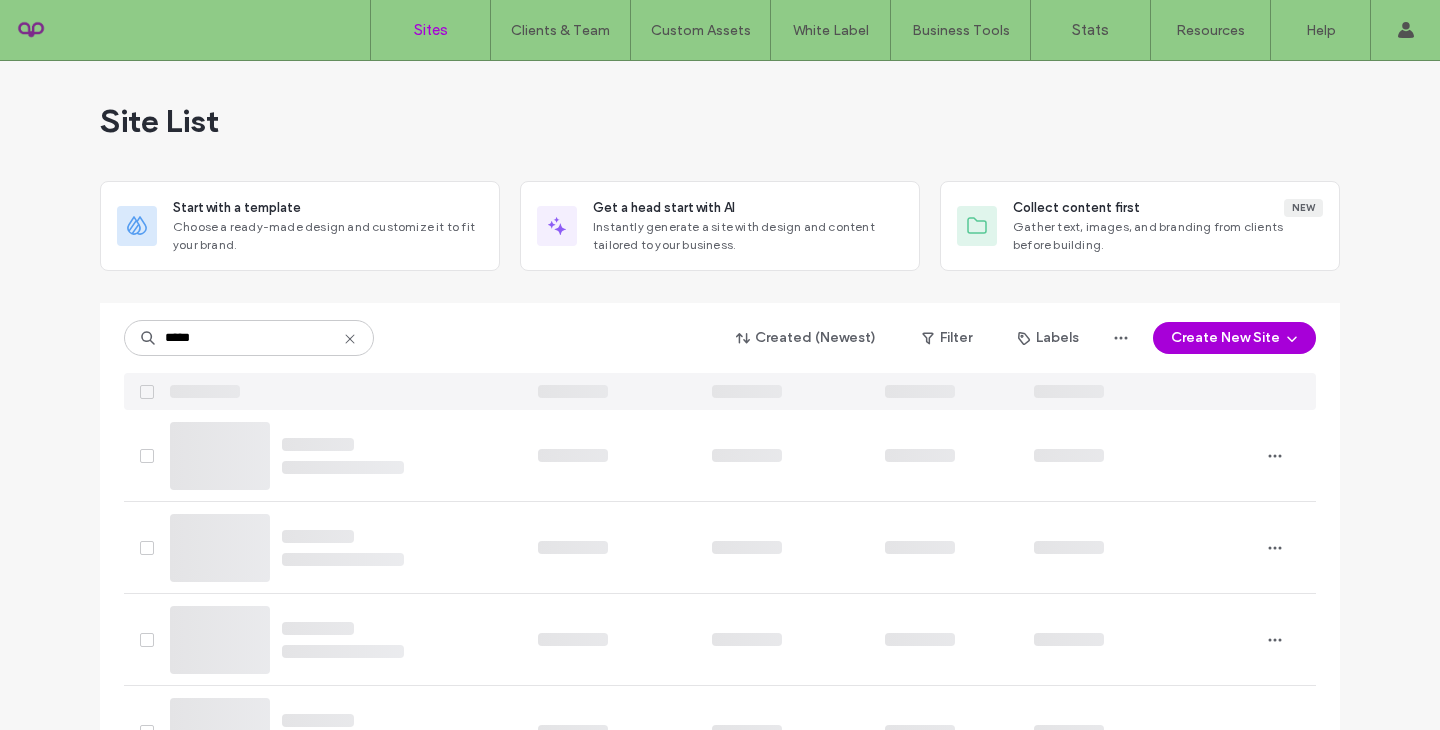 scroll, scrollTop: 0, scrollLeft: 0, axis: both 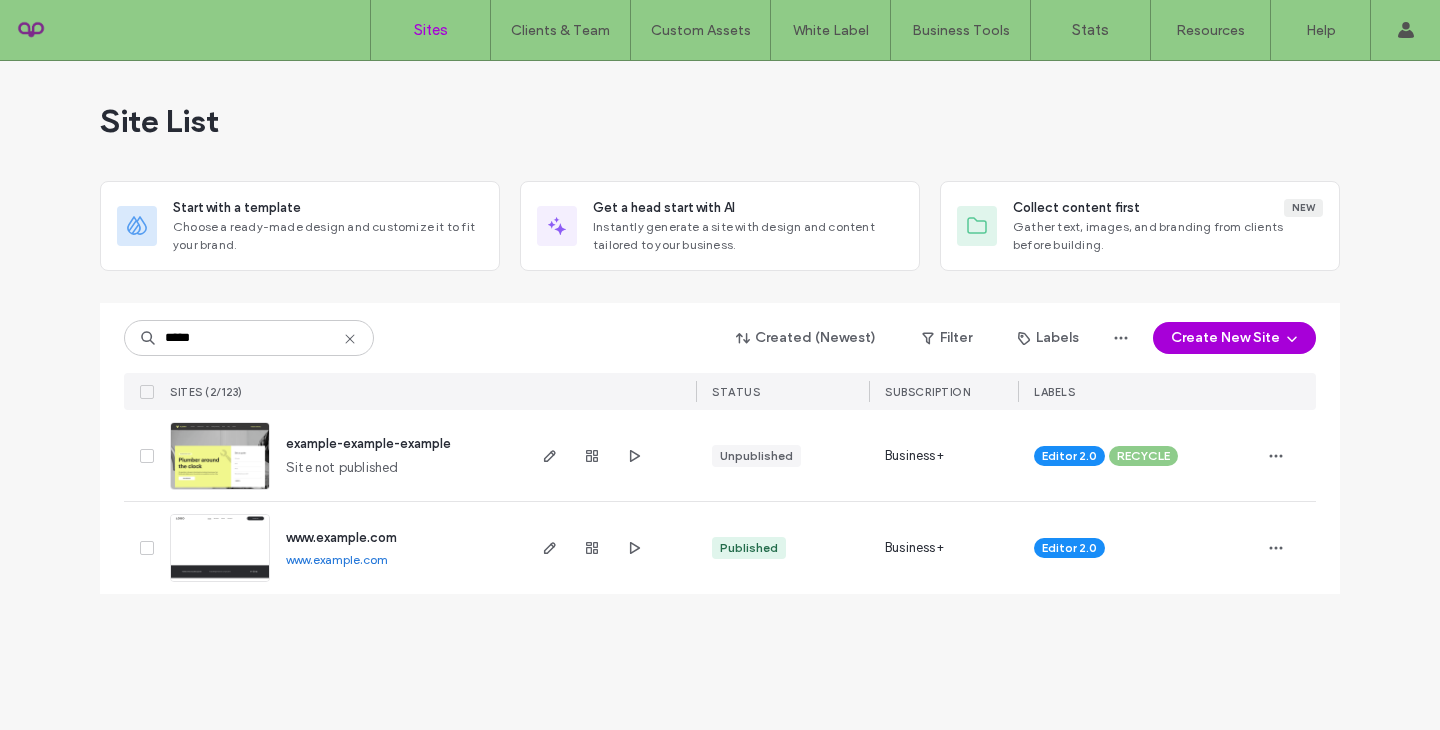 type on "*****" 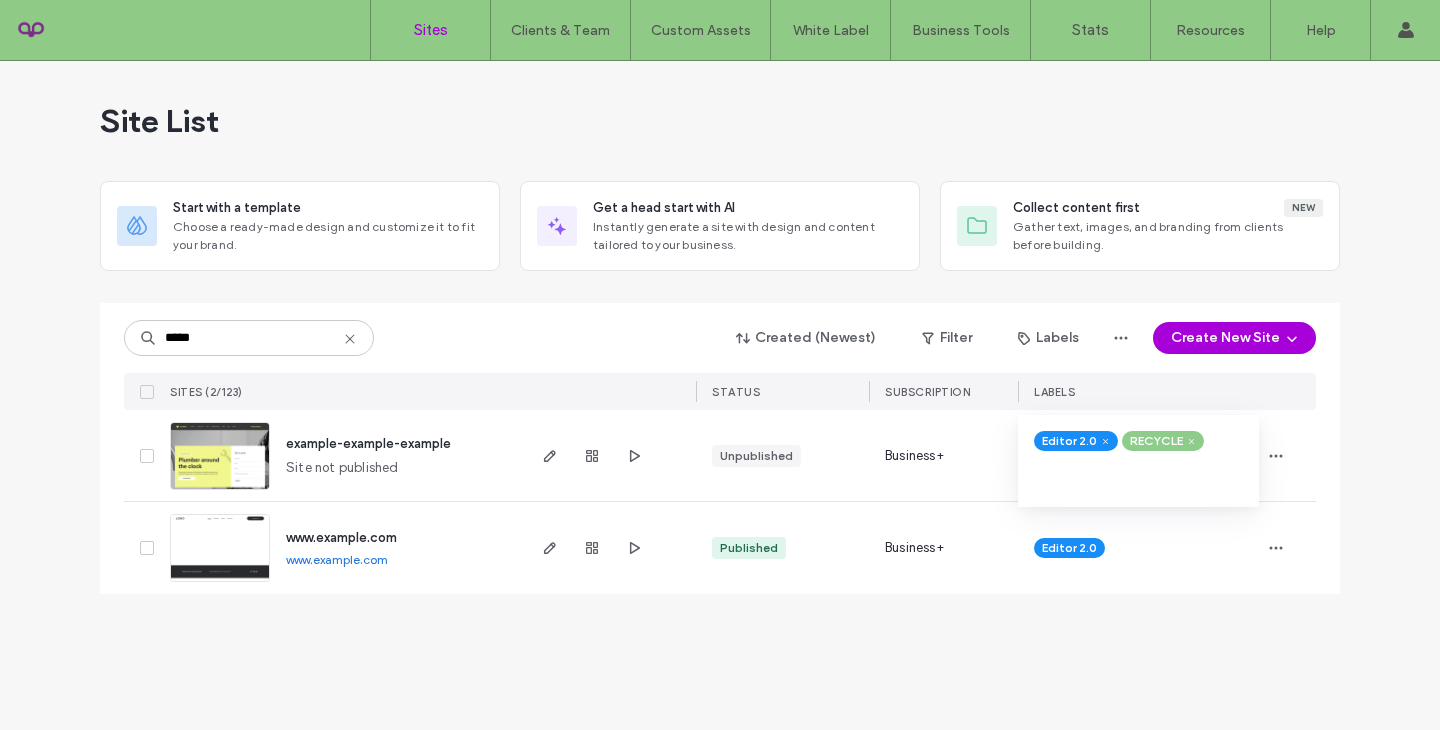 click 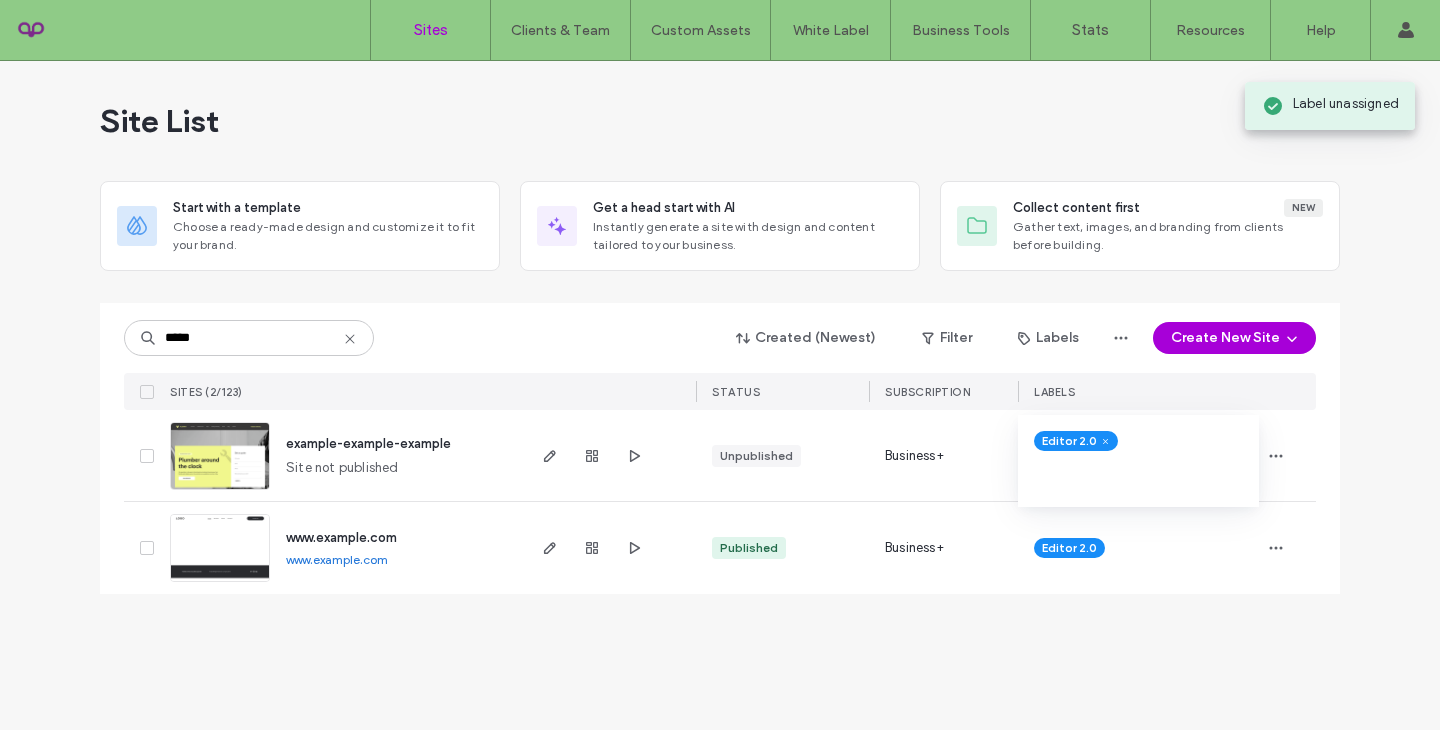 click on "Site List Start with a template Choose a ready-made design and customize it to fit your brand. Get a head start with AI Instantly generate a site with design and content tailored to your business. Collect content first New Gather text, images, and branding from clients before building. ***** Created (Newest) Filter Labels Create New Site SITES (2/123) STATUS SUBSCRIPTION LABELS pesty-phils-pest-control Site not published Unpublished Business+ Editor 2.0 www.pestyphilspestcontrol.com www.pestyphilspestcontrol.com Published Business+ Editor 2.0" at bounding box center (720, 395) 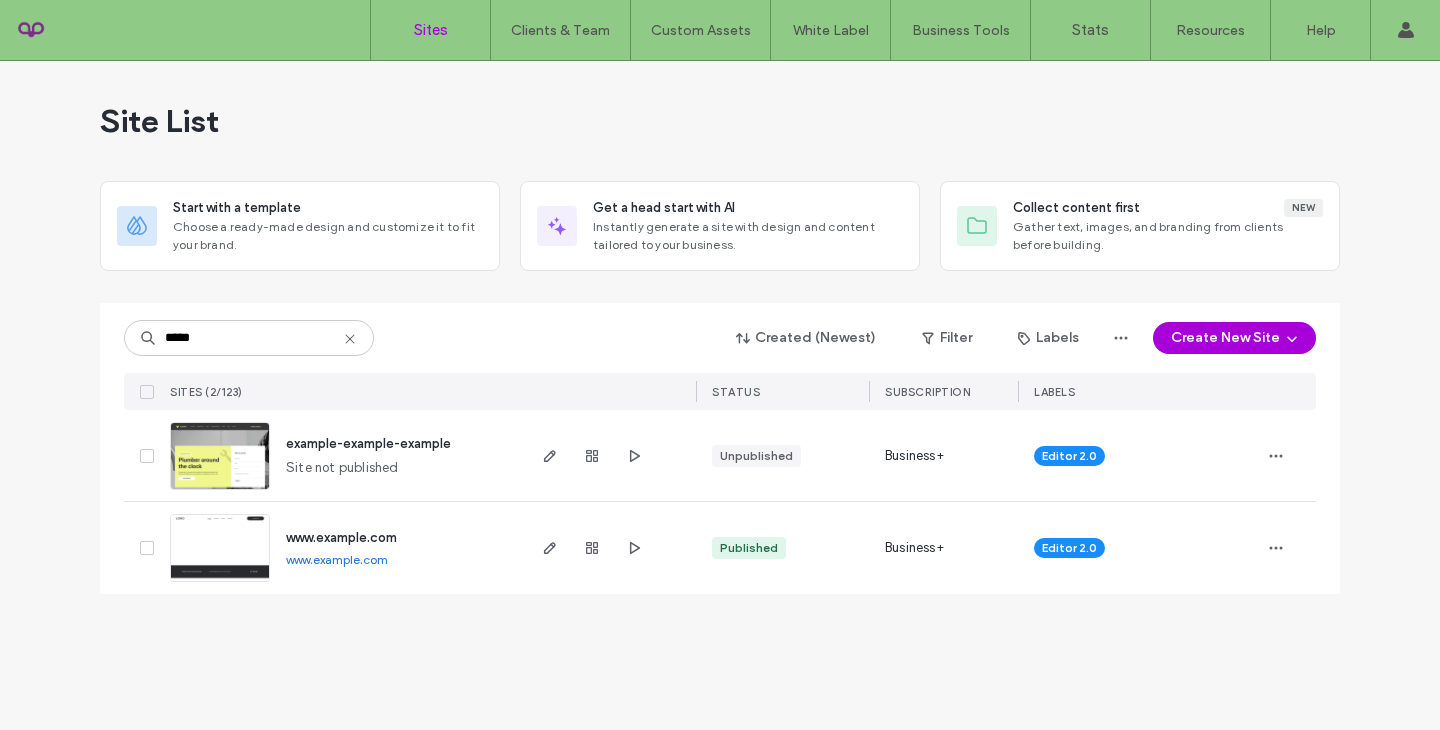 click on "pesty-phils-pest-control" at bounding box center (368, 443) 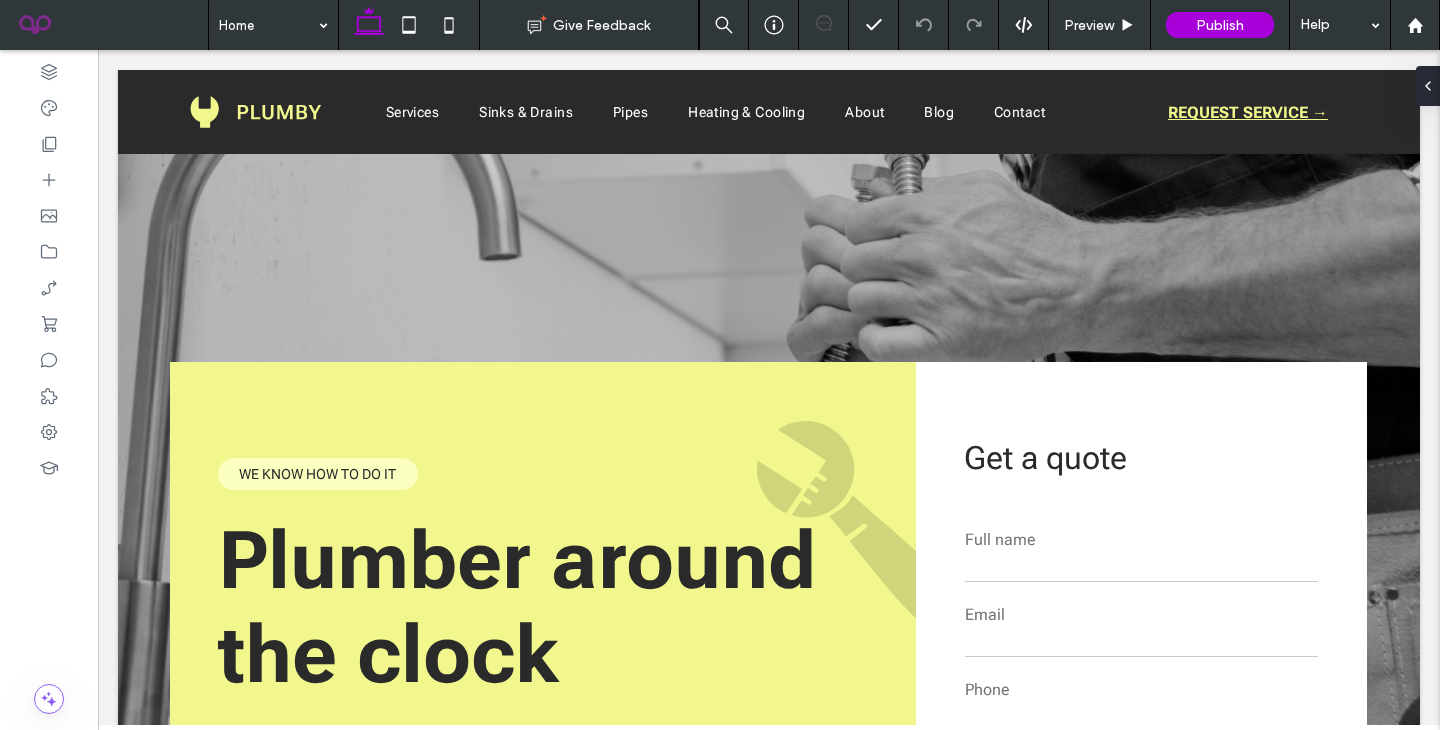 scroll, scrollTop: 967, scrollLeft: 0, axis: vertical 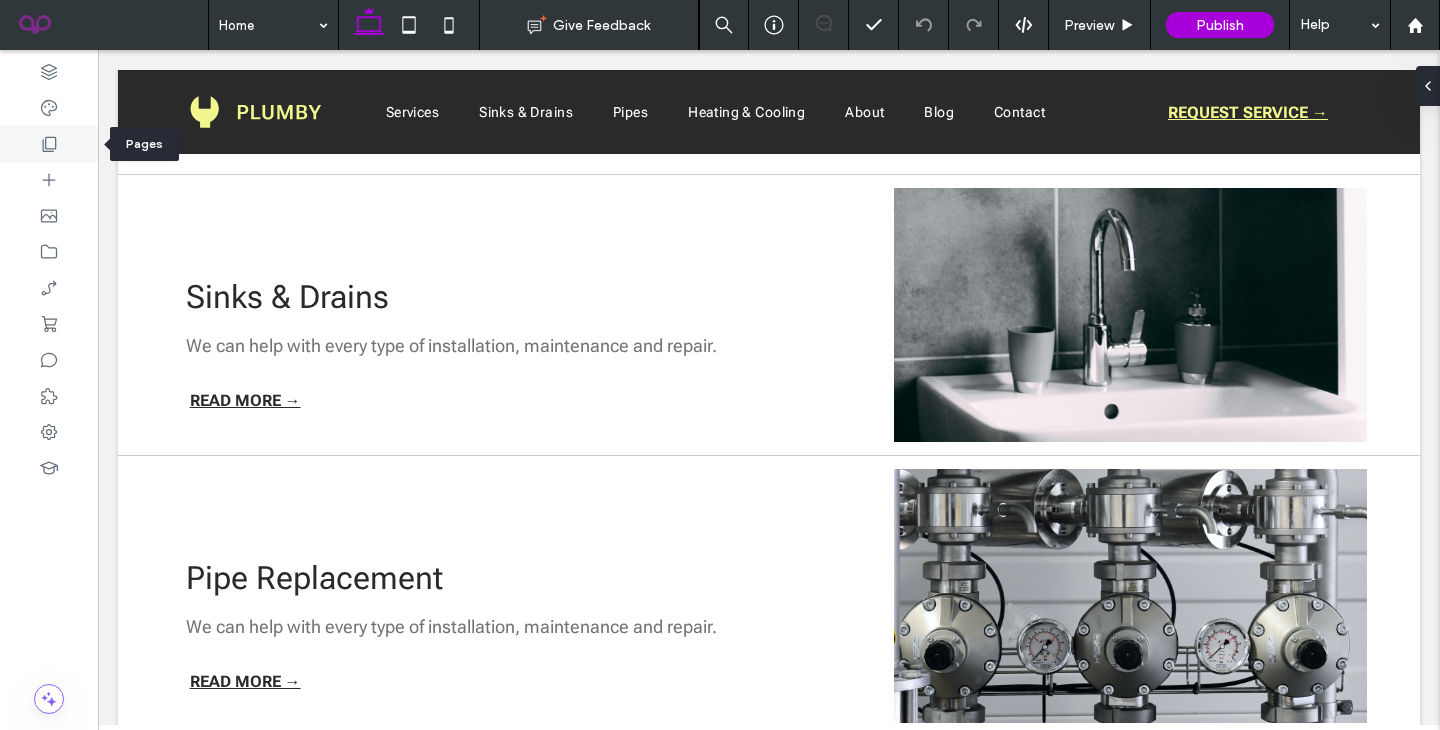 click at bounding box center [49, 144] 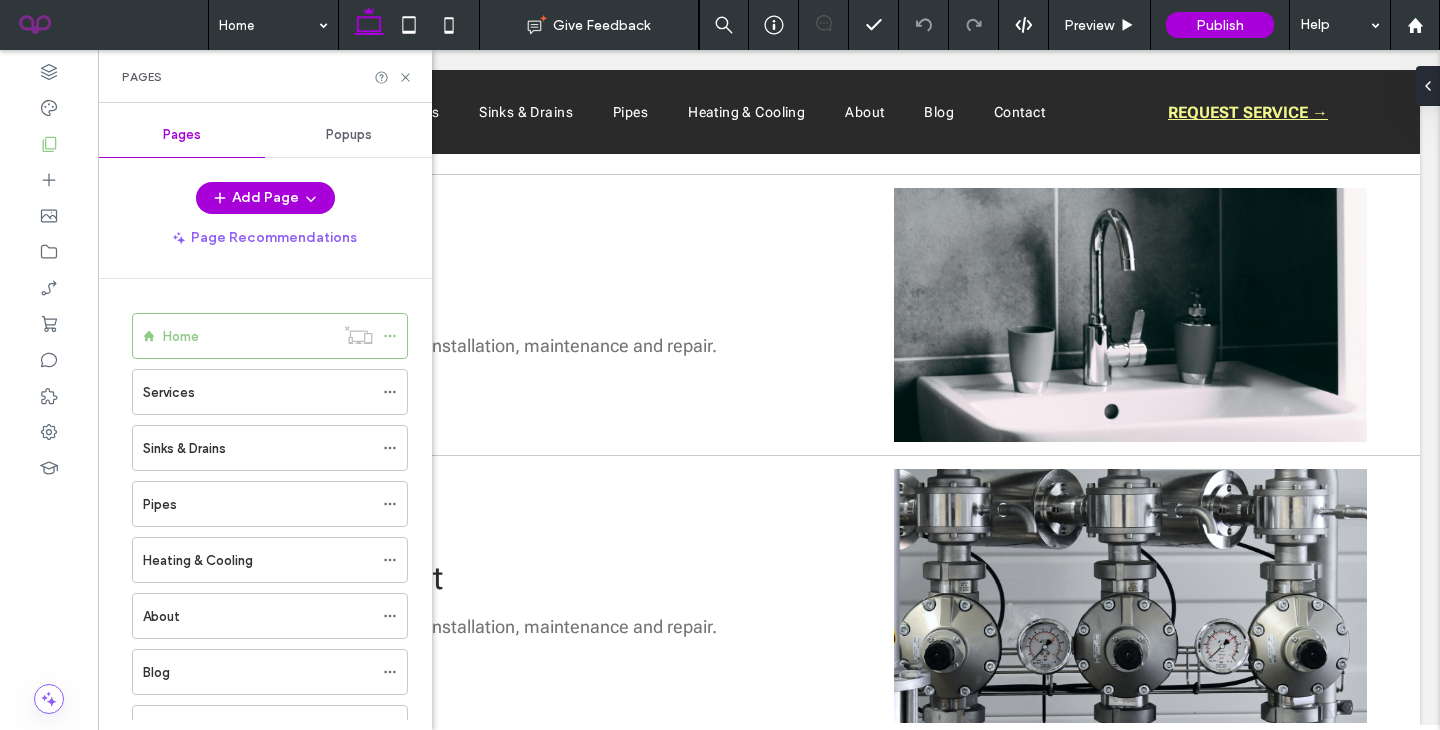 click on "About" at bounding box center (265, 616) 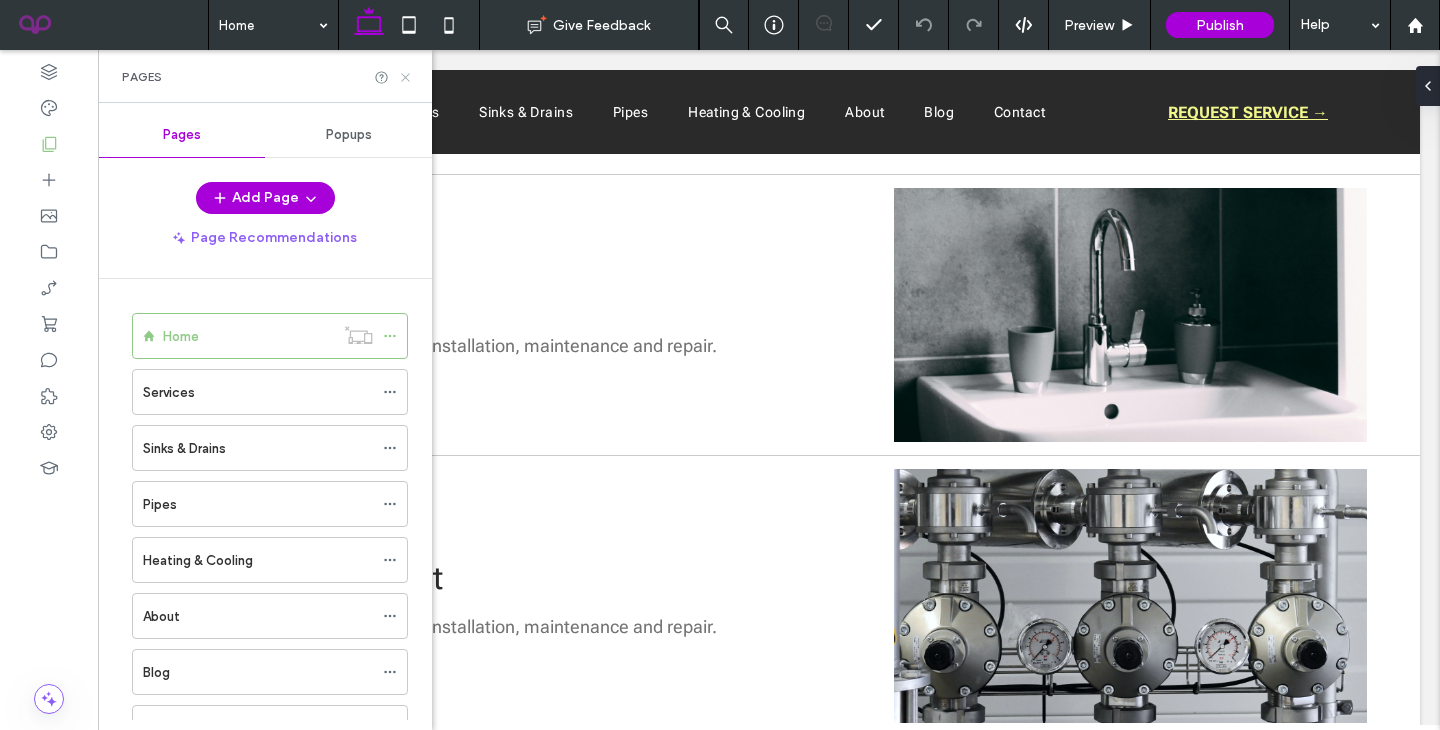 click 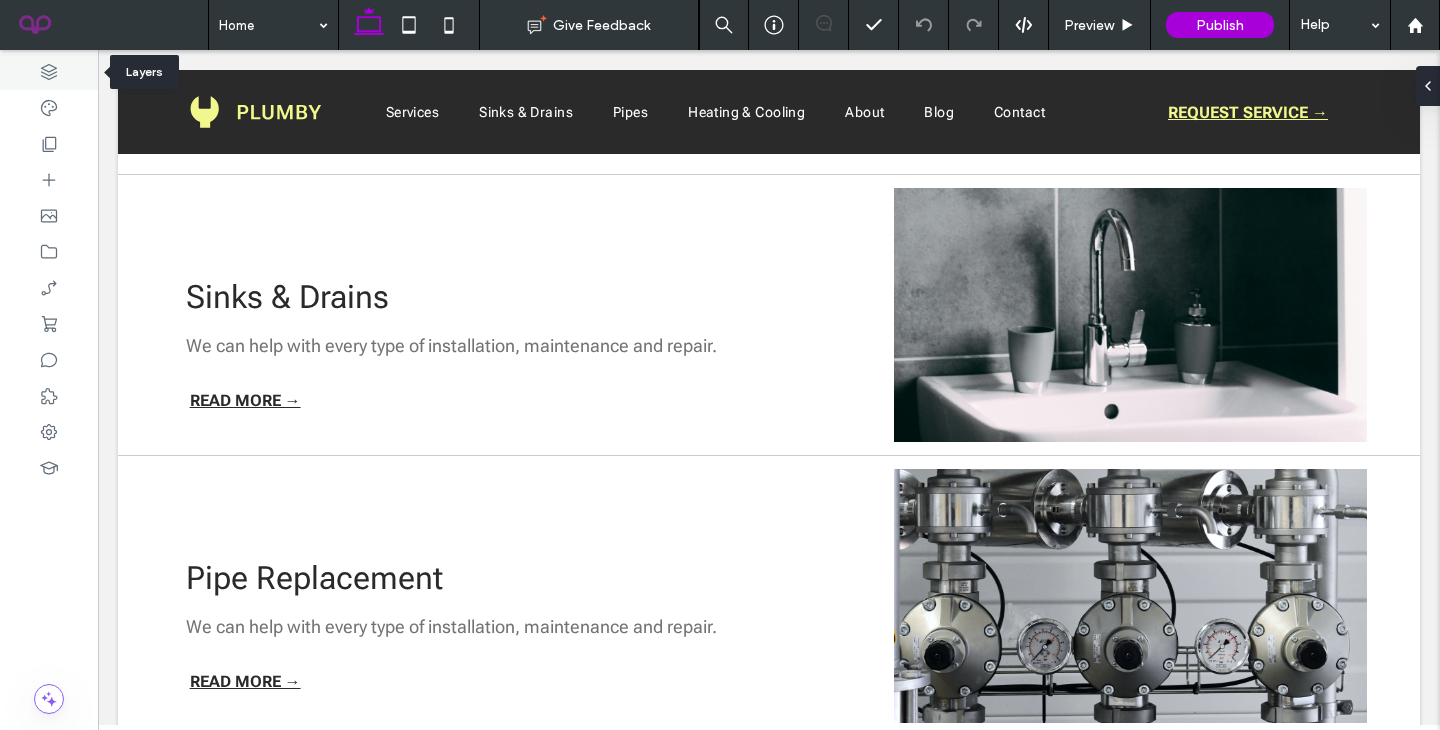 click 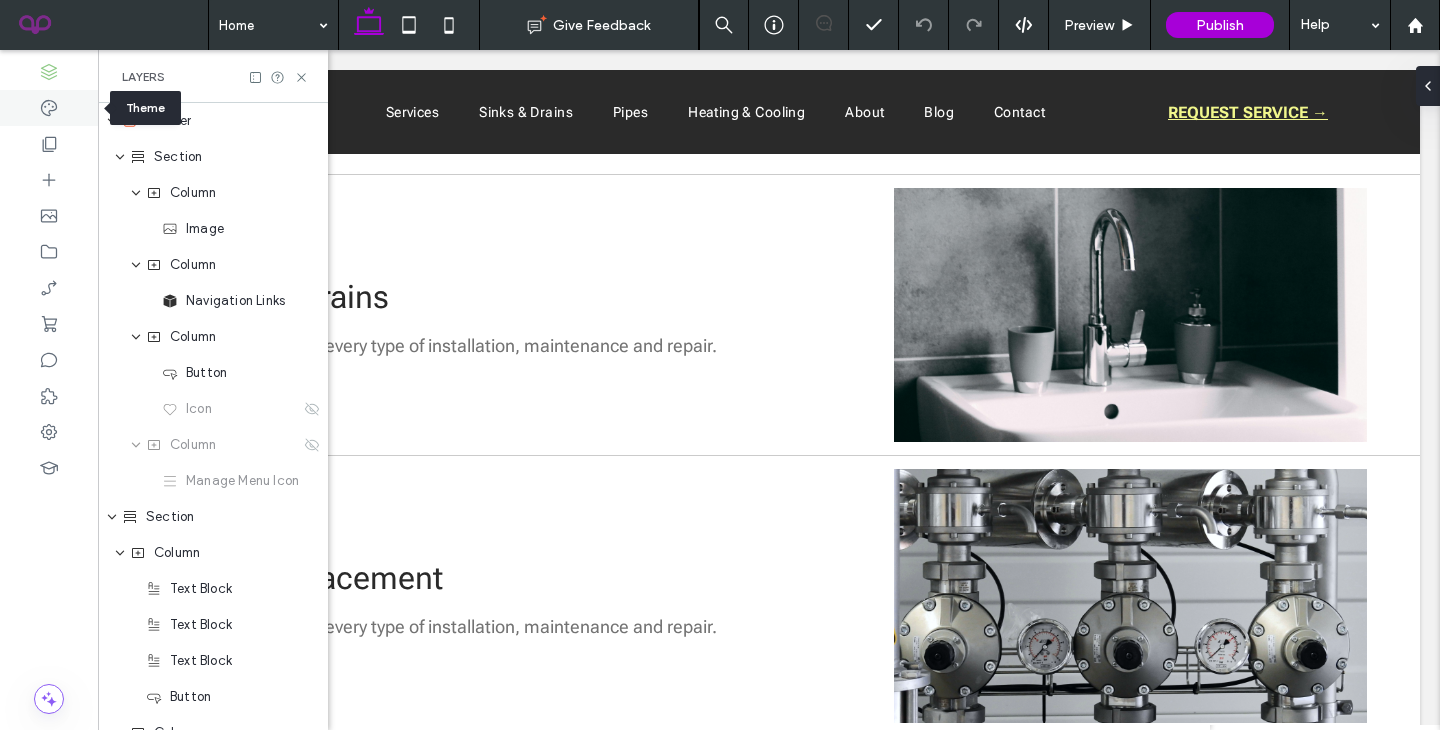 click at bounding box center (49, 108) 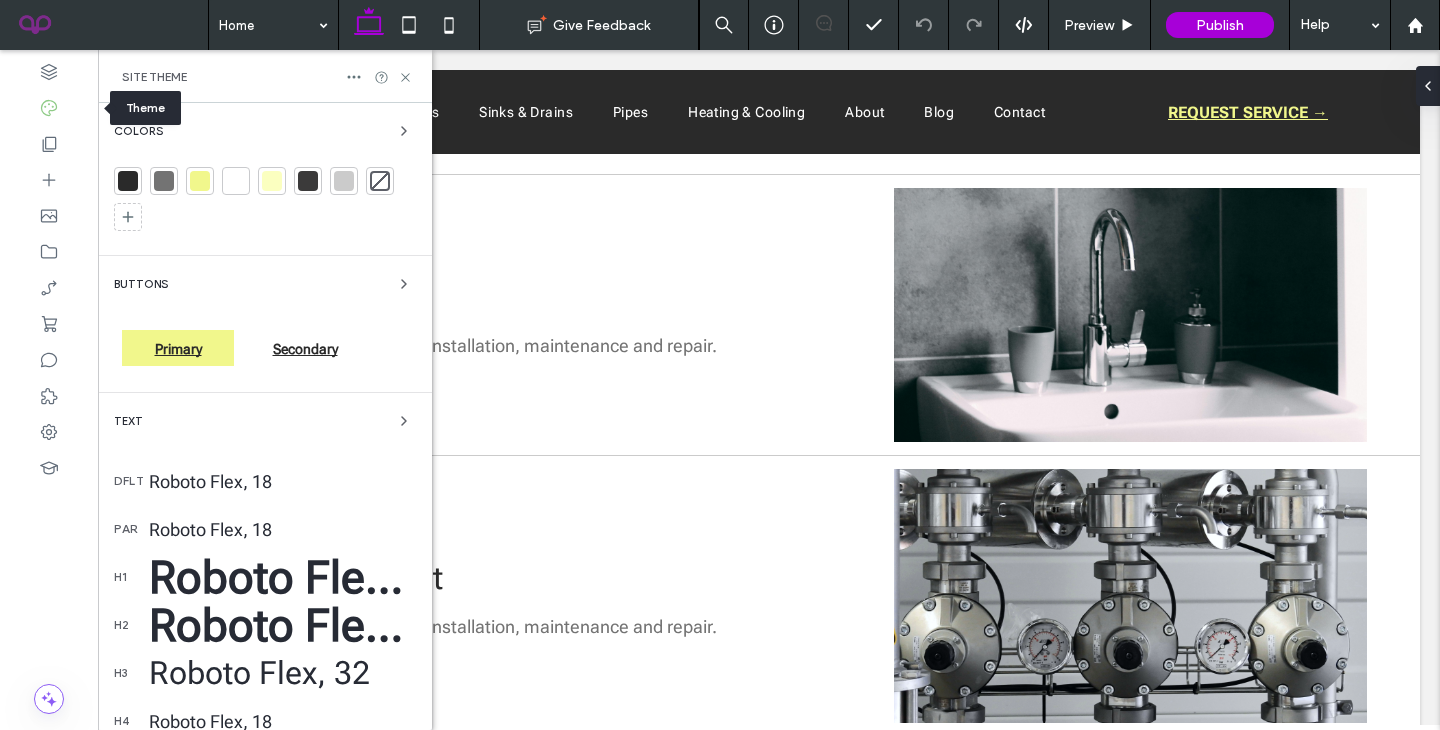 scroll, scrollTop: 0, scrollLeft: 0, axis: both 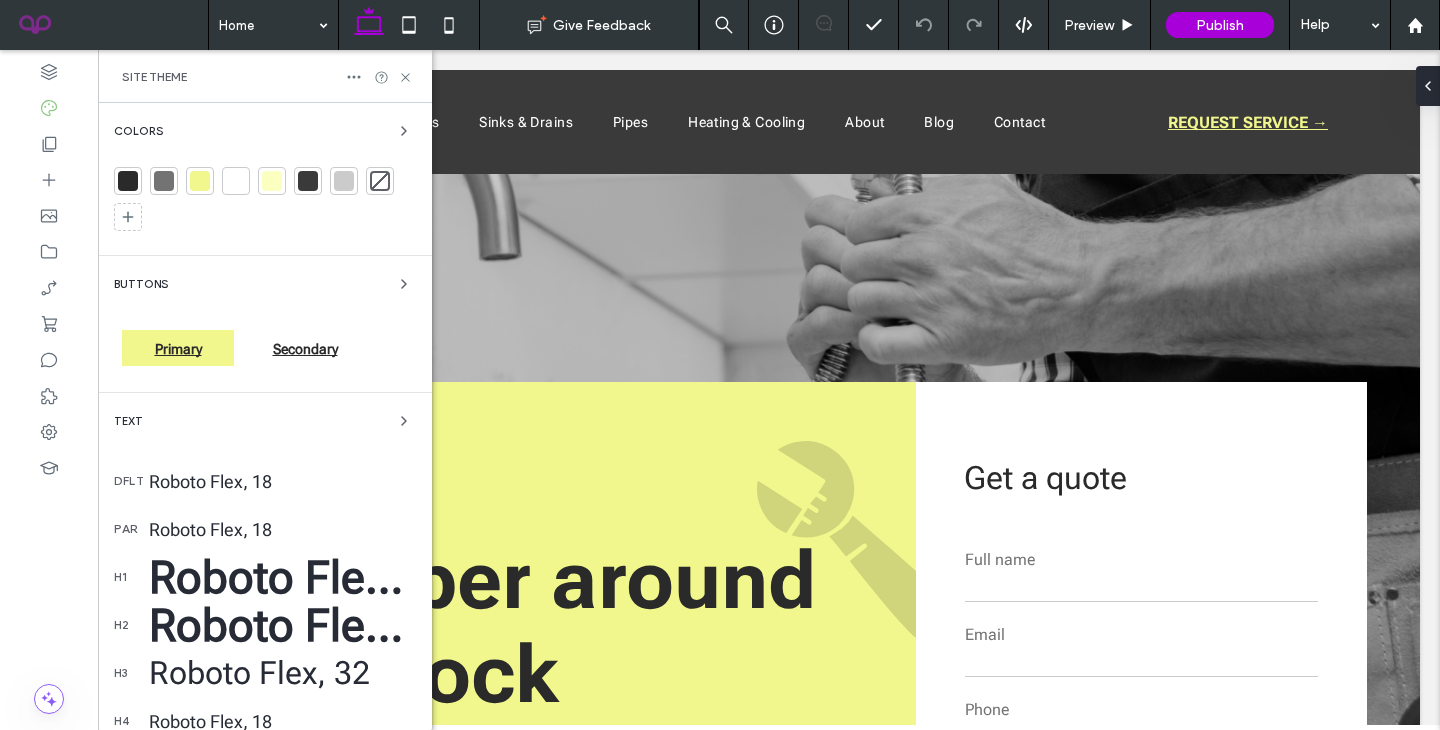 click at bounding box center [272, 181] 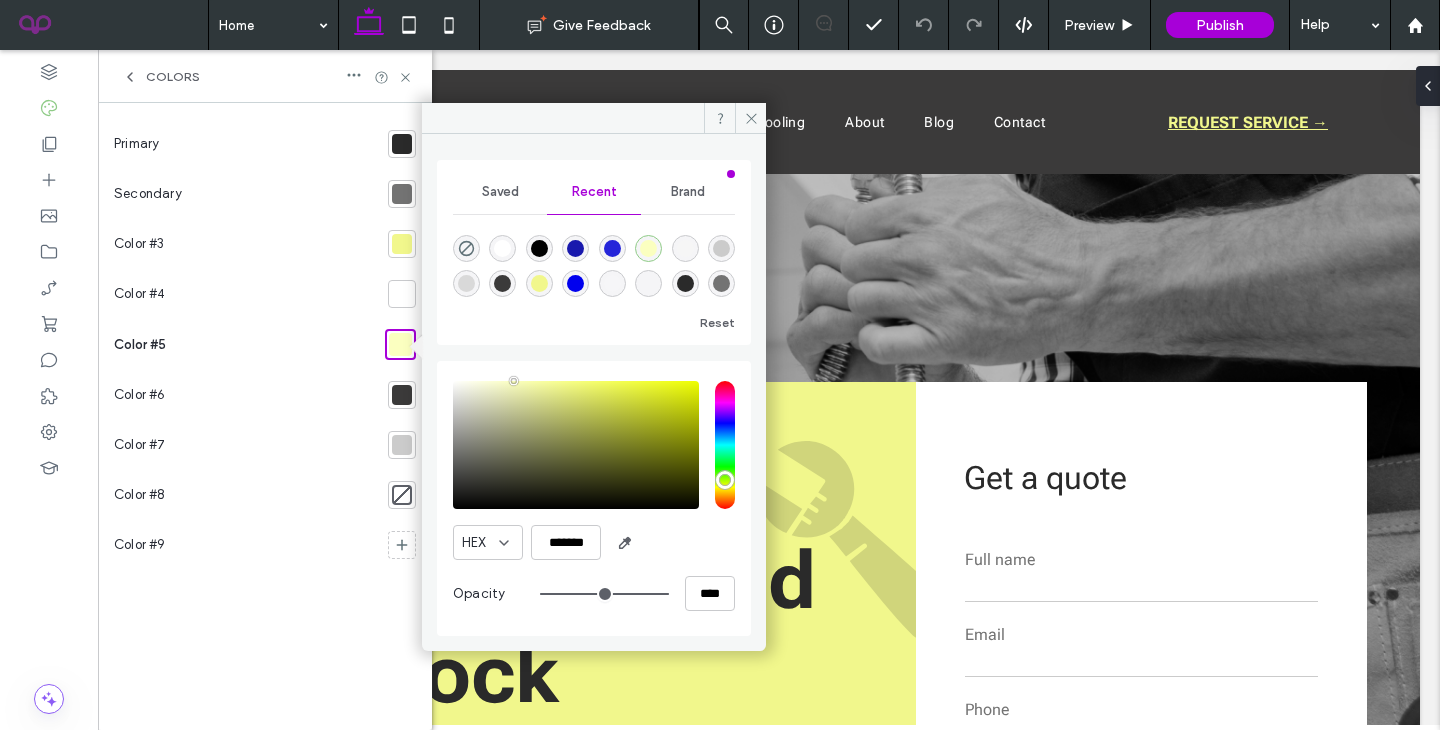 click at bounding box center (575, 283) 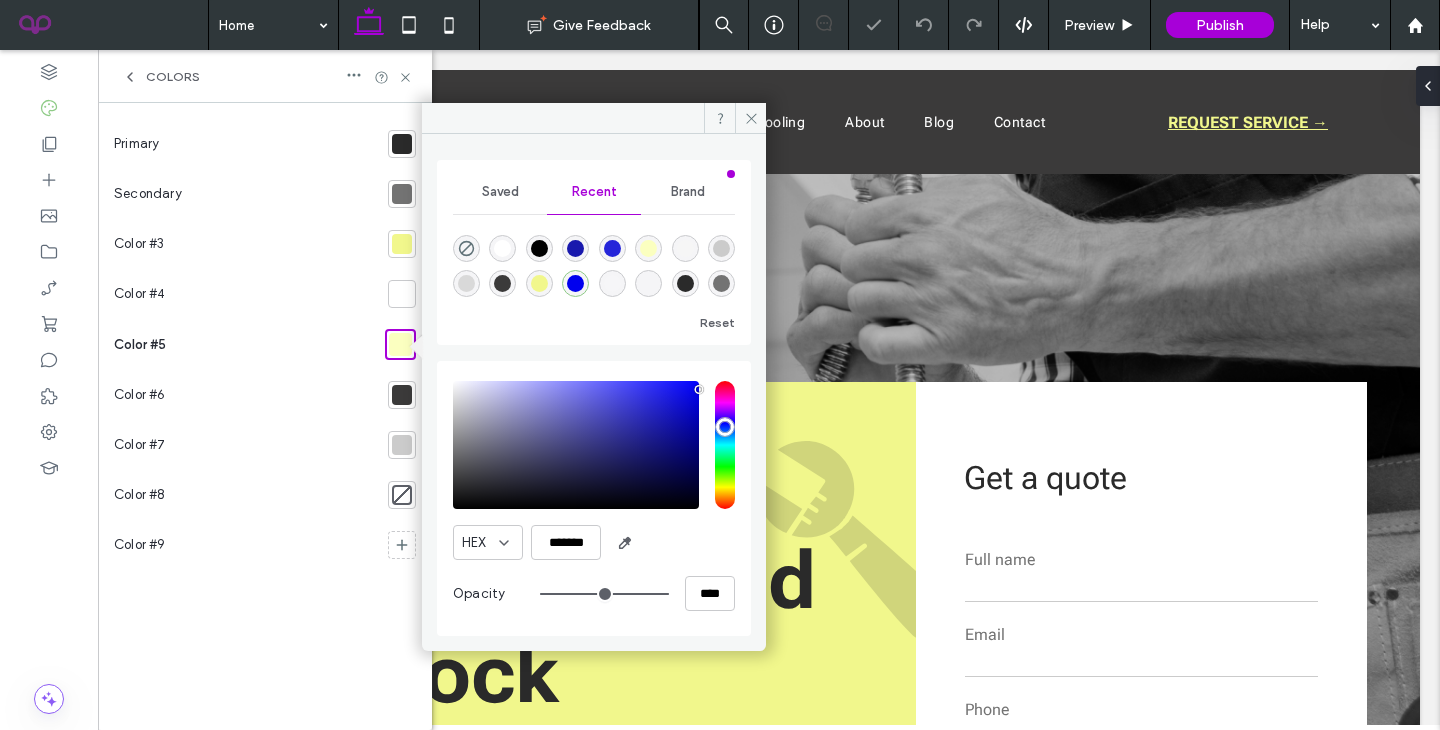 type on "*******" 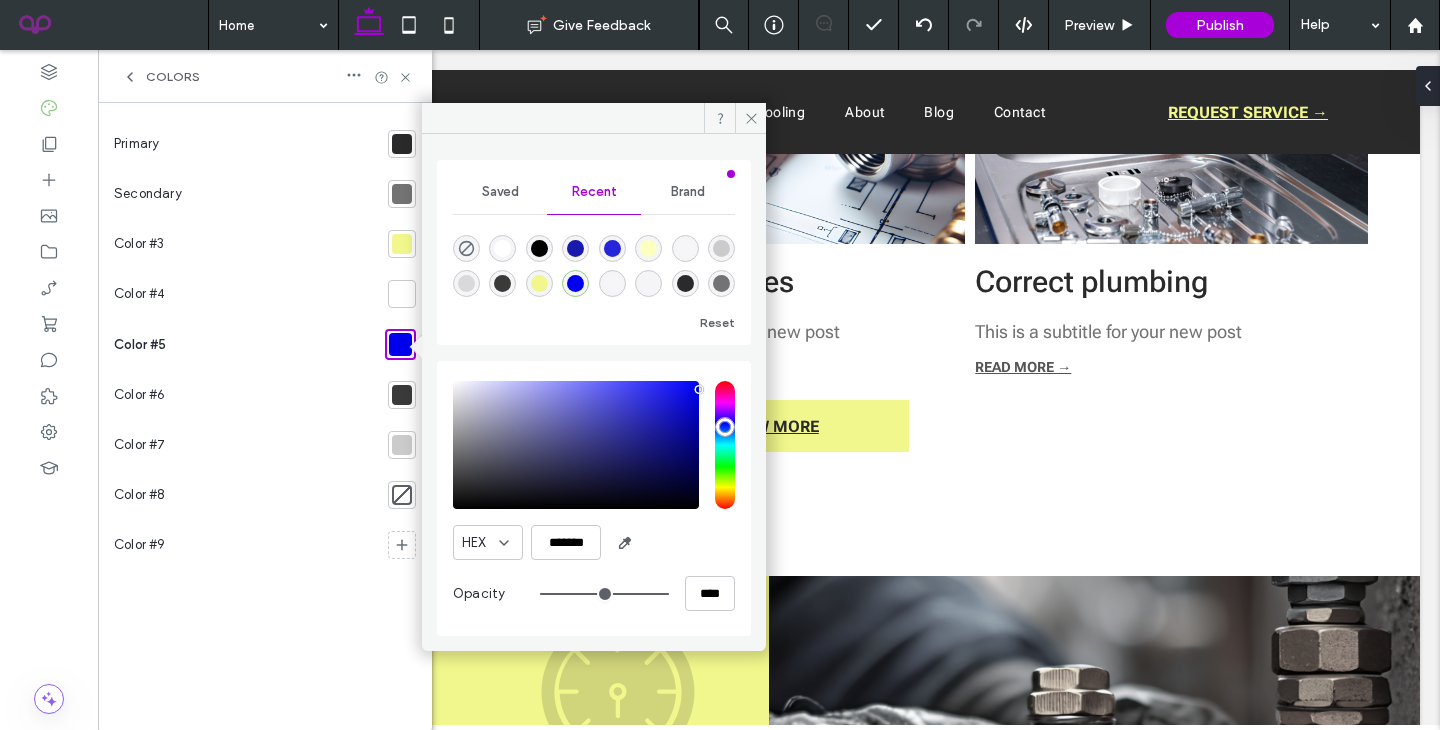 scroll, scrollTop: 3972, scrollLeft: 0, axis: vertical 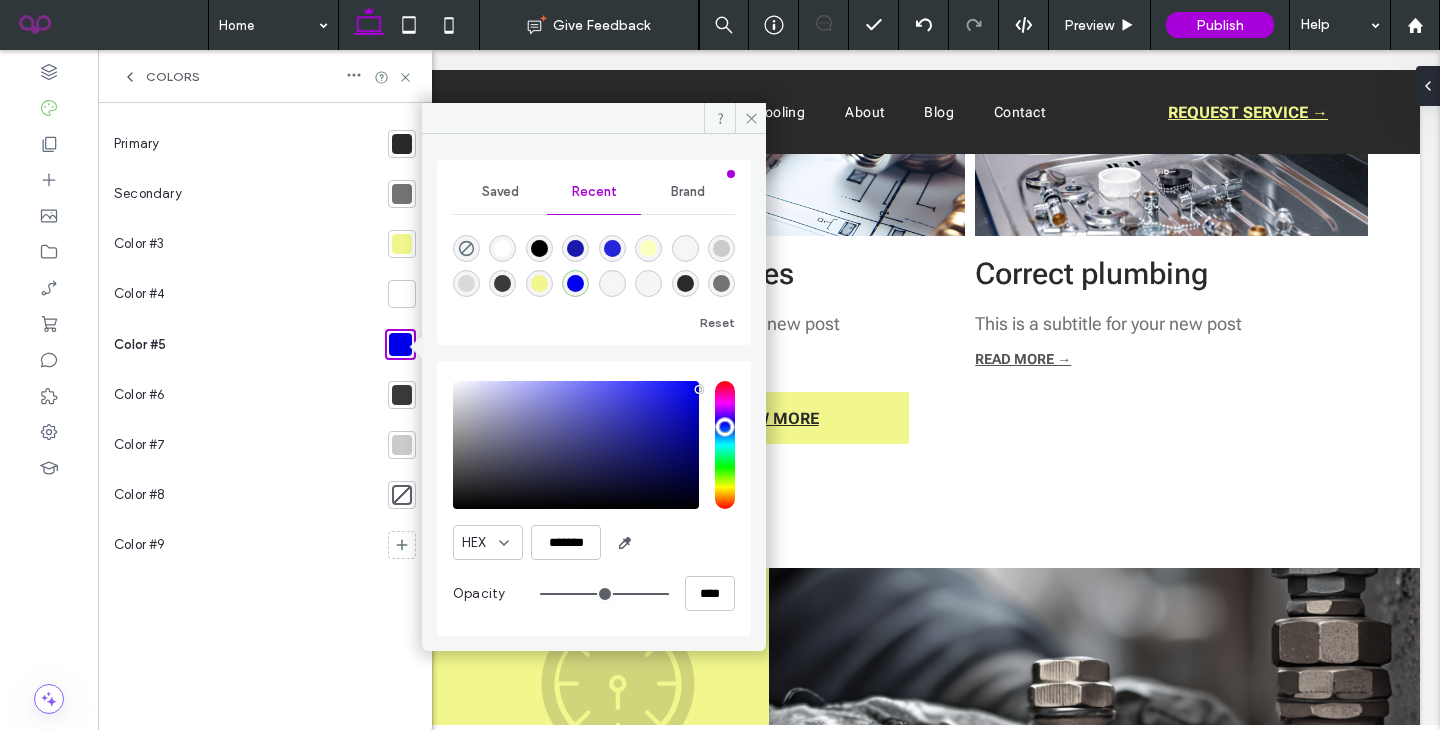 click on "Brand" at bounding box center [688, 192] 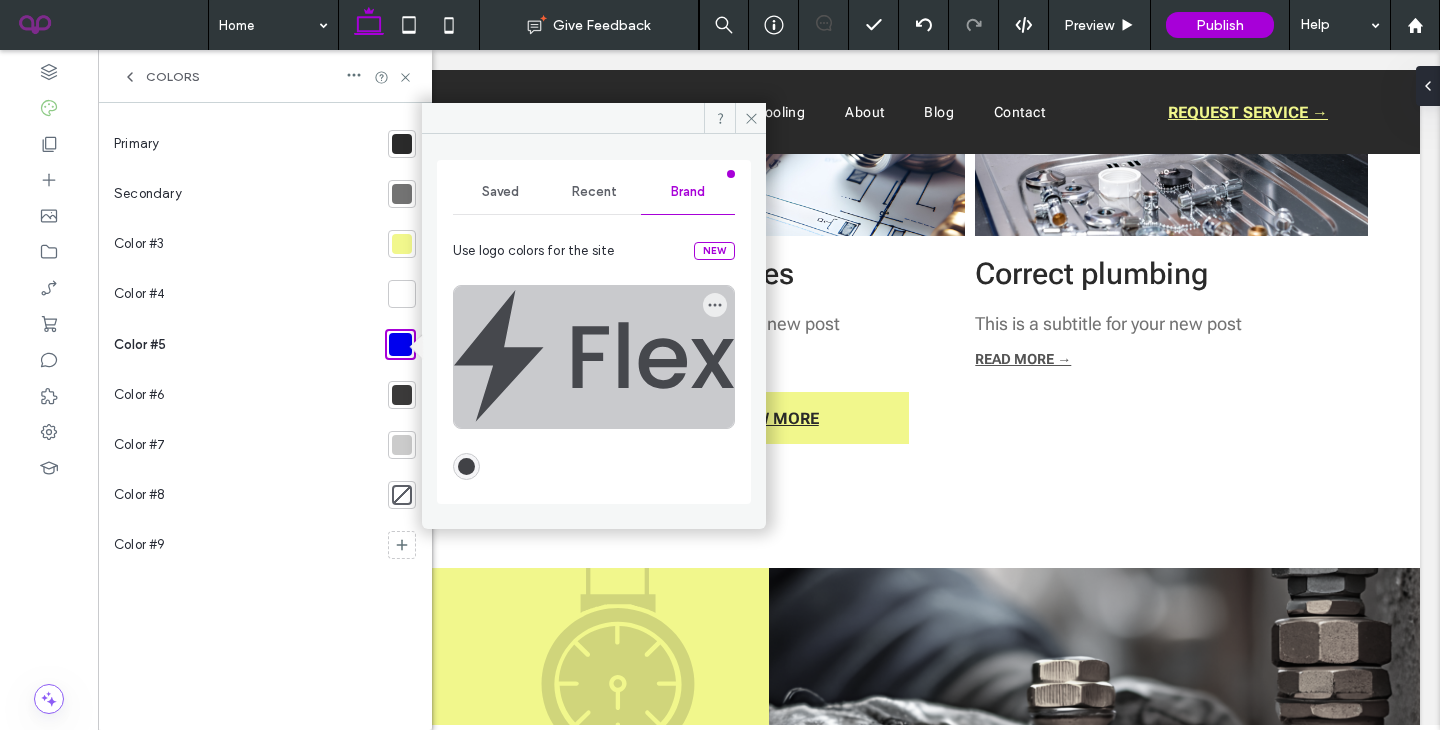 click at bounding box center [594, 357] 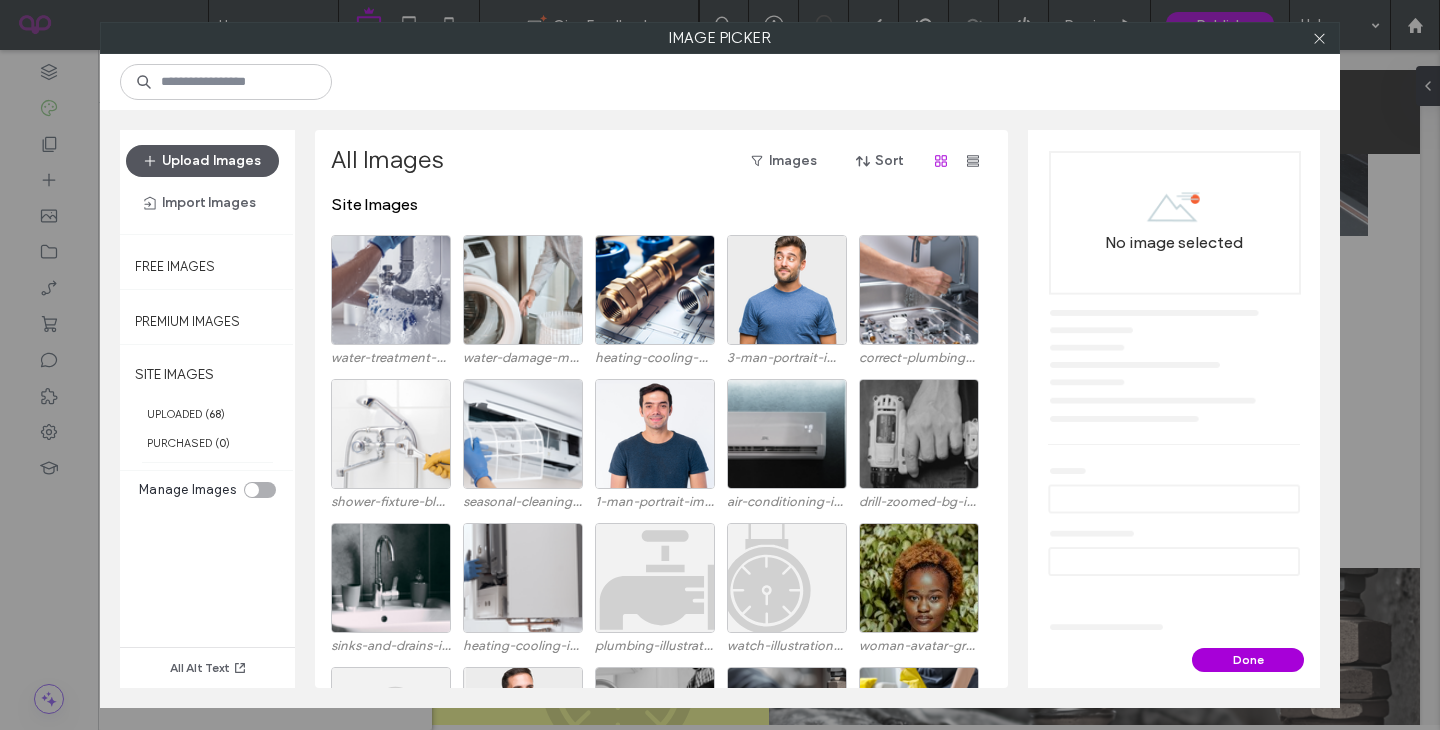 click on "Upload Images" at bounding box center [202, 161] 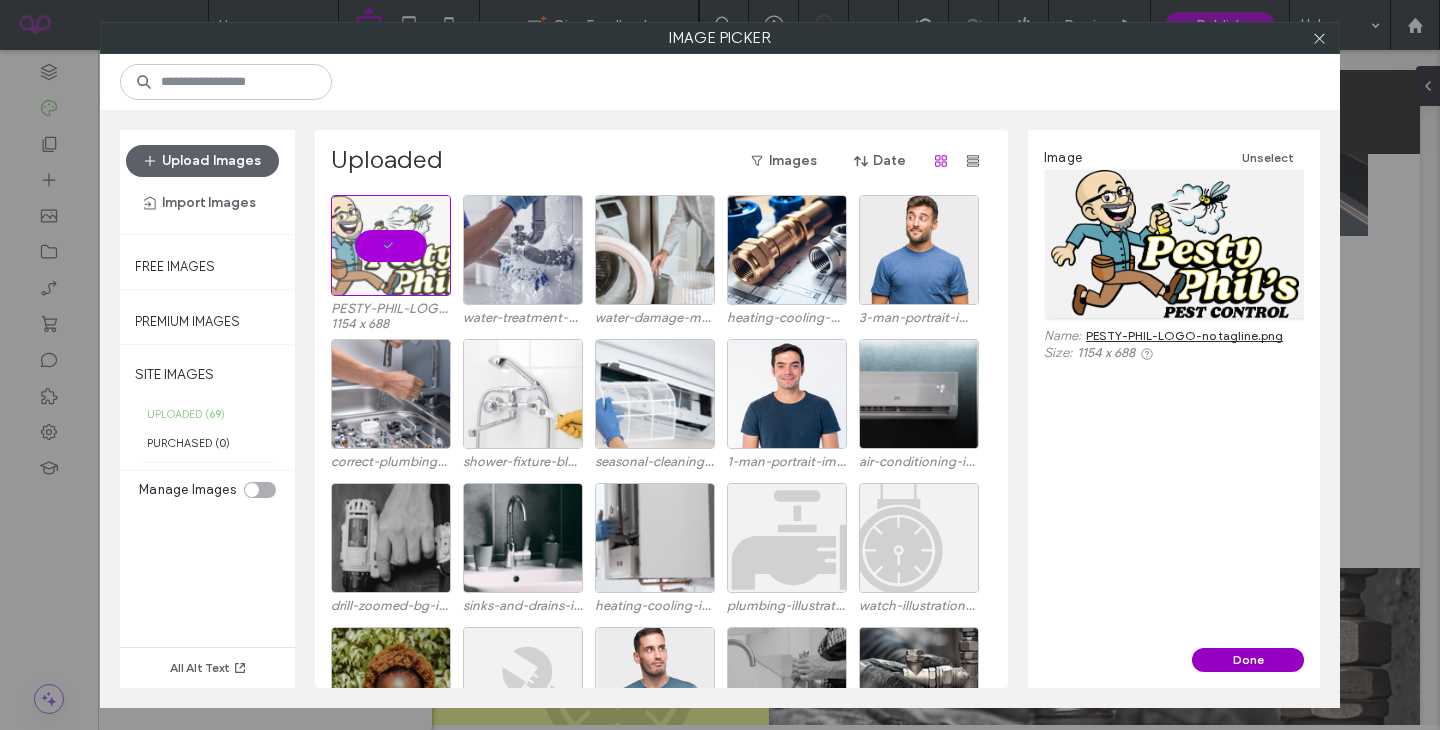 click on "Done" at bounding box center [1248, 660] 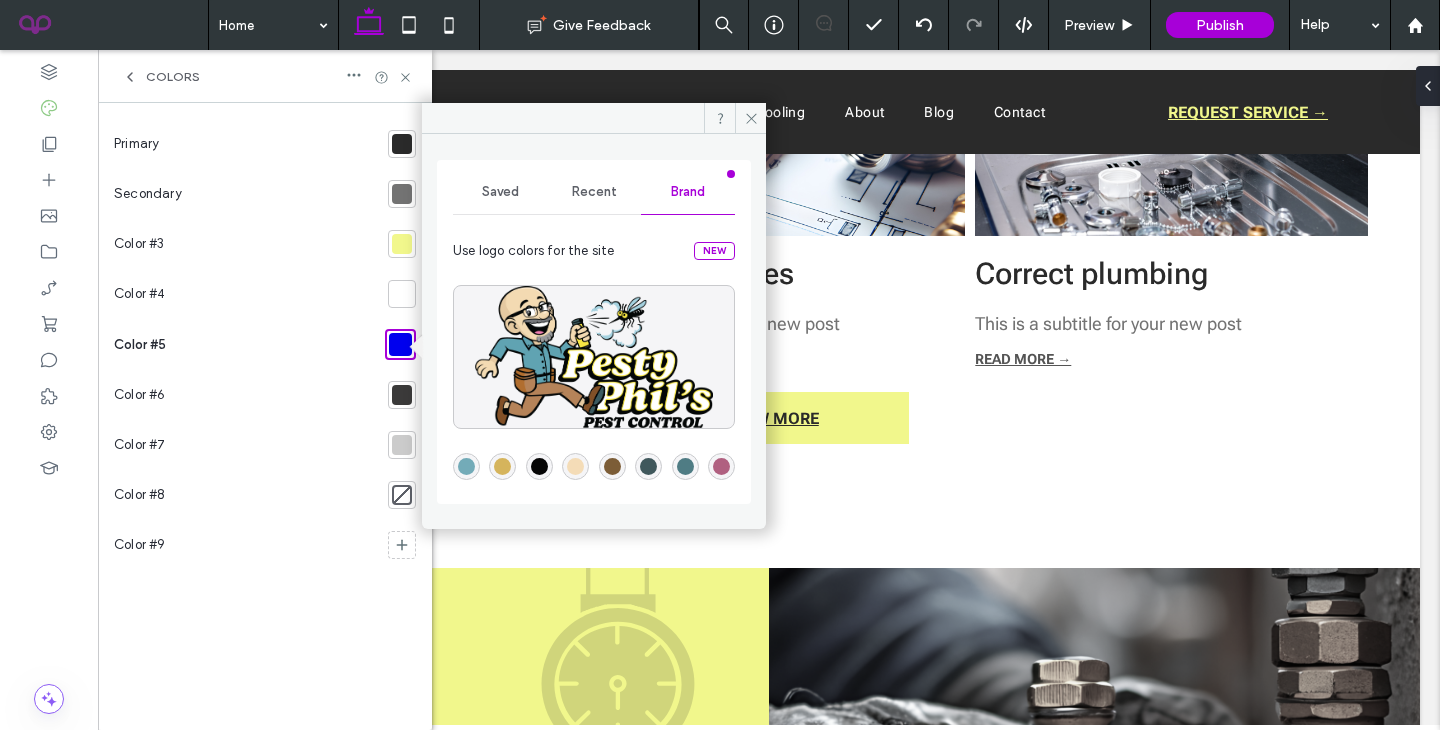 click at bounding box center [466, 466] 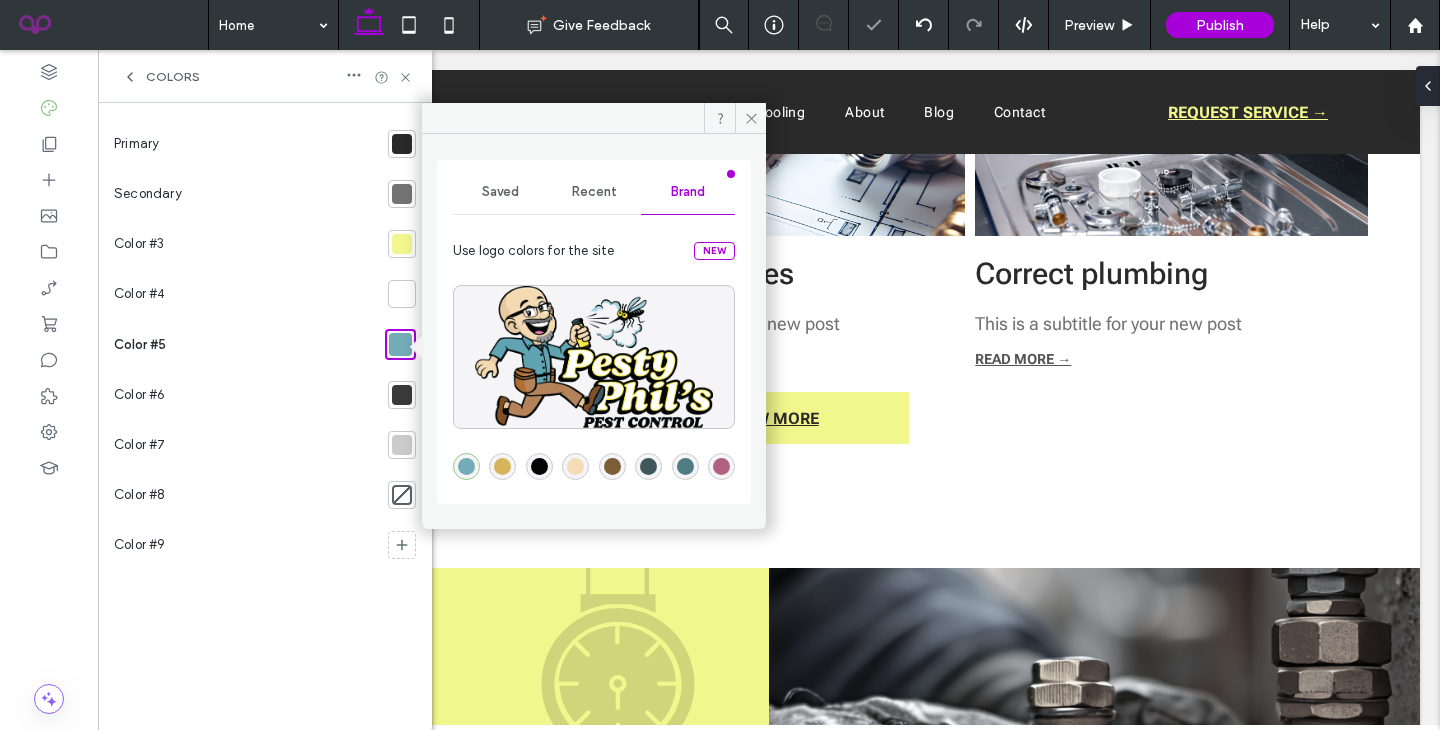 click on "Color #9" at bounding box center [247, 545] 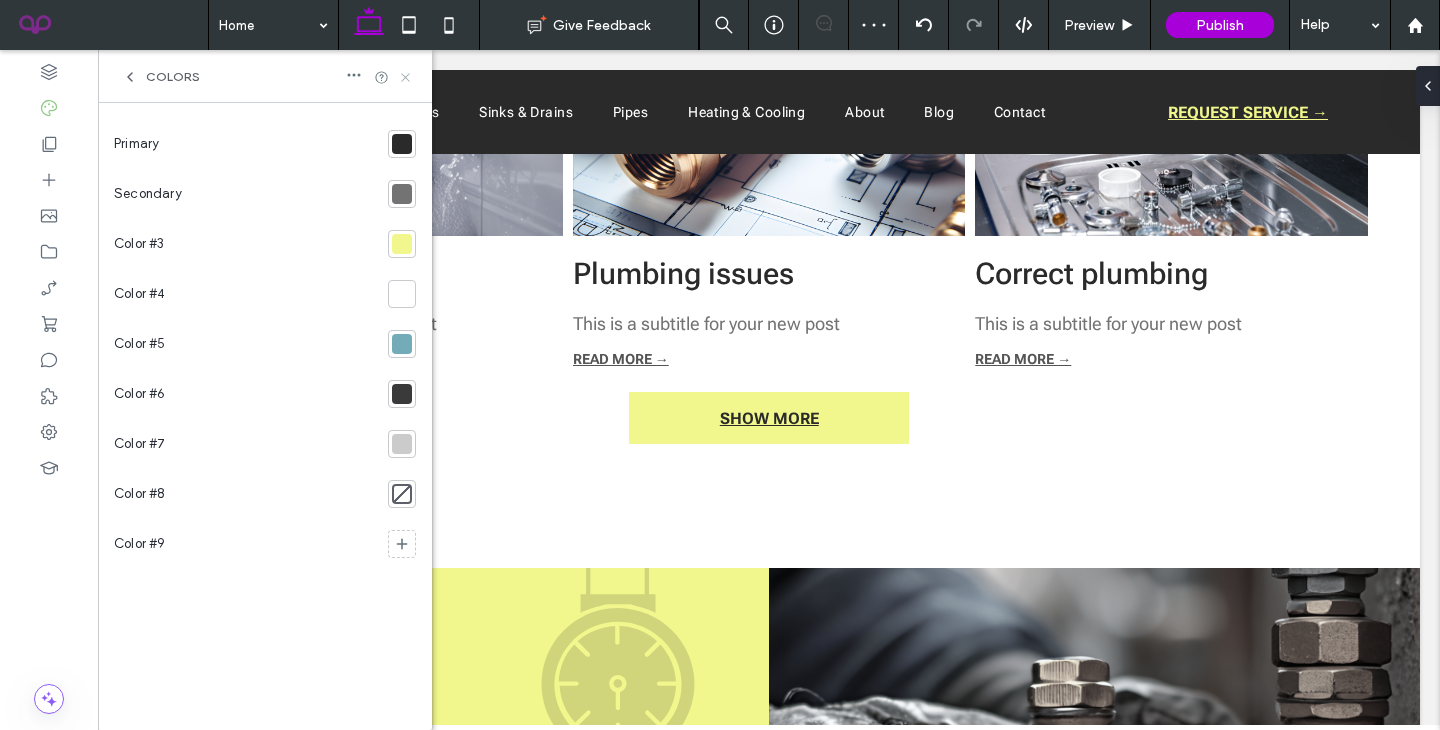 click 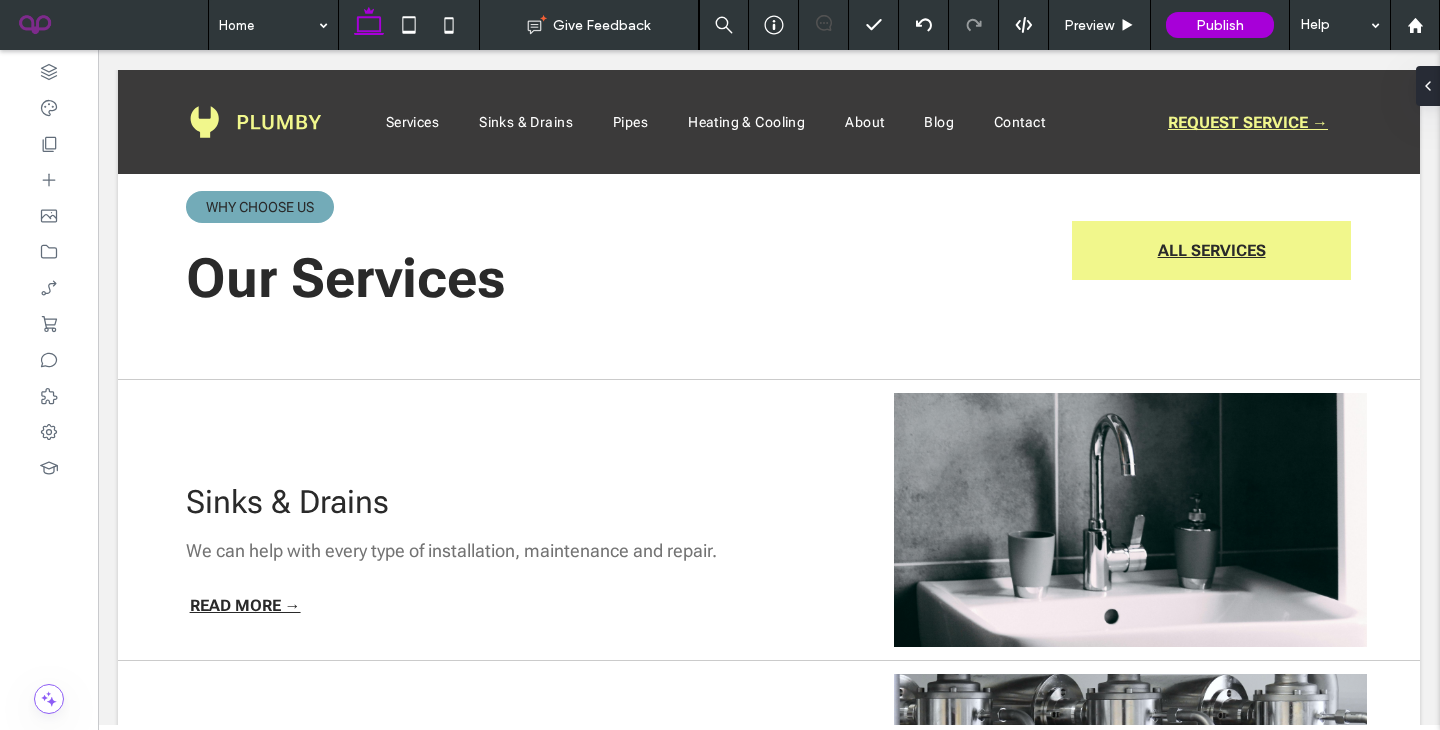 scroll, scrollTop: 0, scrollLeft: 0, axis: both 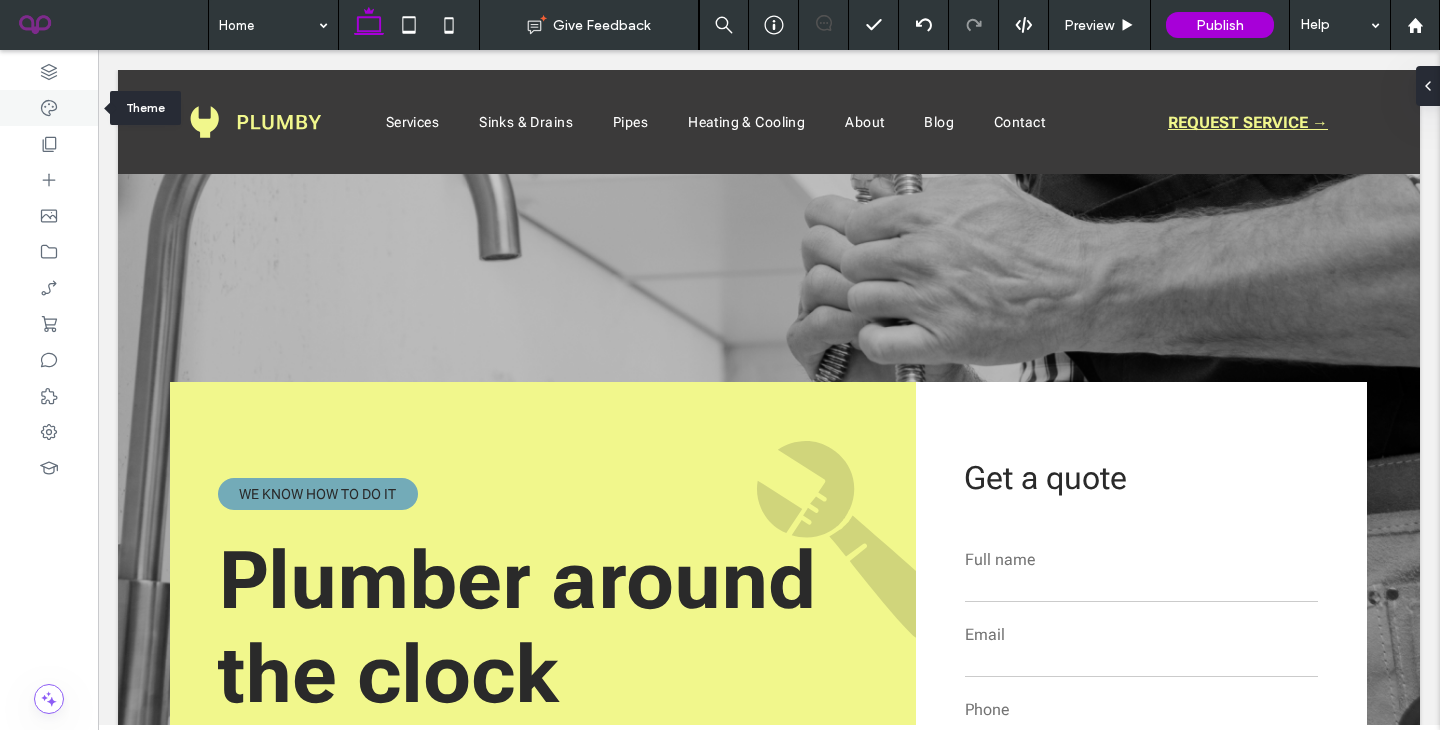 click at bounding box center (49, 108) 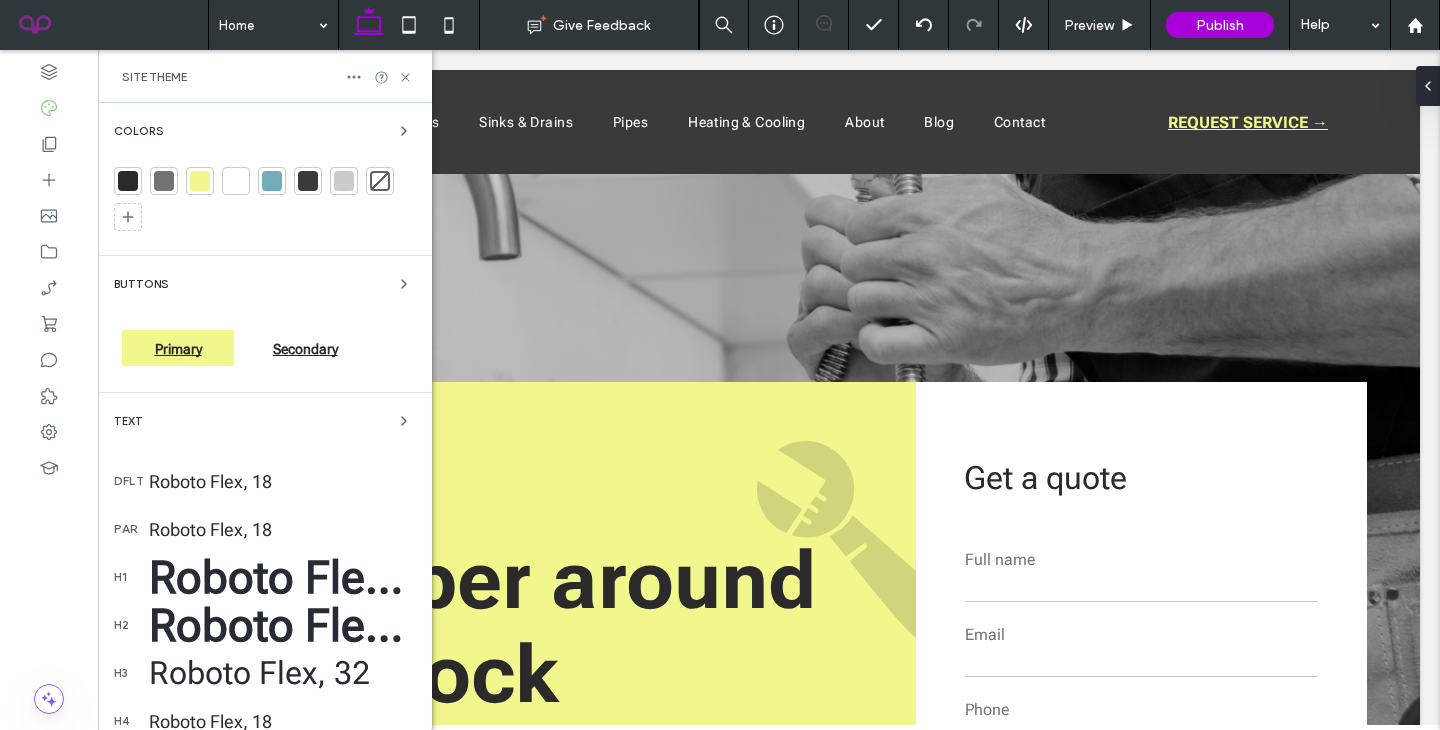 click at bounding box center [128, 181] 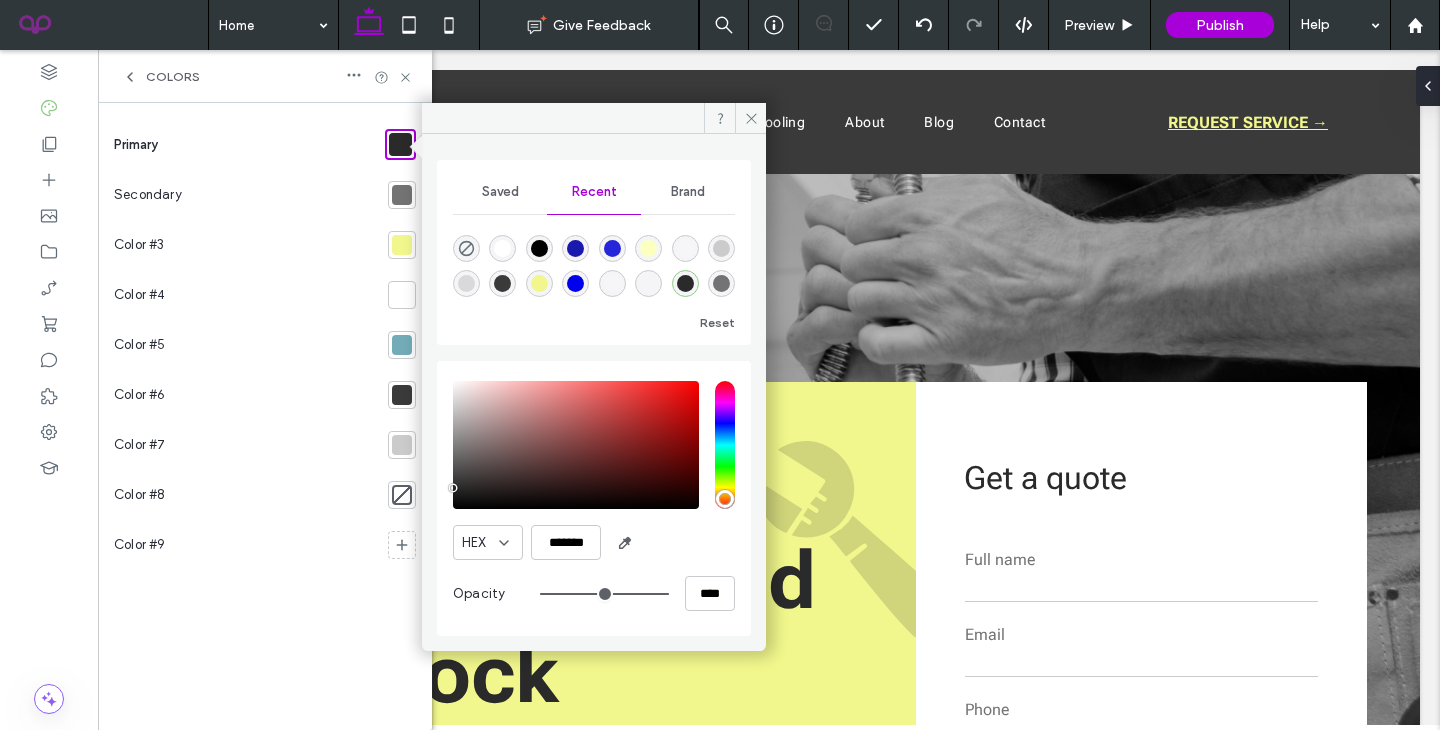 click on "Brand" at bounding box center (688, 192) 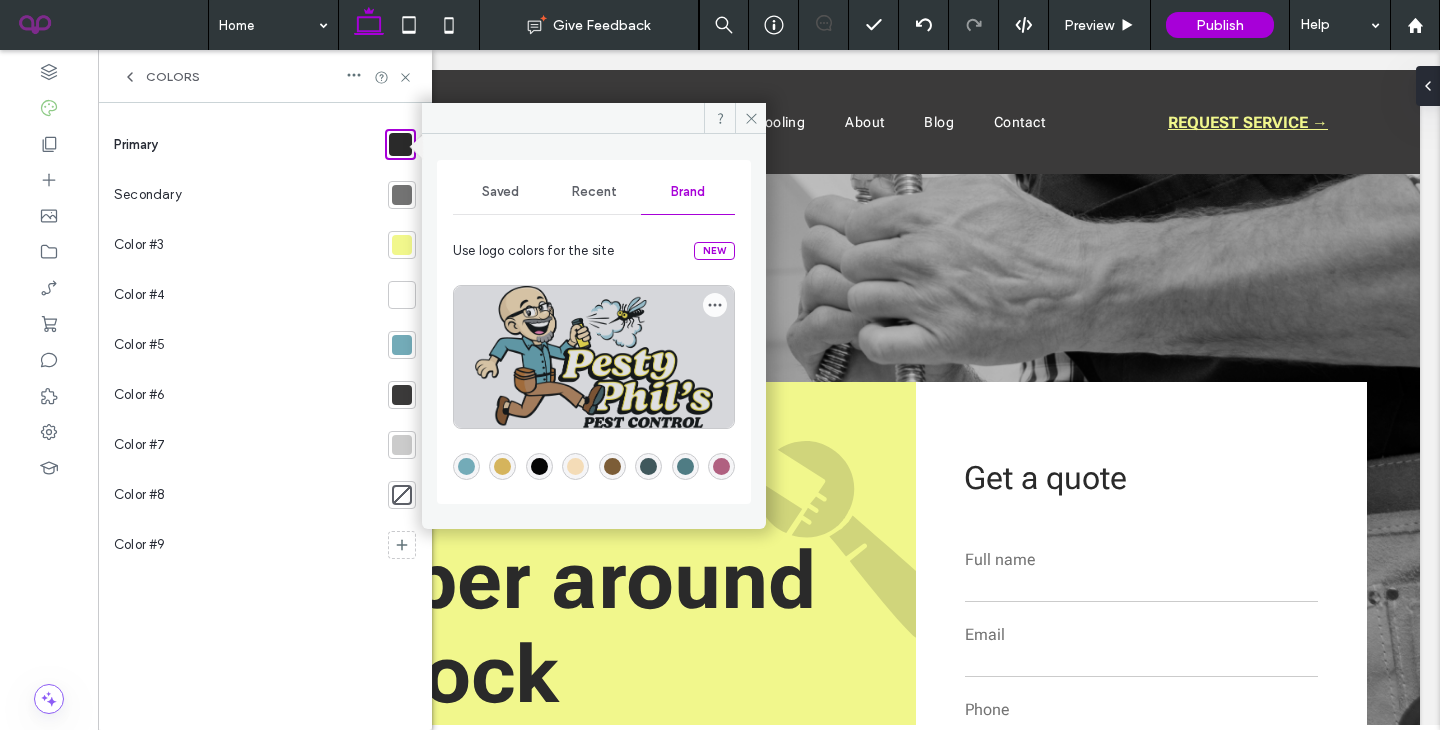 click 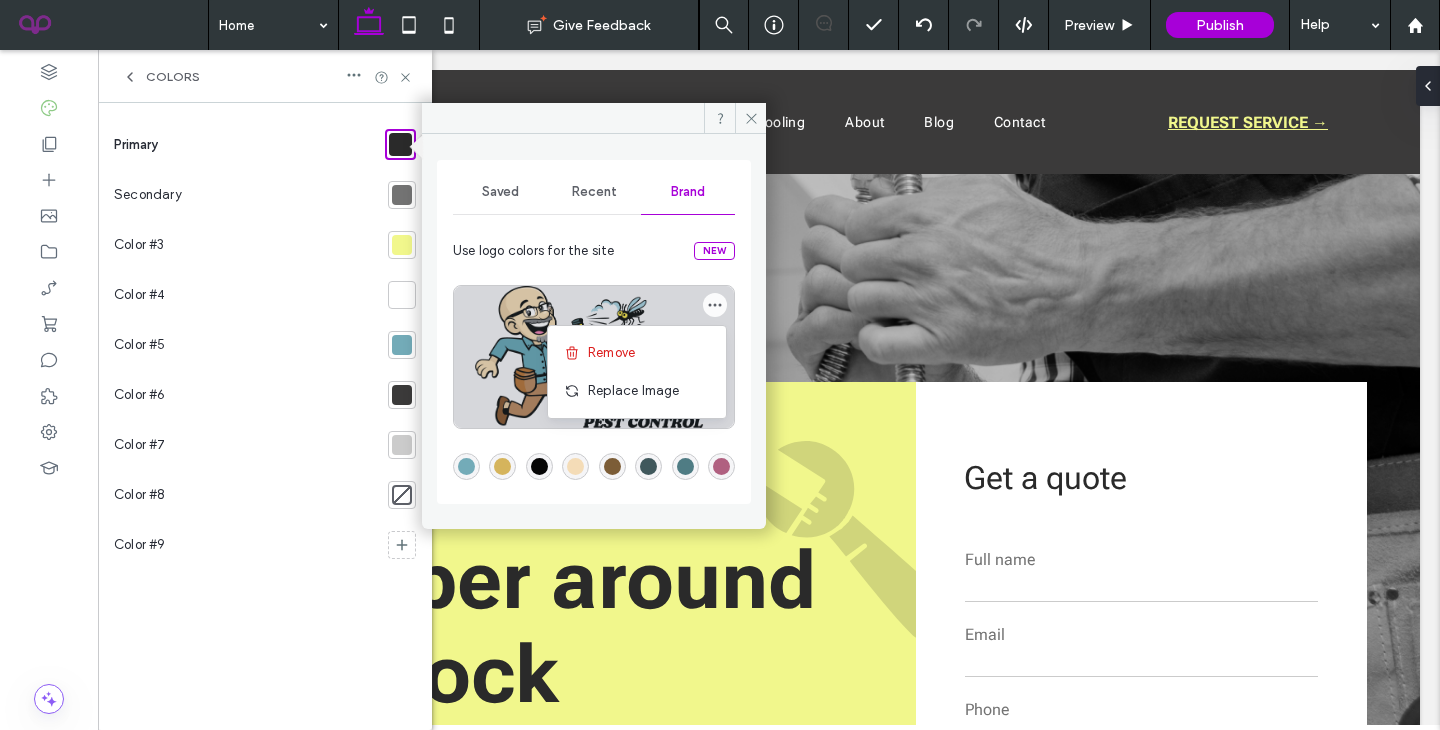 click 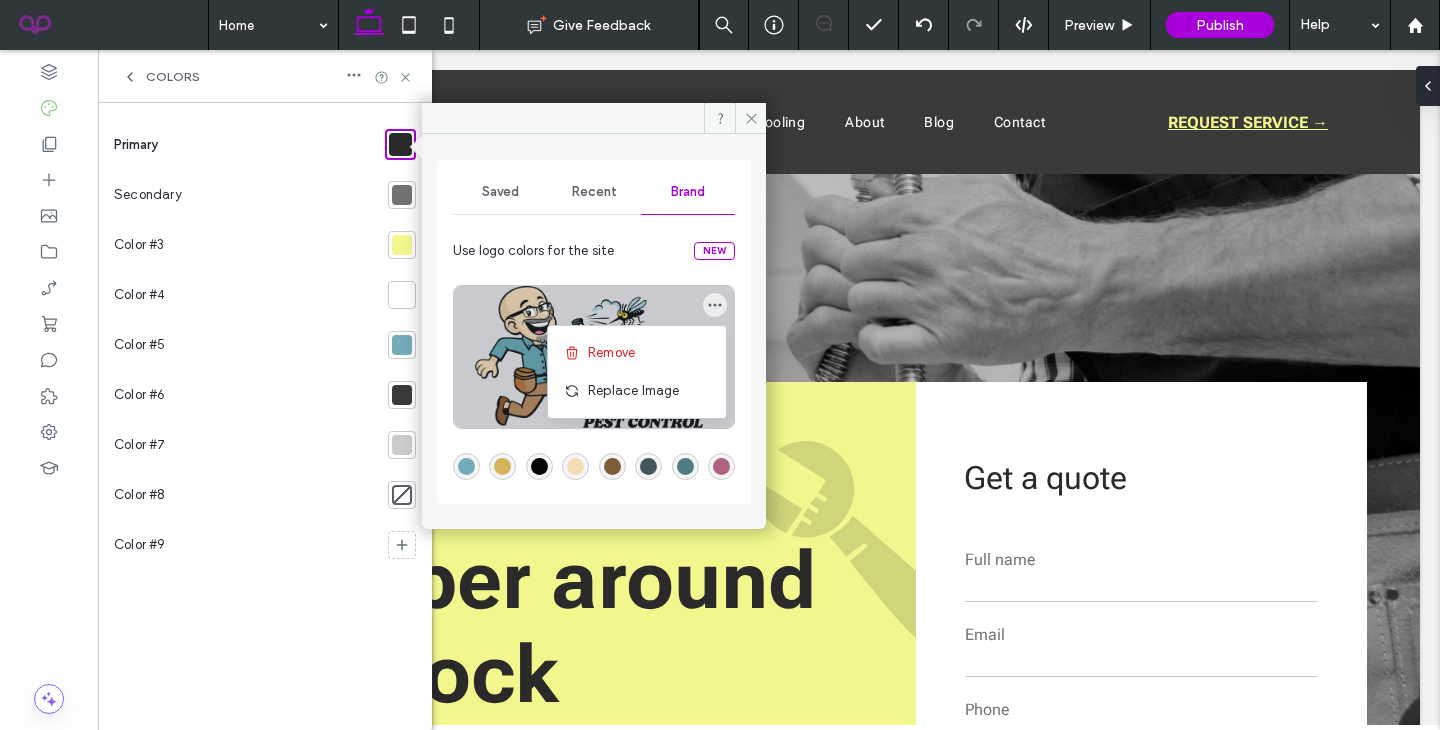 click at bounding box center (594, 357) 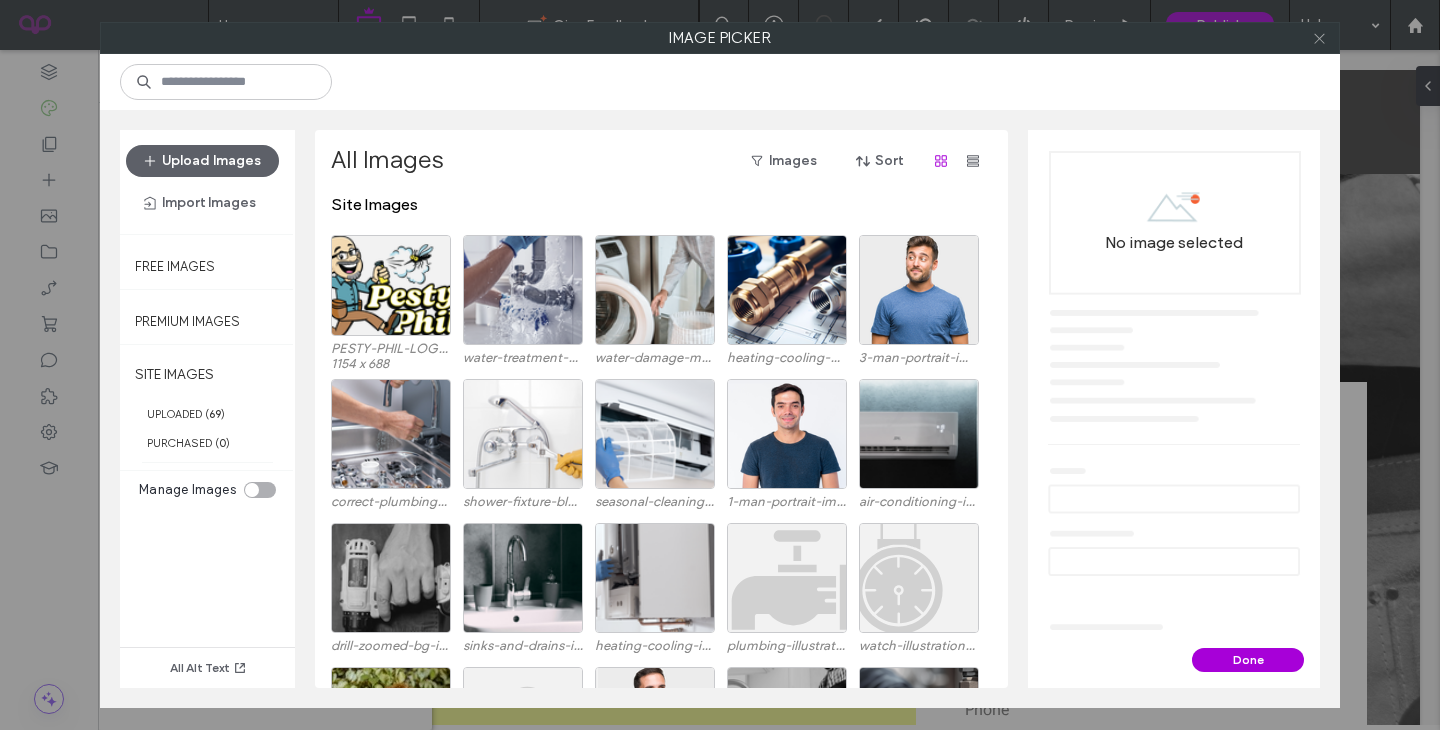 click at bounding box center [1319, 38] 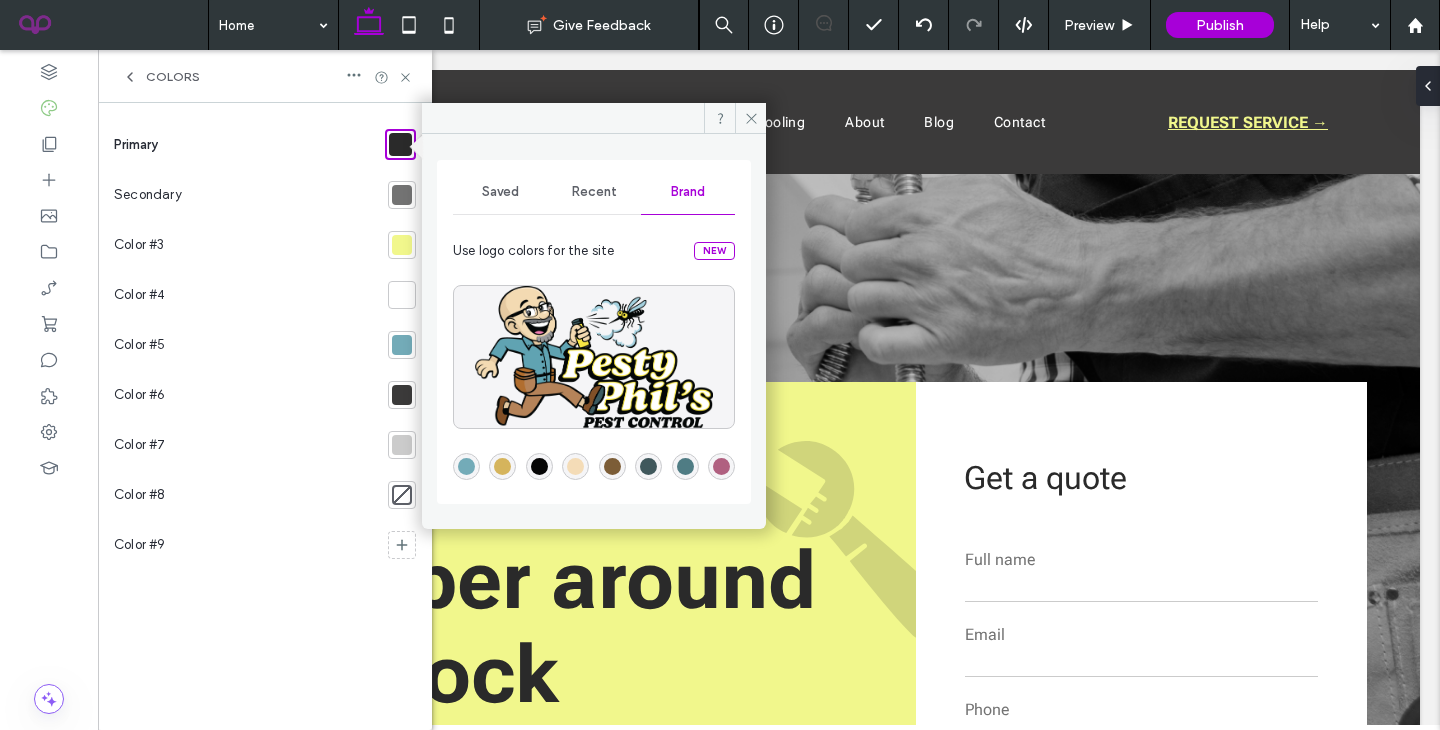 click on "Saved" at bounding box center (500, 192) 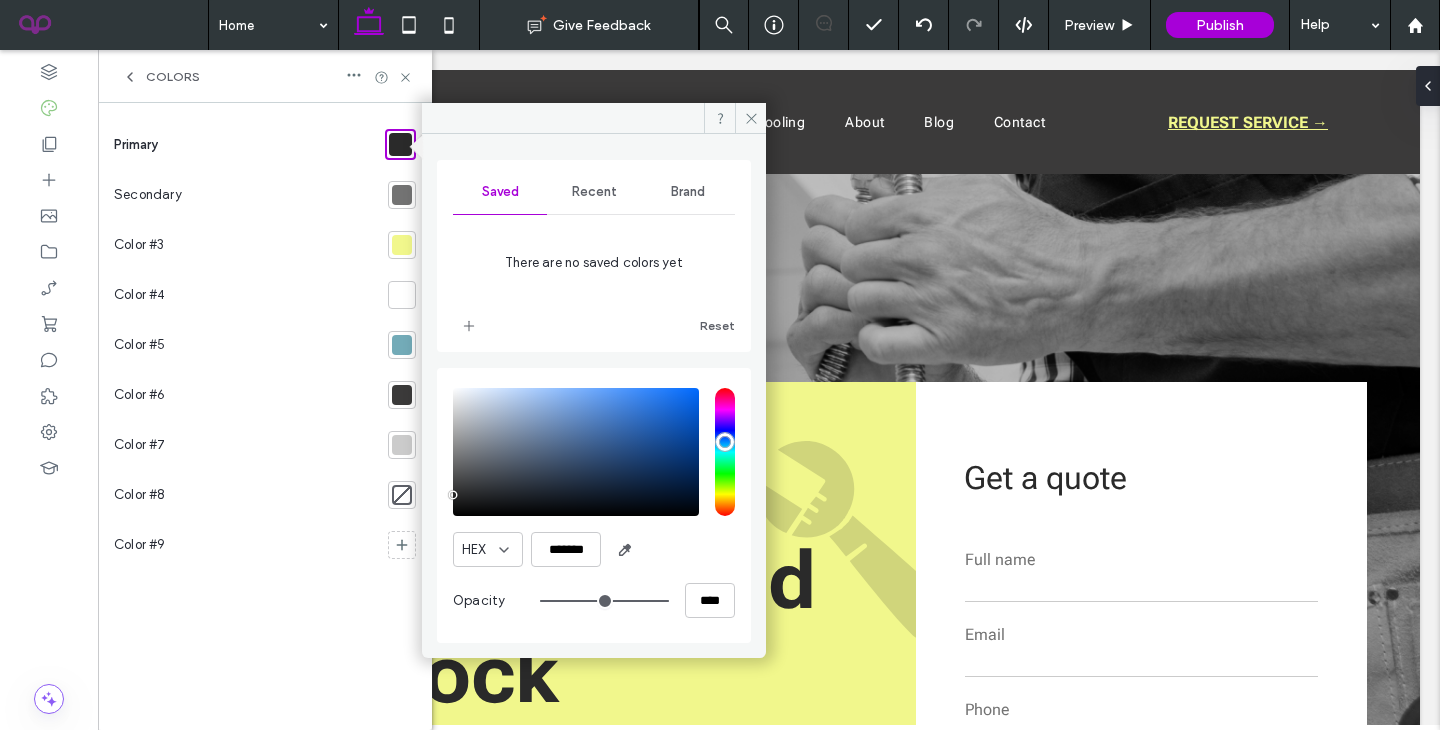 drag, startPoint x: 725, startPoint y: 465, endPoint x: 725, endPoint y: 441, distance: 24 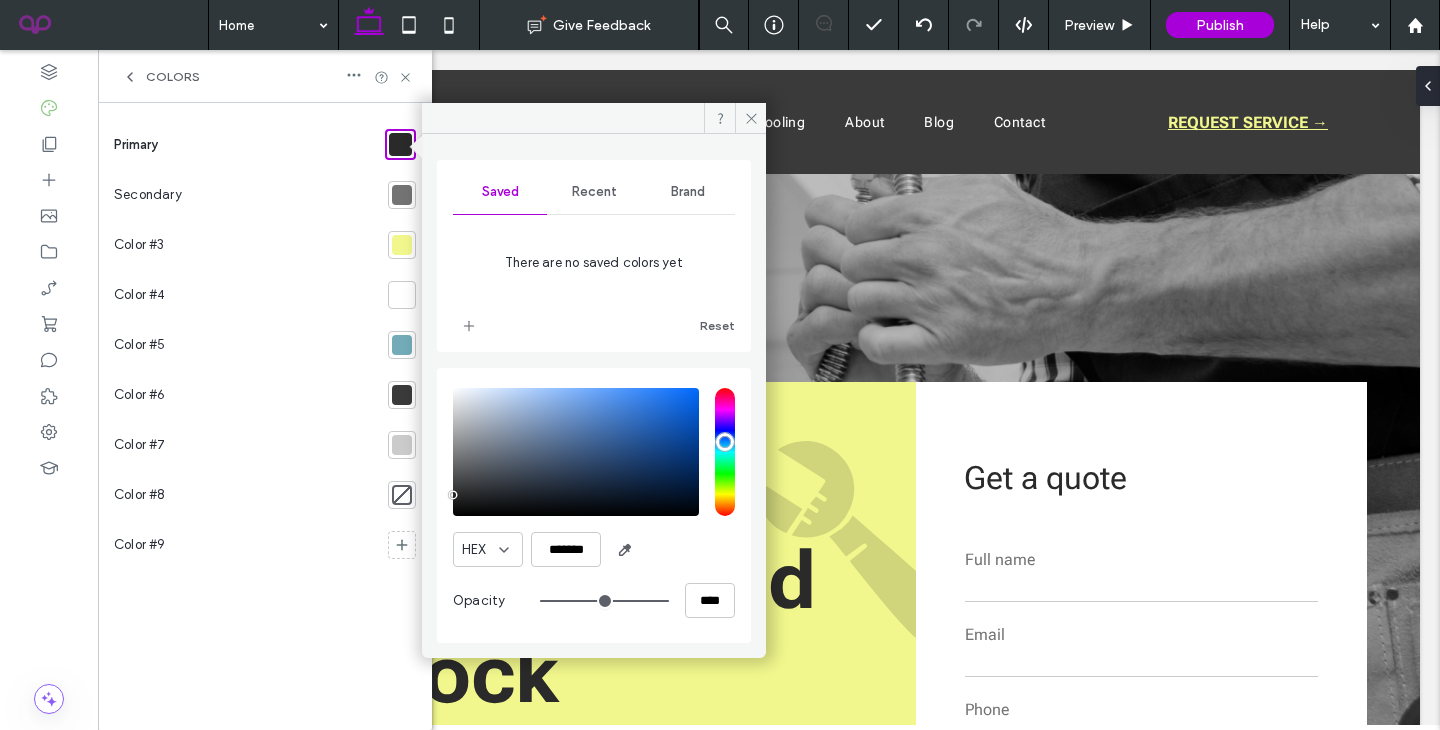 type on "***" 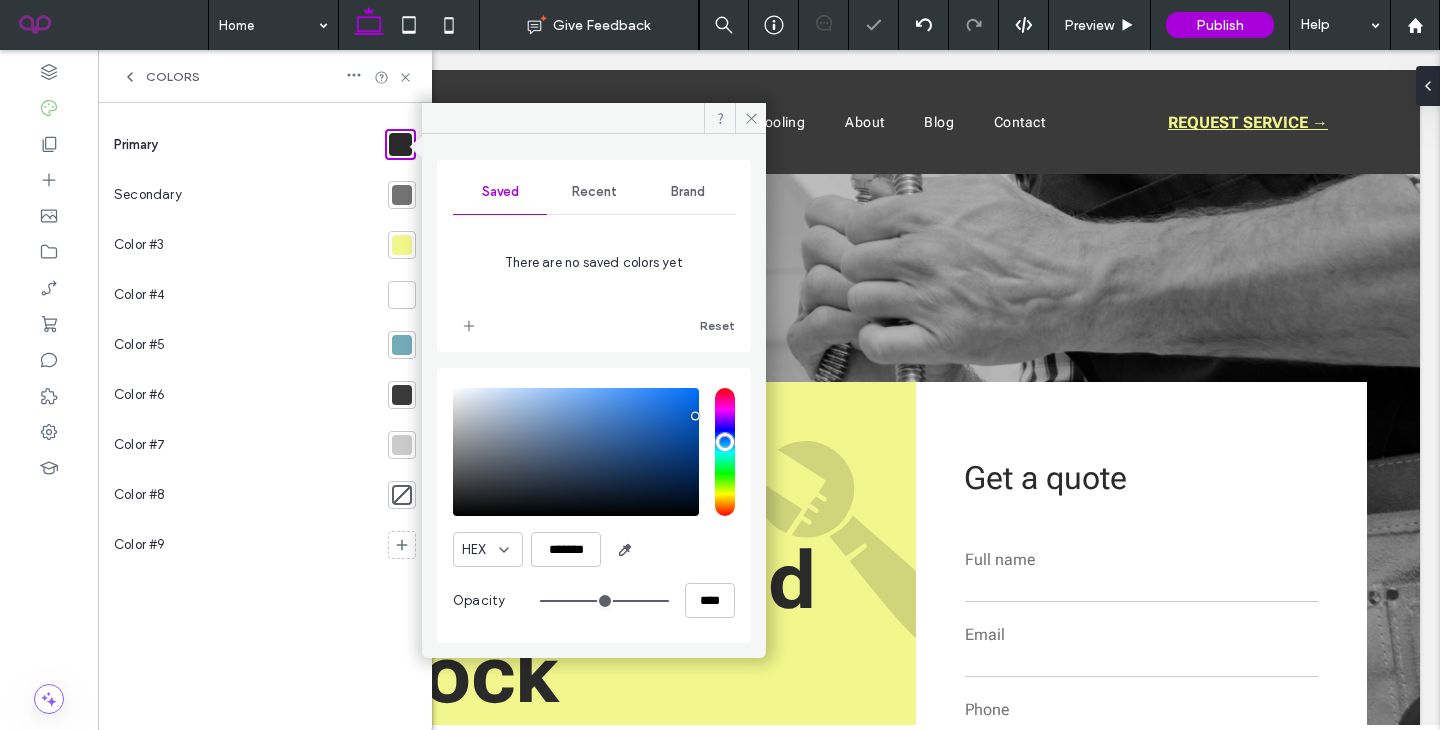 type on "*******" 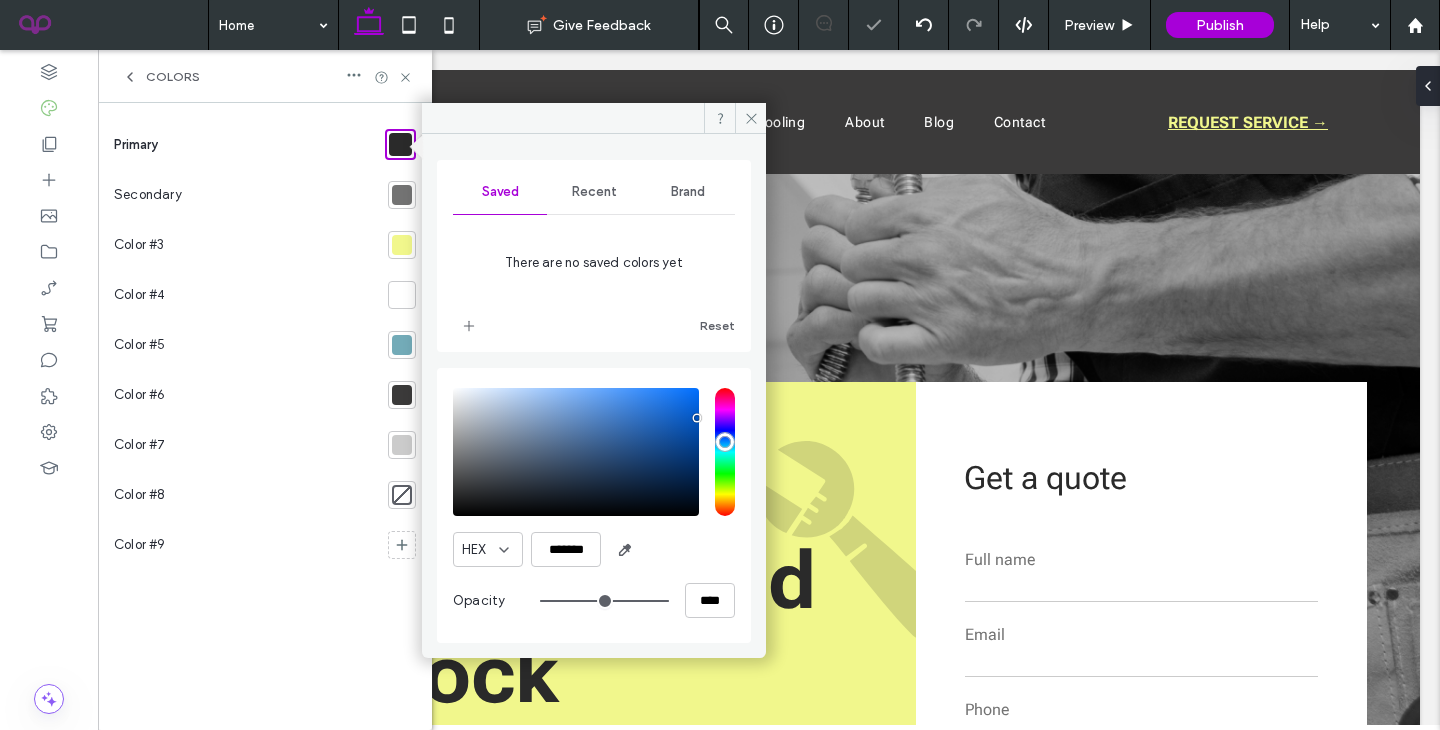 drag, startPoint x: 670, startPoint y: 442, endPoint x: 697, endPoint y: 418, distance: 36.124783 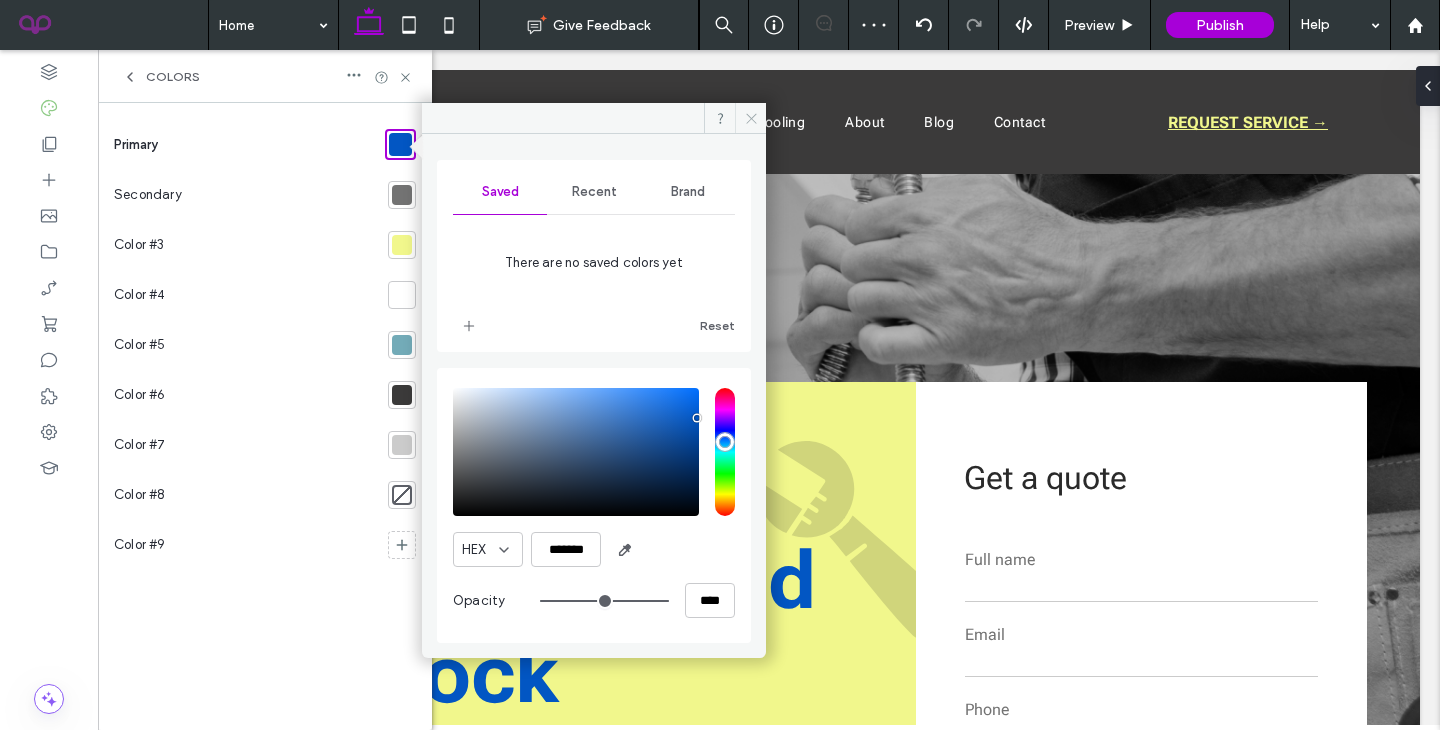 click 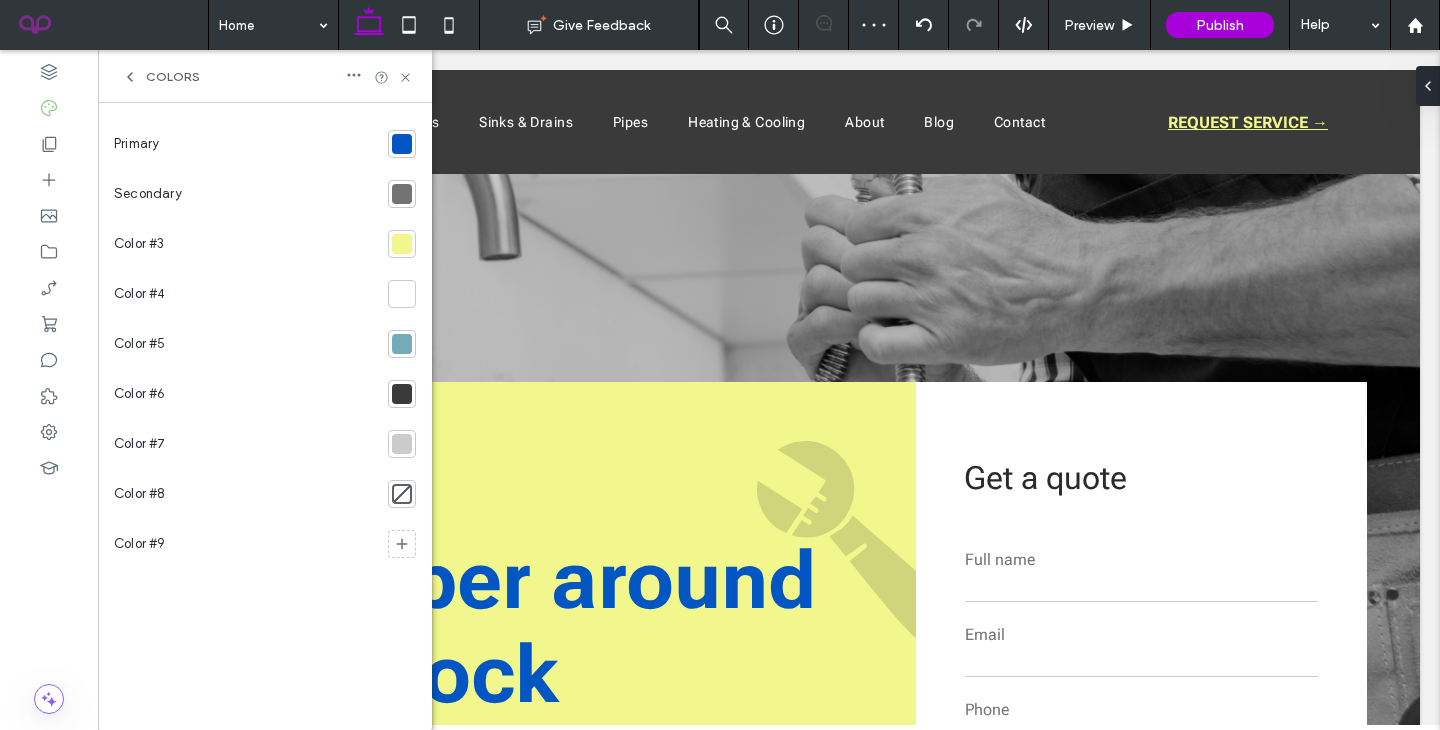 click on "Colors" at bounding box center (265, 76) 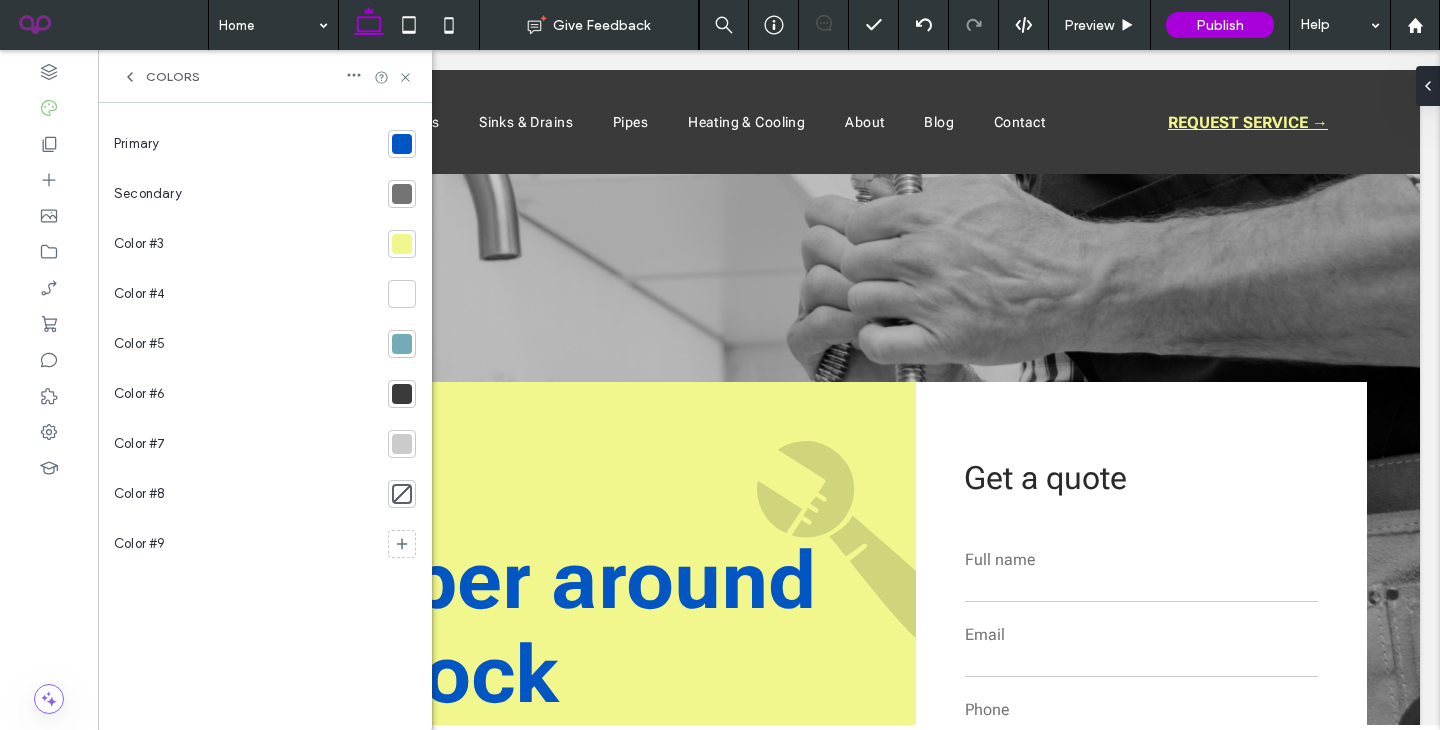 click on "Colors" at bounding box center [265, 76] 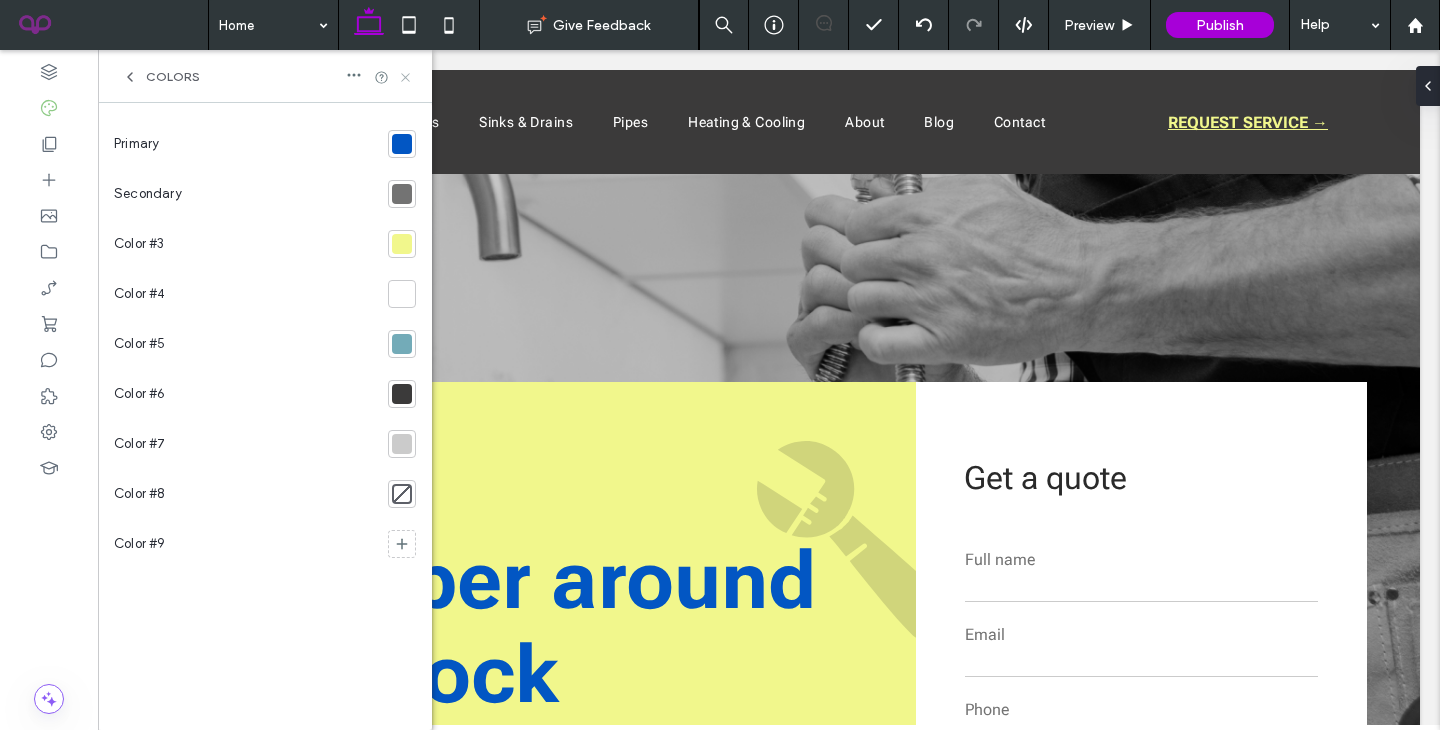 click 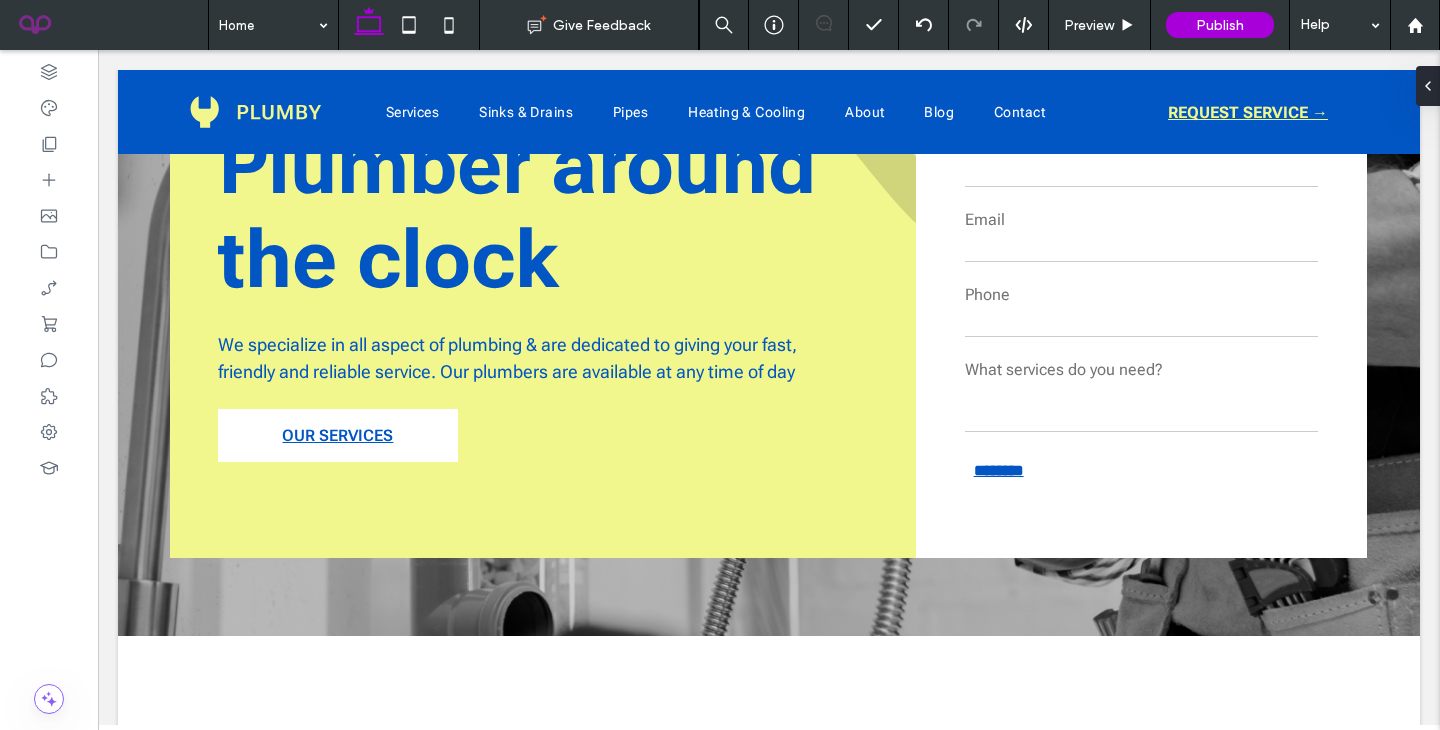 scroll, scrollTop: 233, scrollLeft: 0, axis: vertical 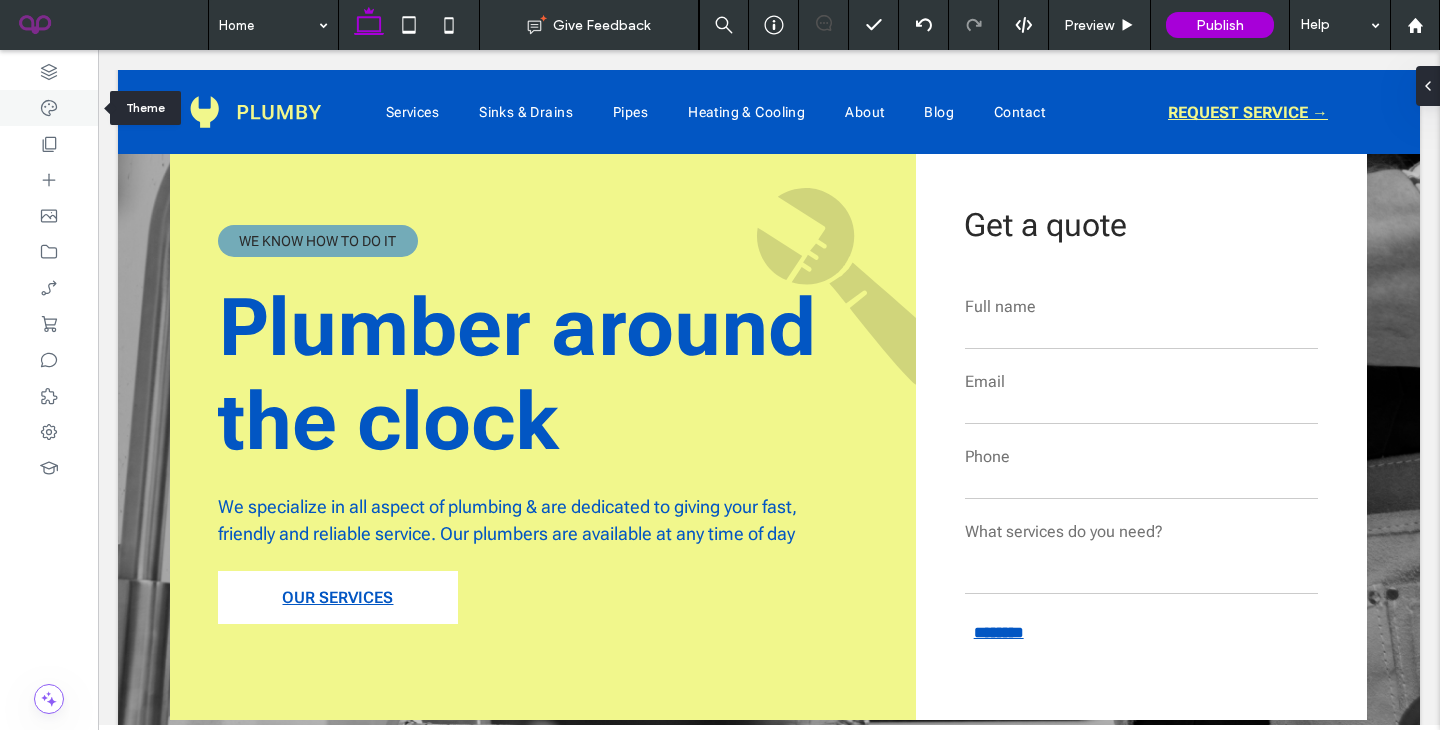 click at bounding box center [49, 108] 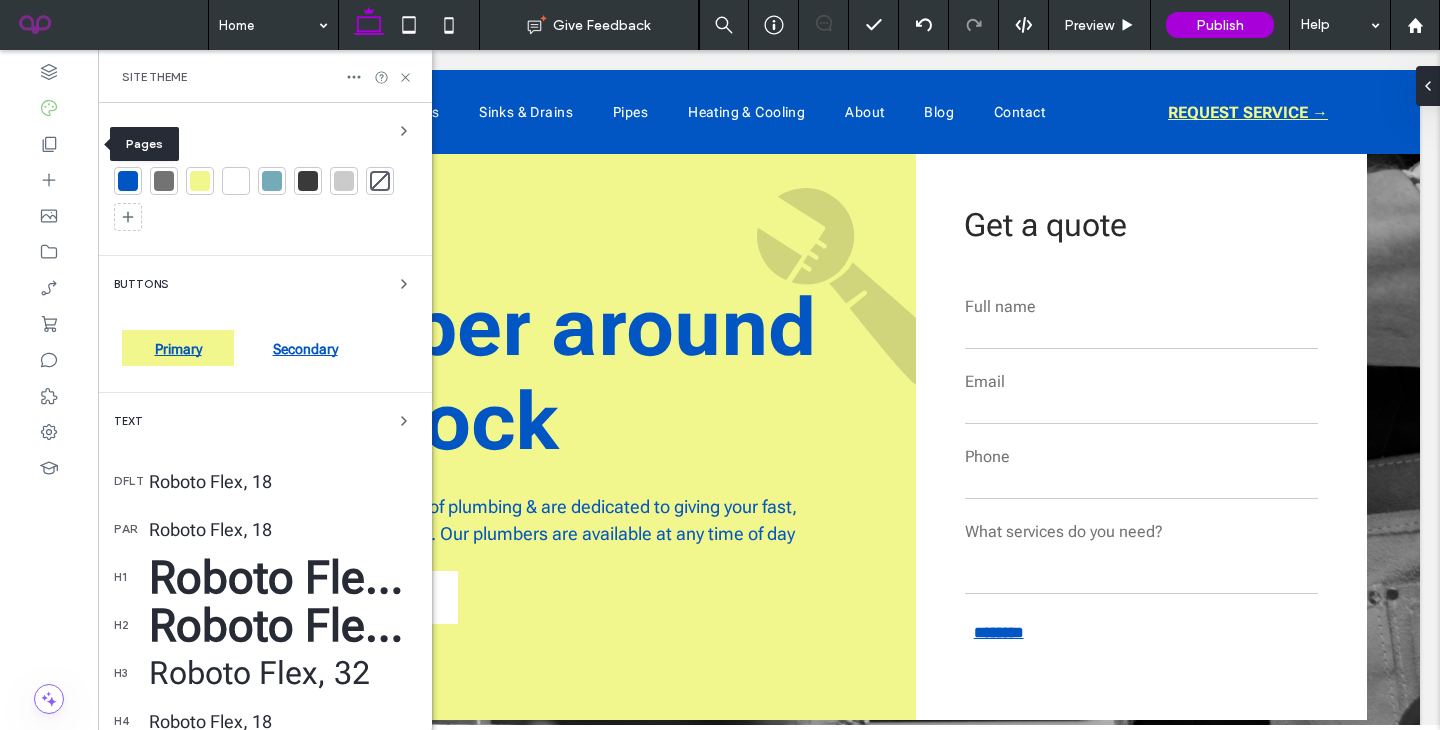 click at bounding box center [128, 181] 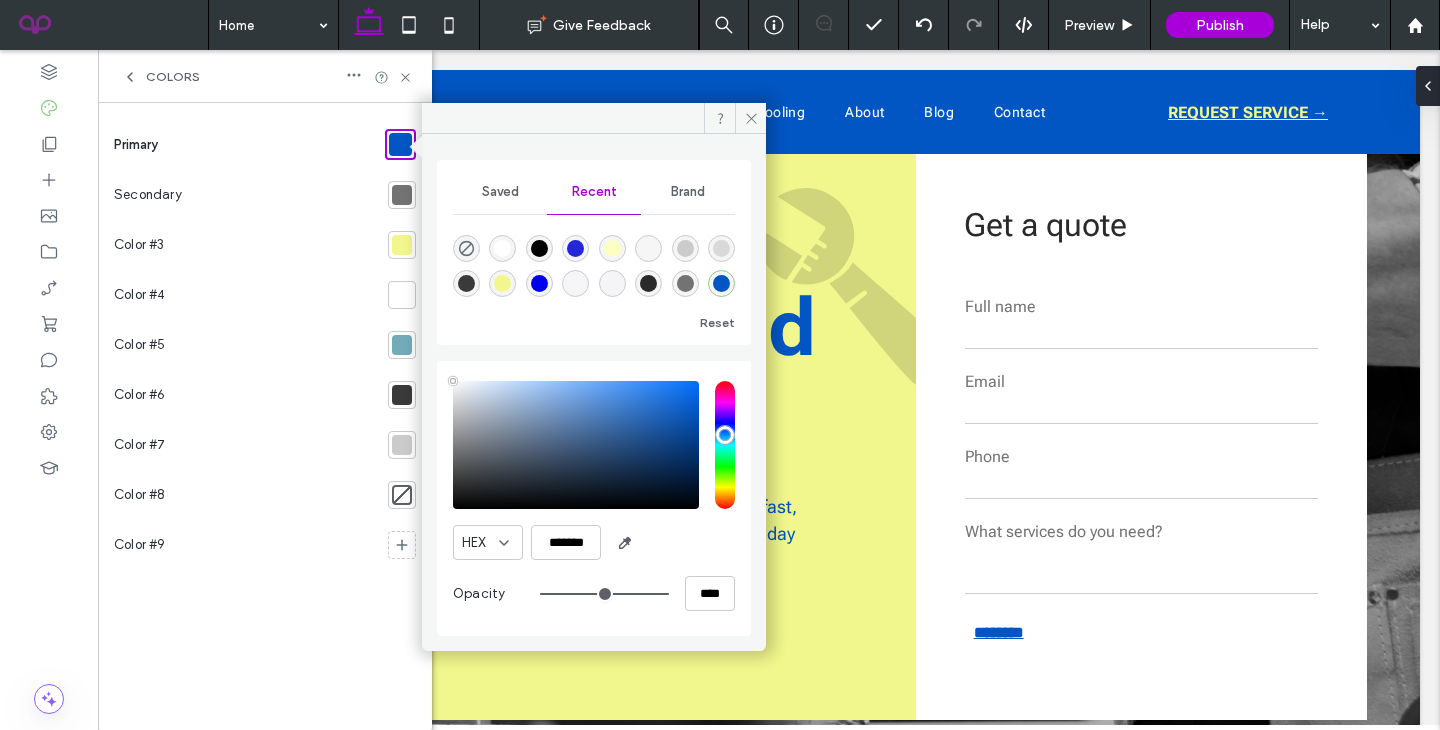type on "****" 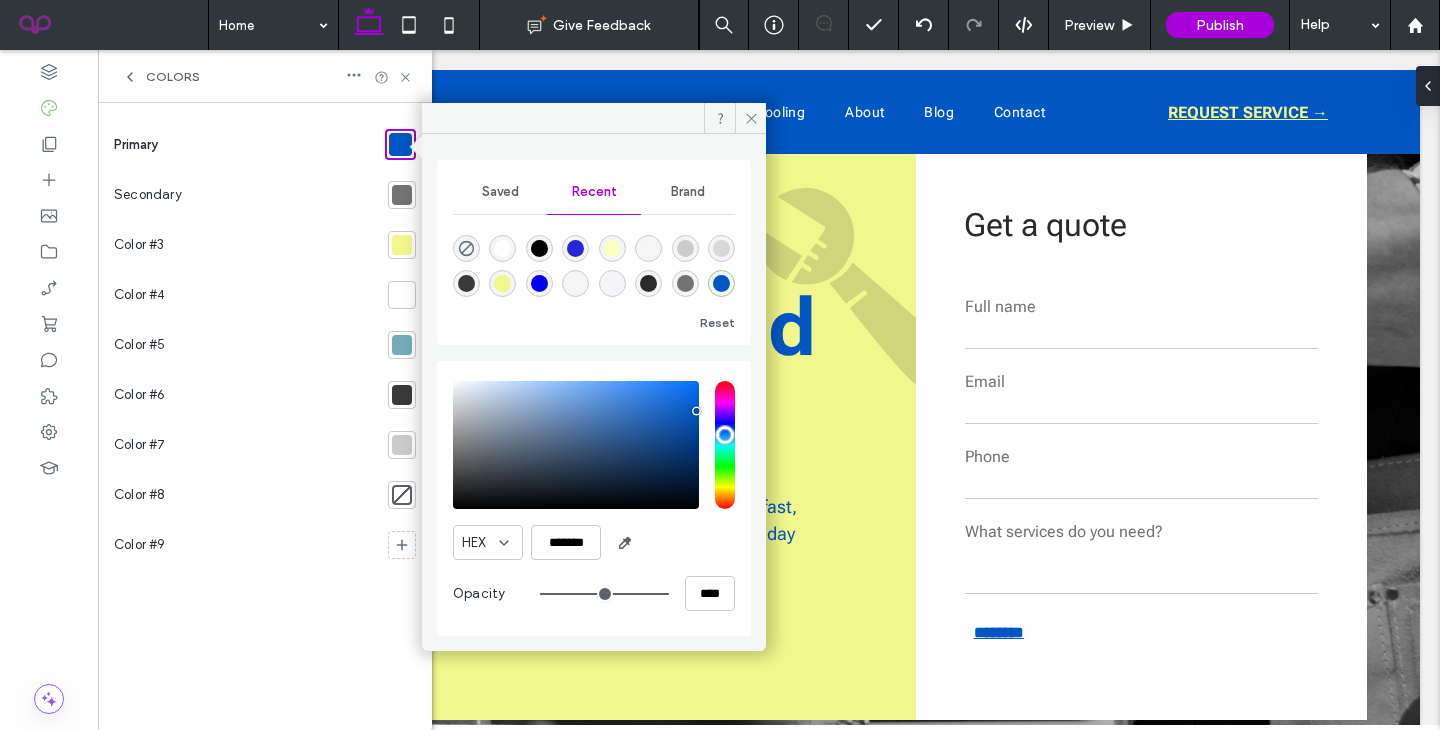 click at bounding box center [539, 248] 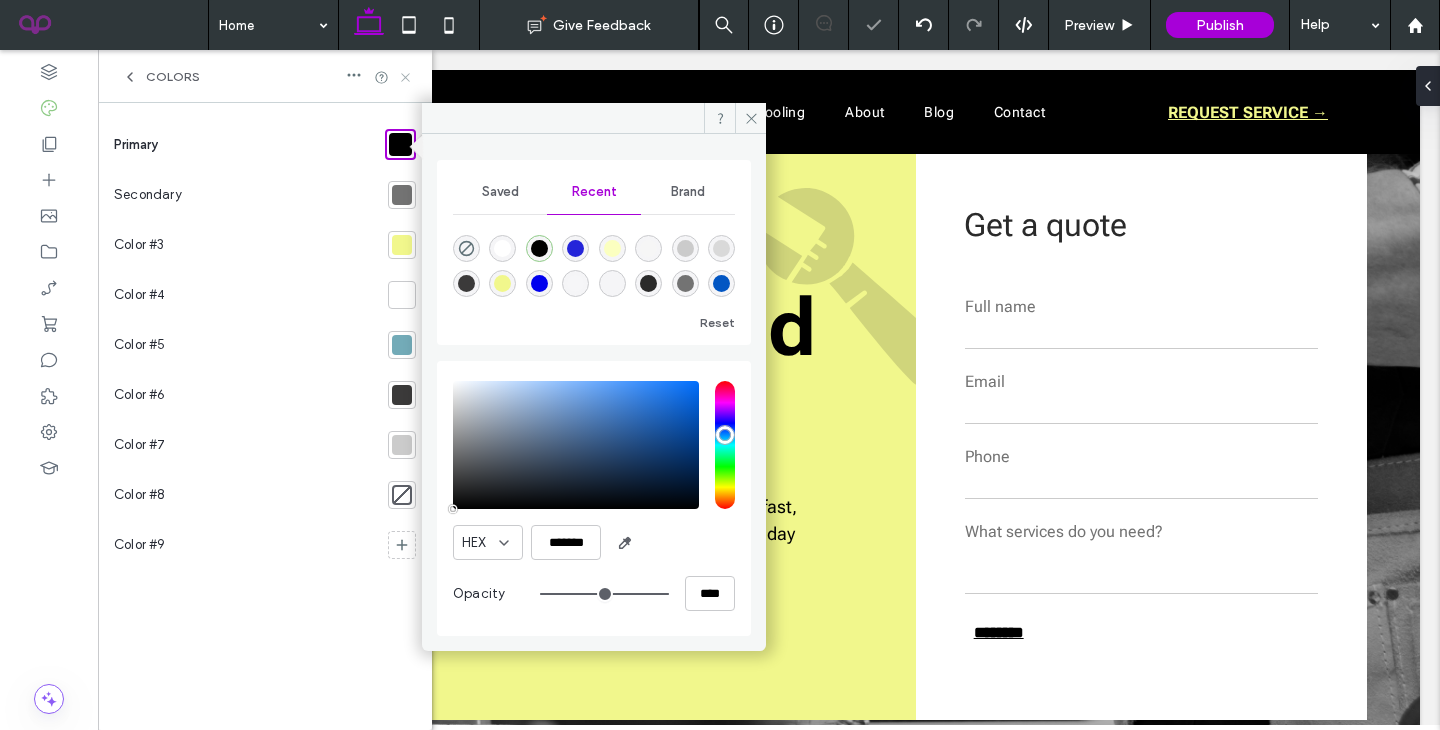 click 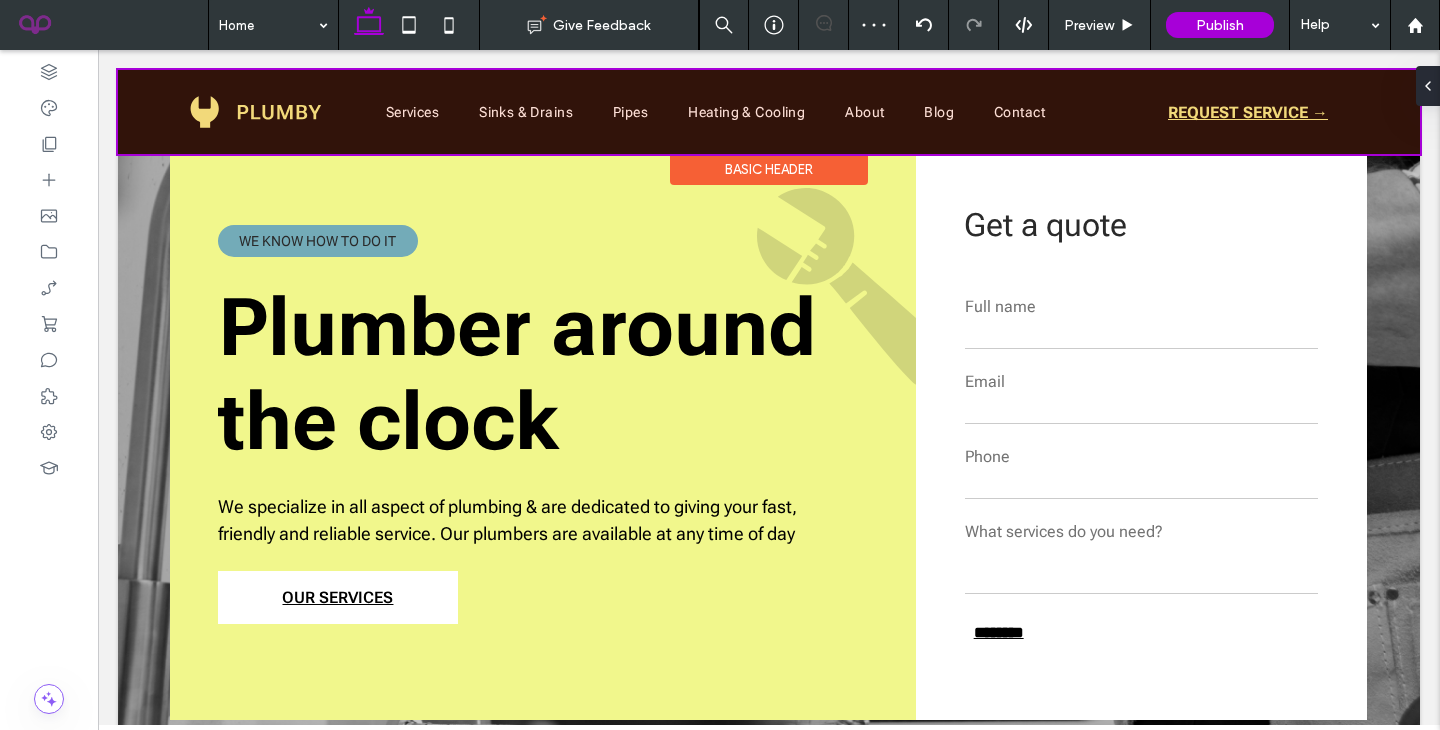 click on "Basic Header" at bounding box center (769, 169) 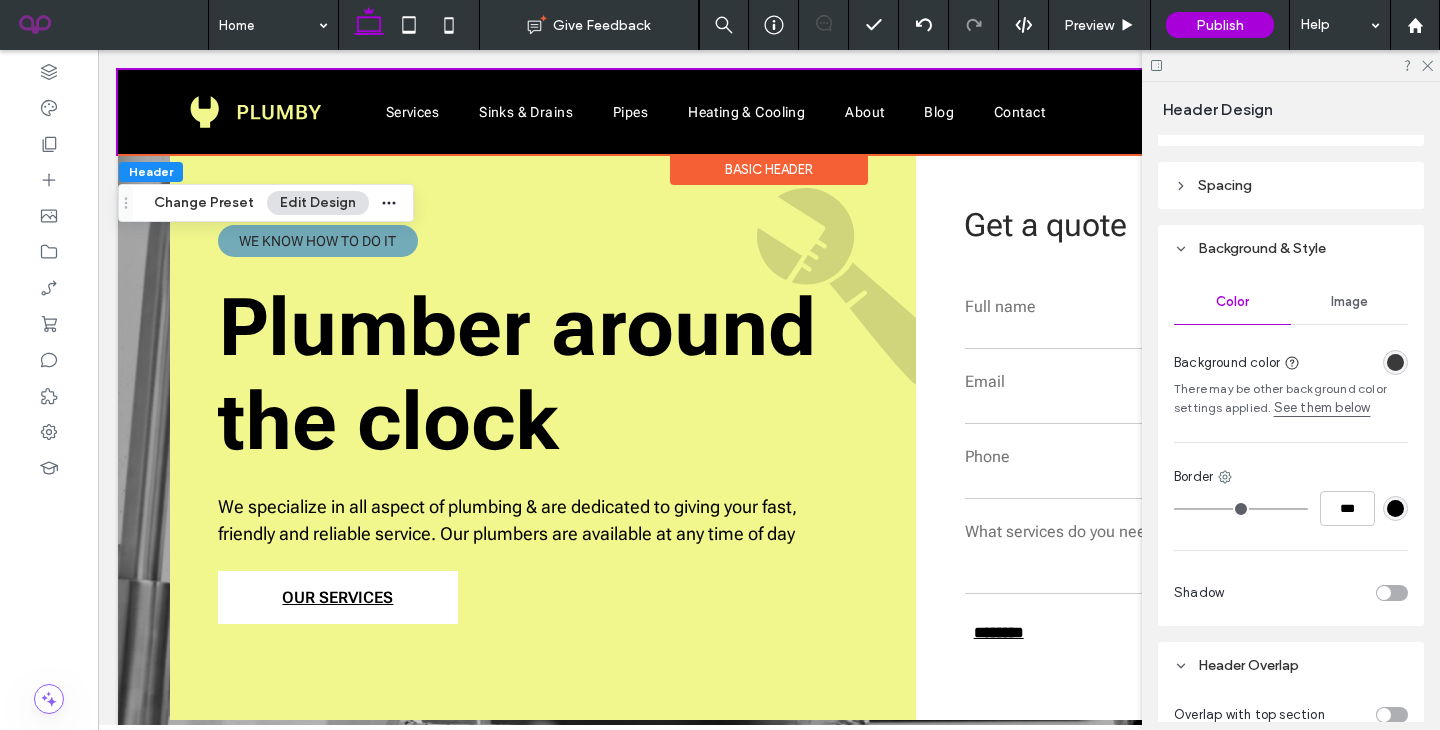 scroll, scrollTop: 223, scrollLeft: 0, axis: vertical 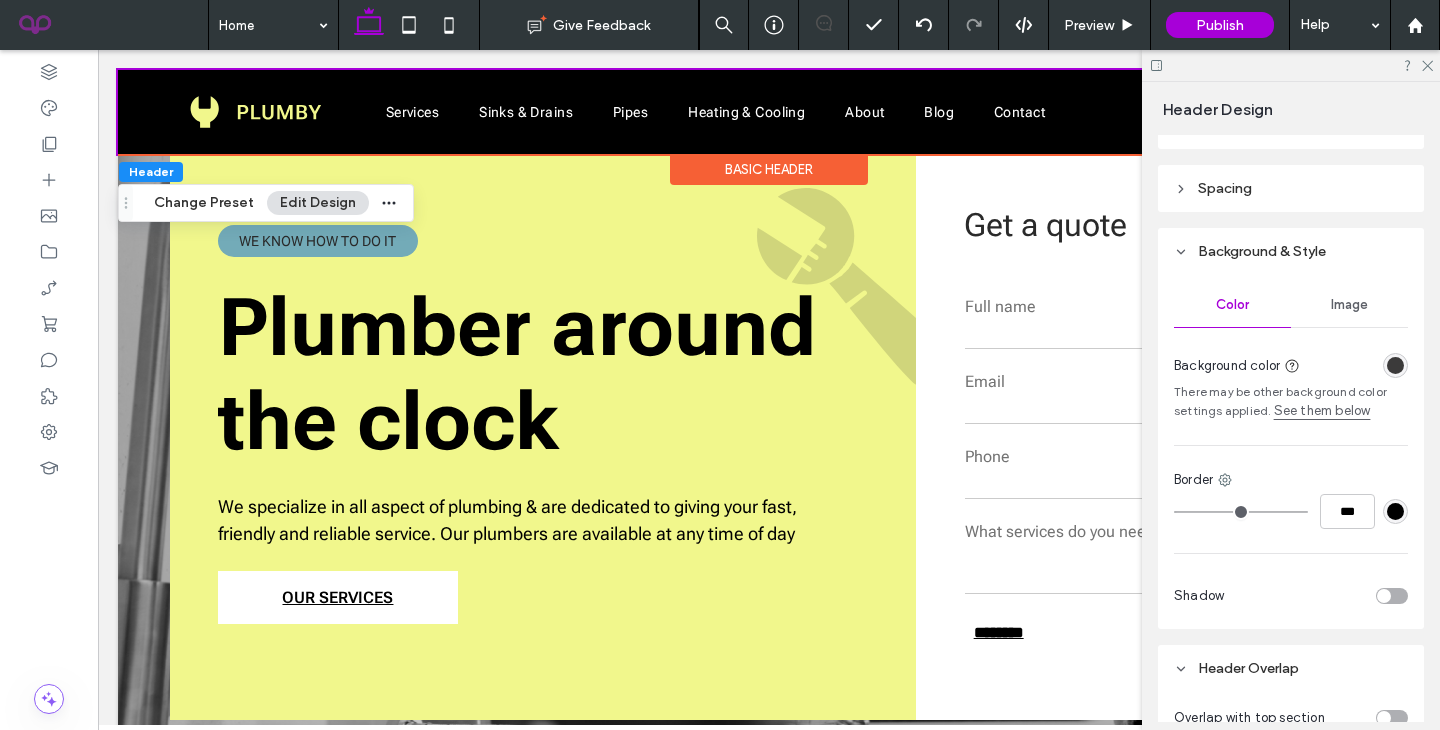click at bounding box center (1395, 365) 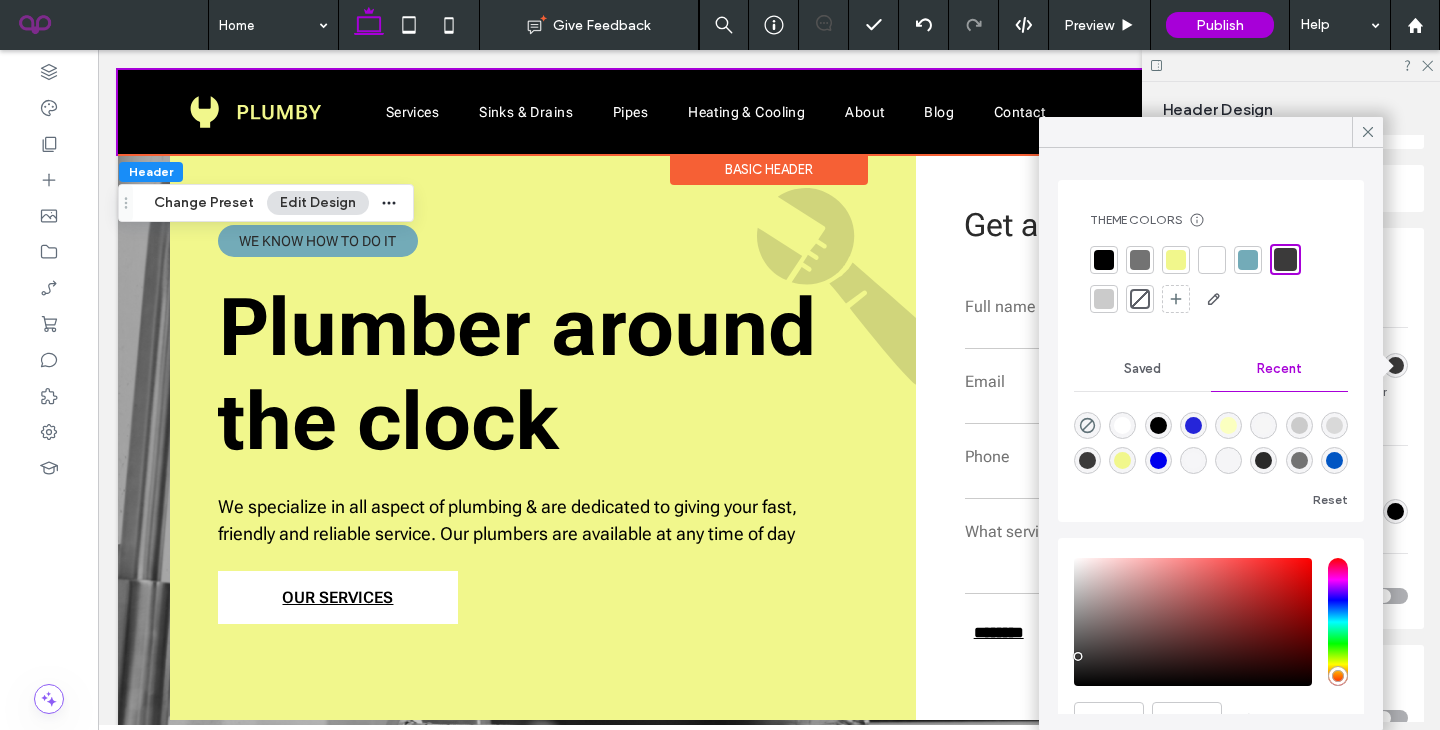 click at bounding box center (1334, 460) 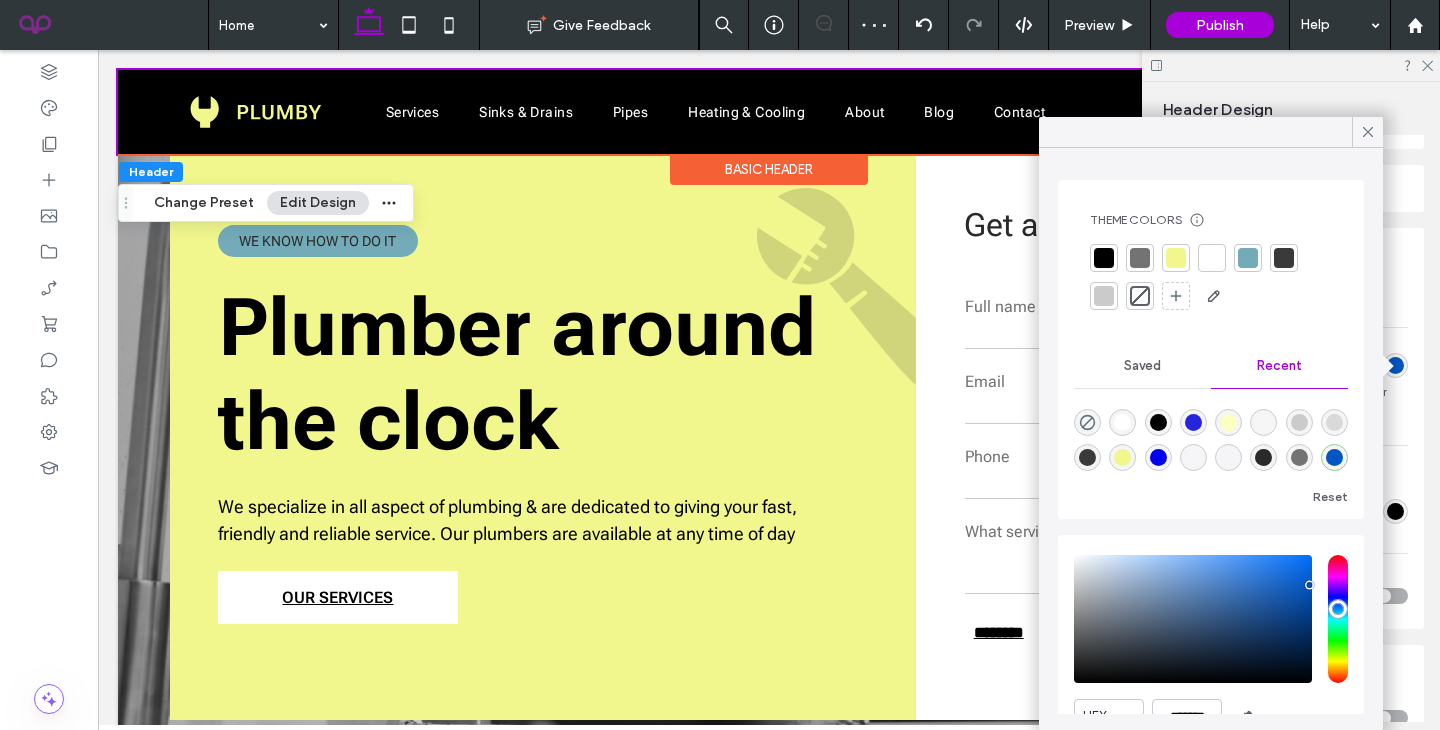 click on "Saved" at bounding box center [1142, 366] 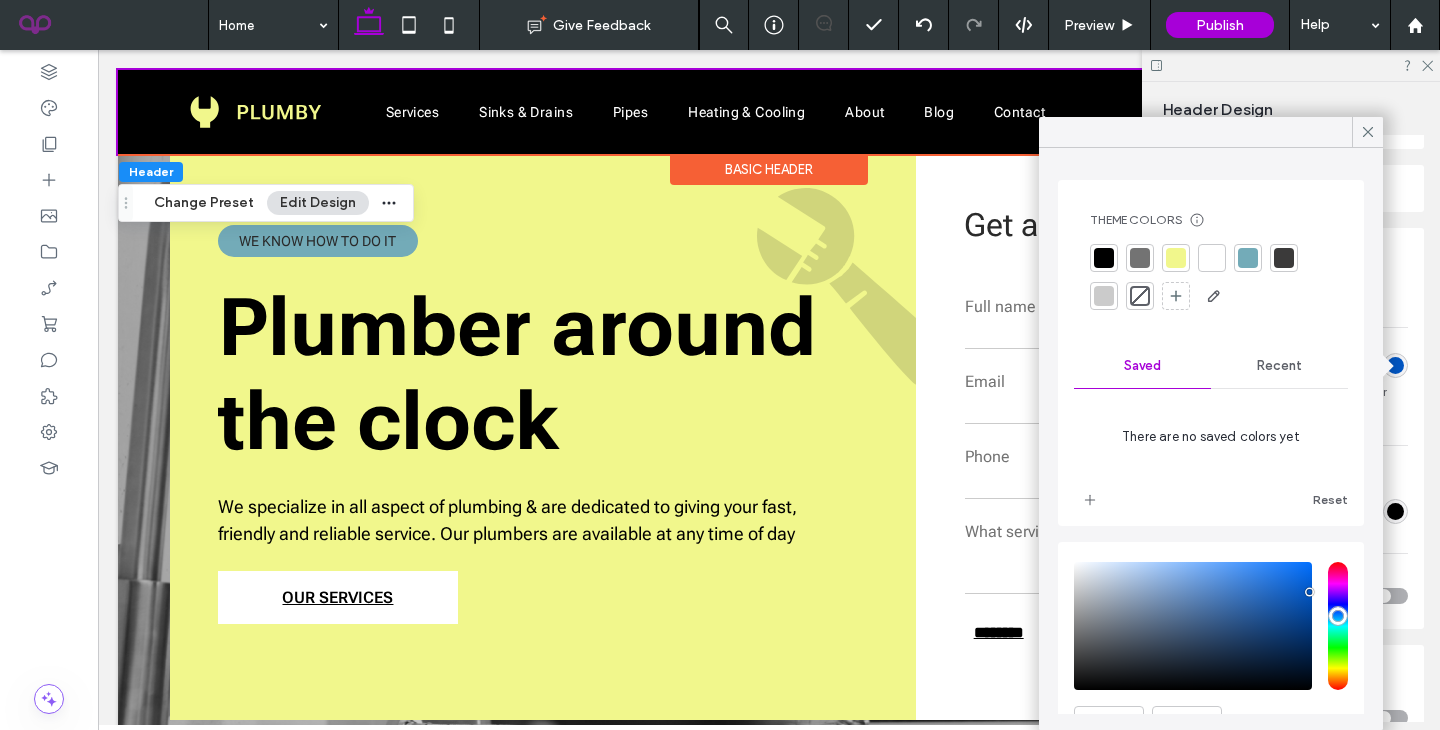 click on "Theme Colors Save time with Theme Colors Create a color palette to instantly add or change colors of connected site elements.    Learn more Saved Recent There are no saved colors yet Reset" at bounding box center [1211, 353] 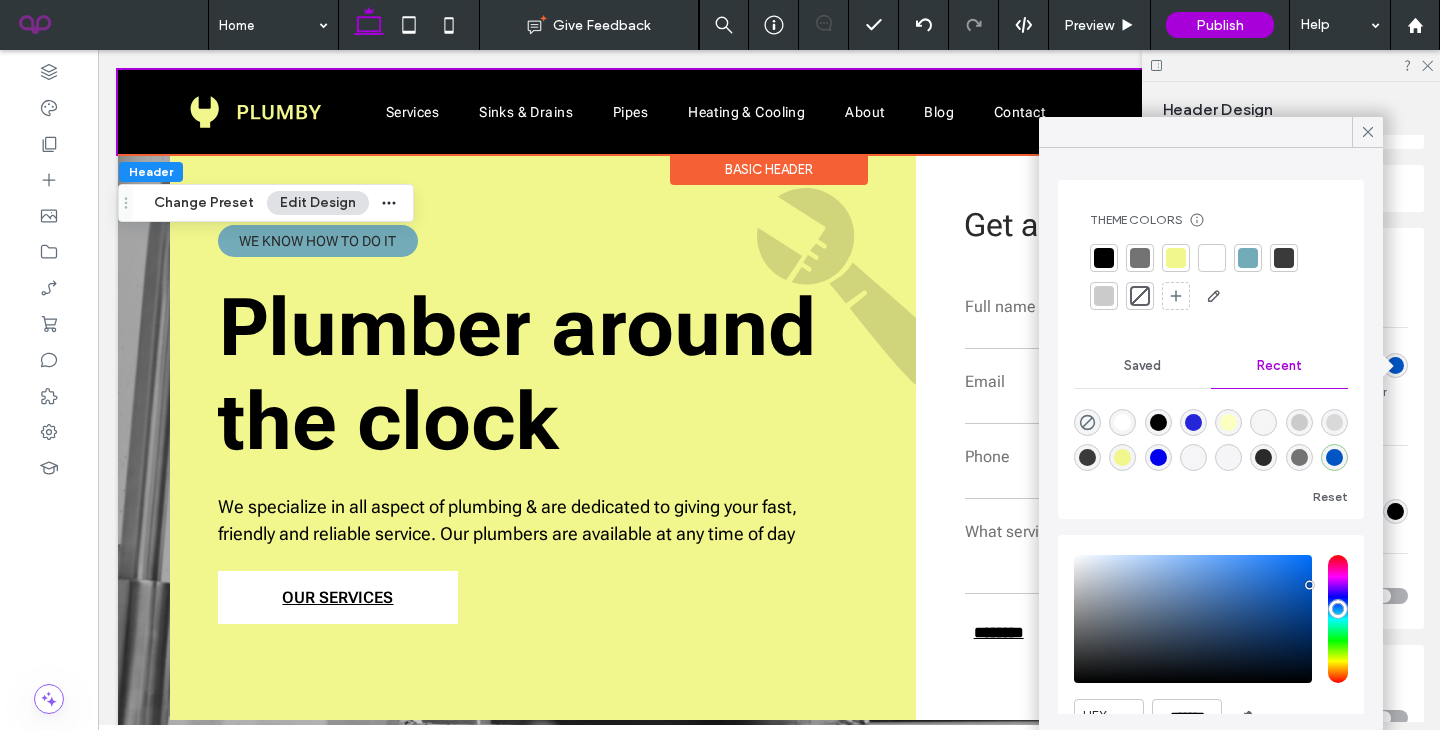 click at bounding box center [1334, 457] 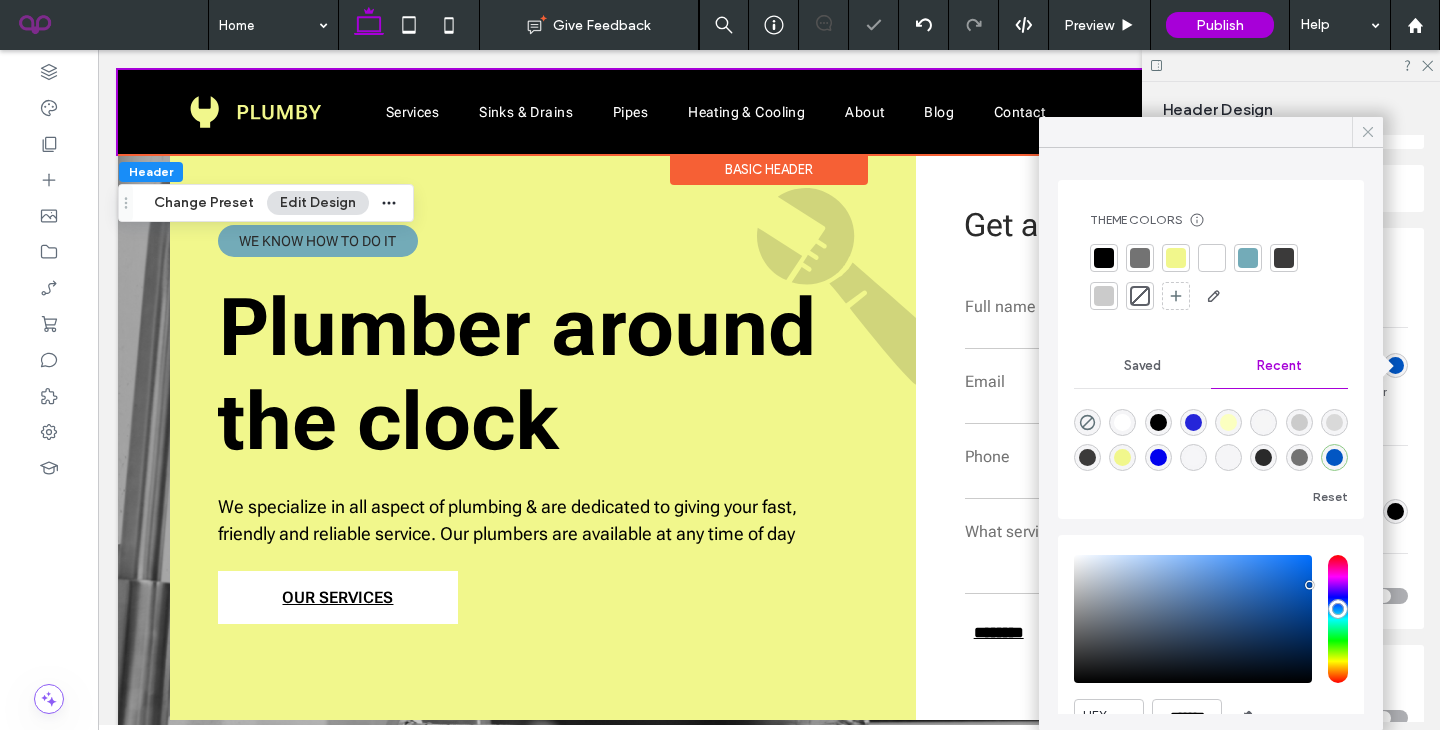 click 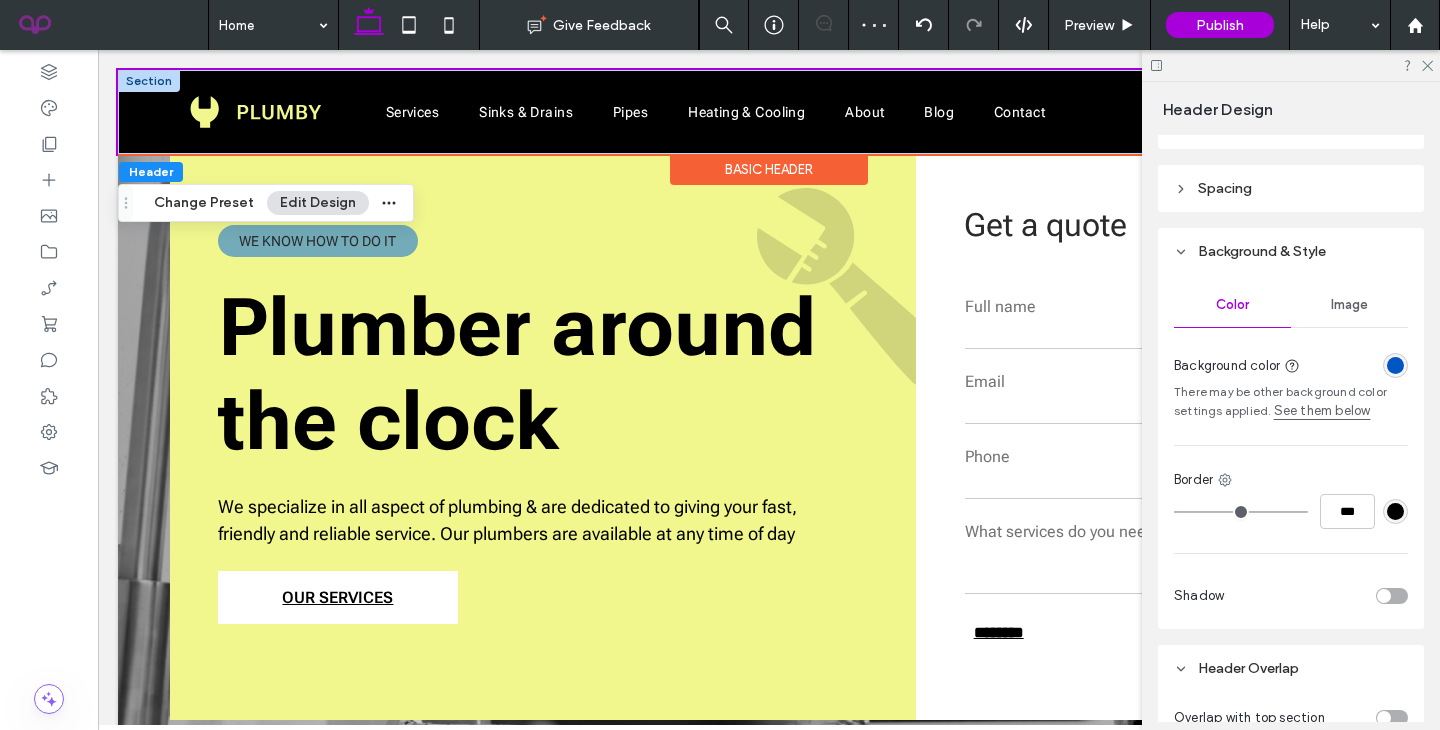 click at bounding box center [149, 81] 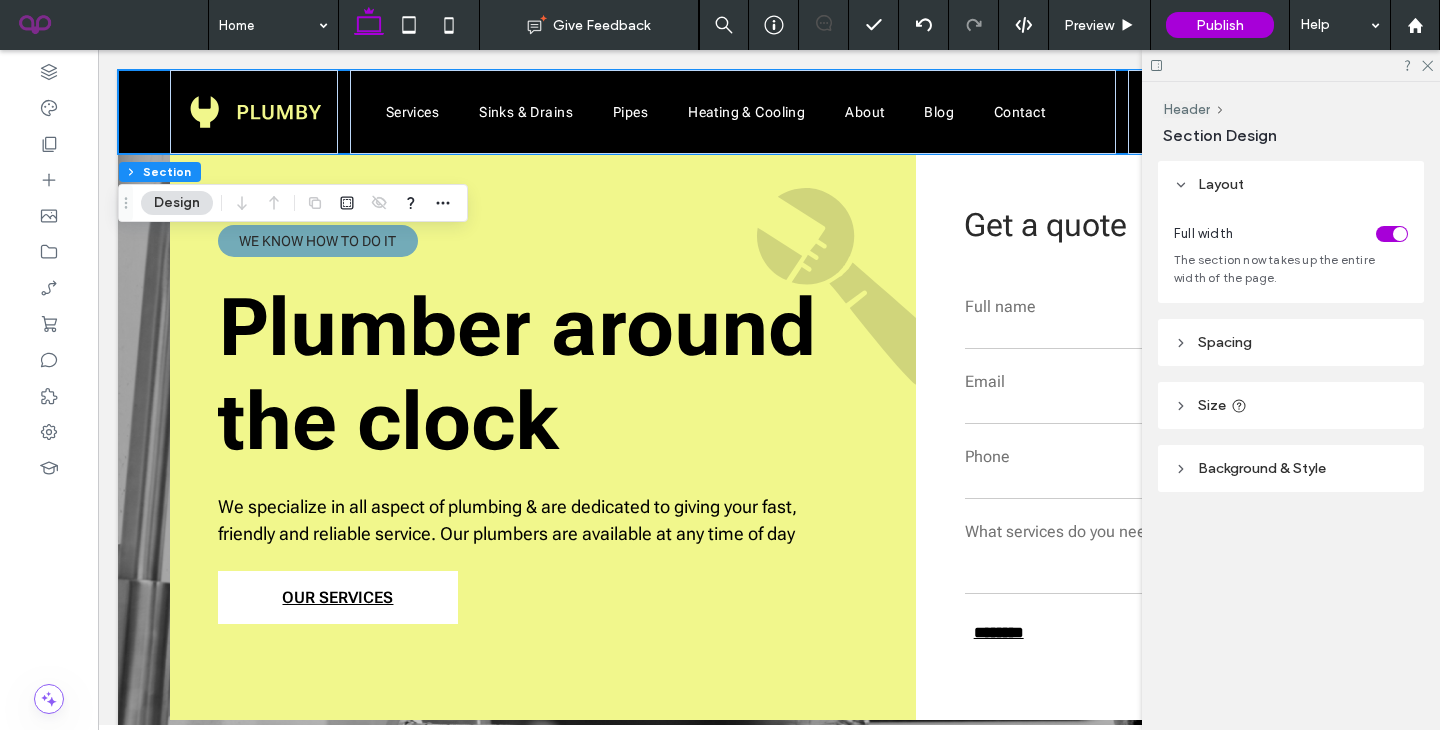 click on "Background & Style" at bounding box center (1291, 468) 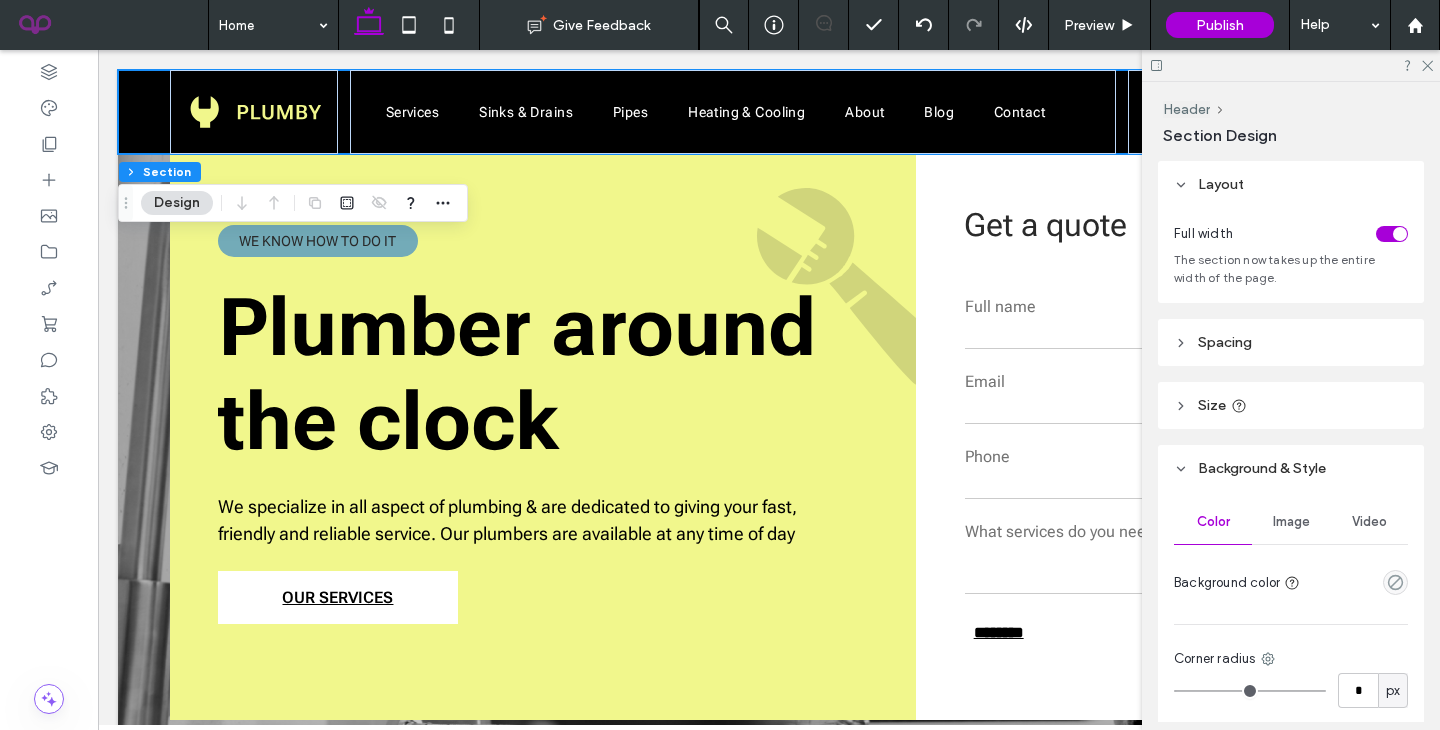 click at bounding box center [1291, 65] 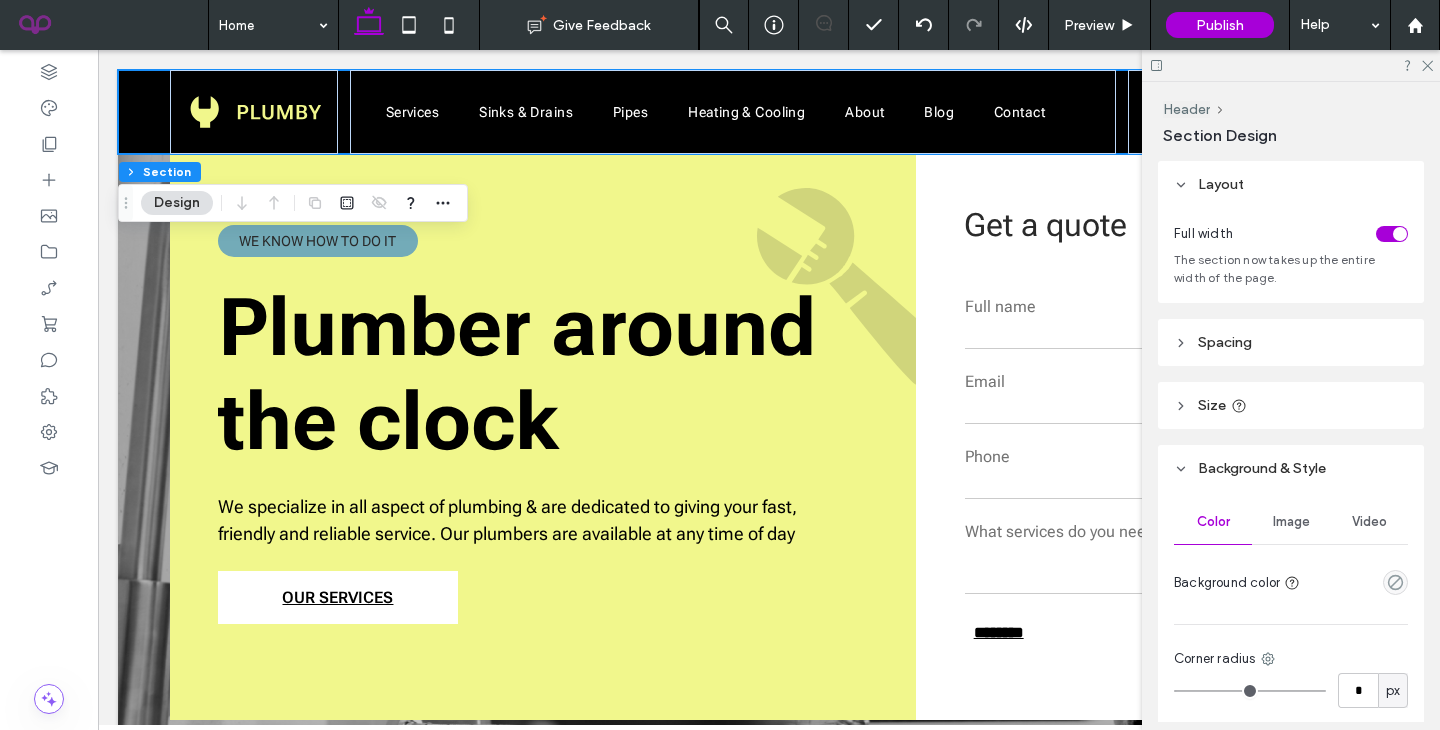 click at bounding box center (1291, 65) 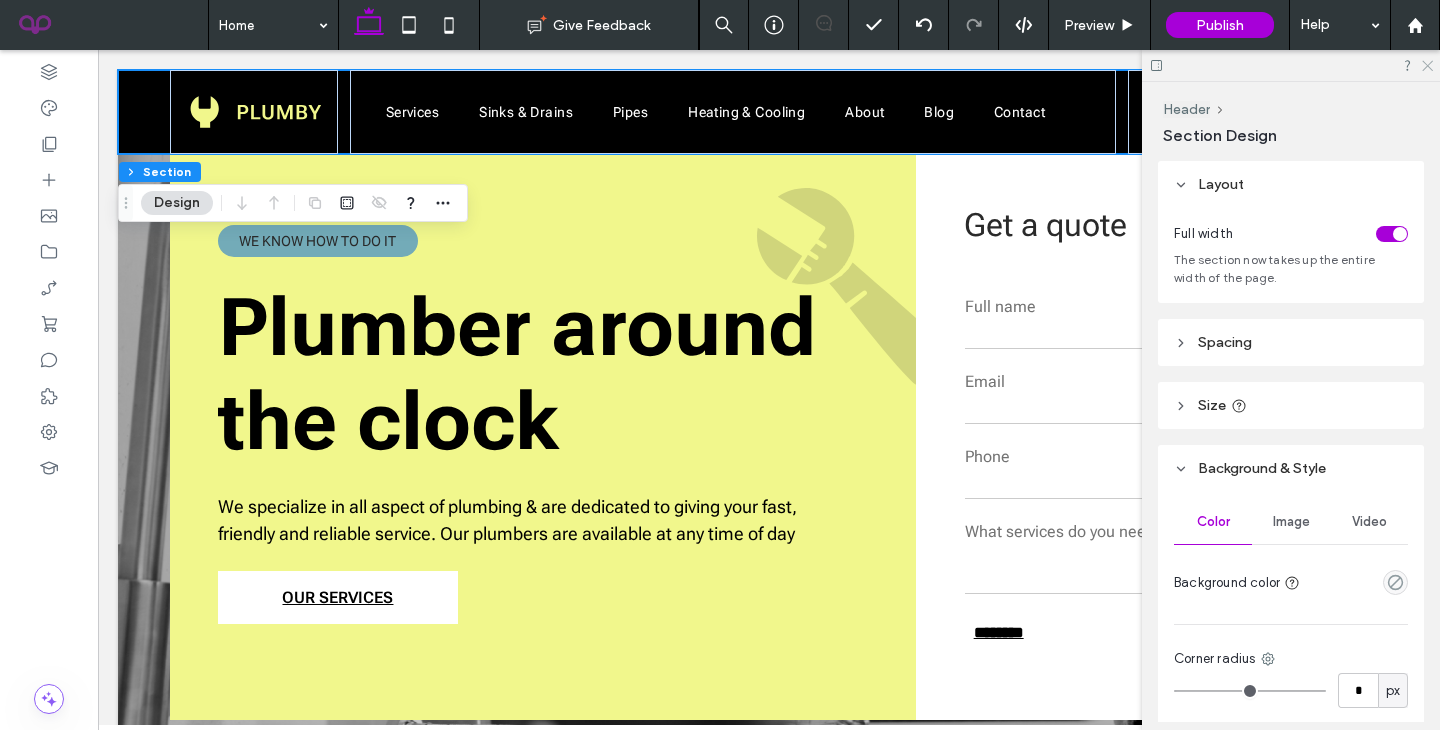 click 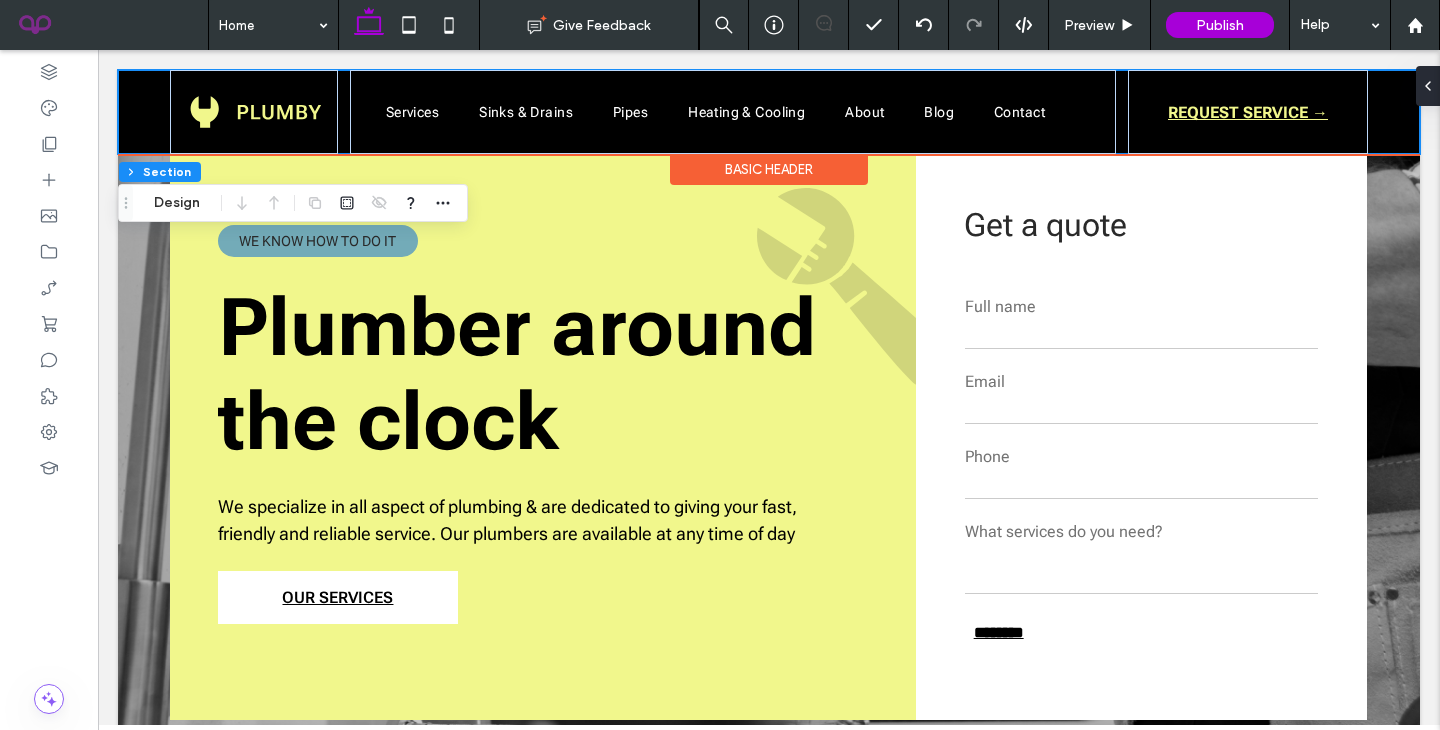 click on "Basic Header" at bounding box center (769, 169) 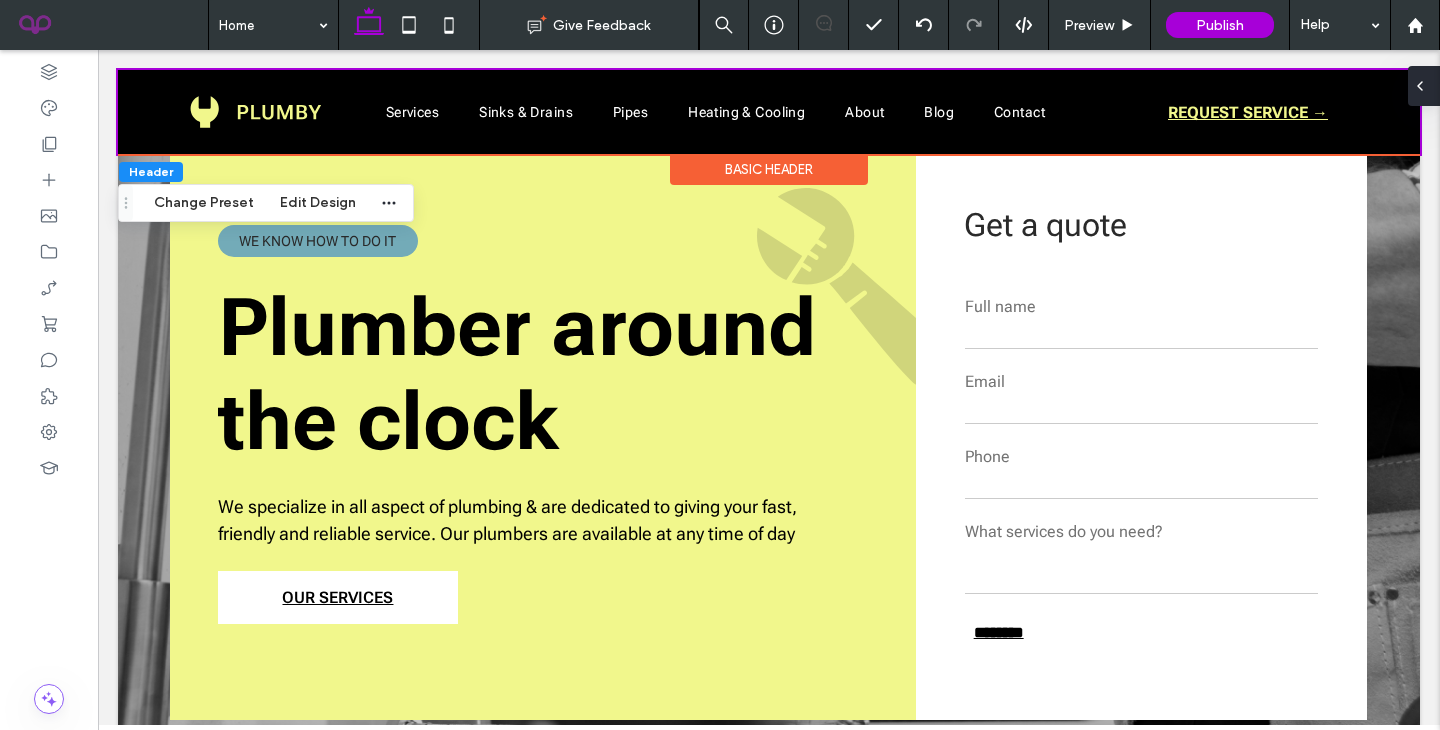 click 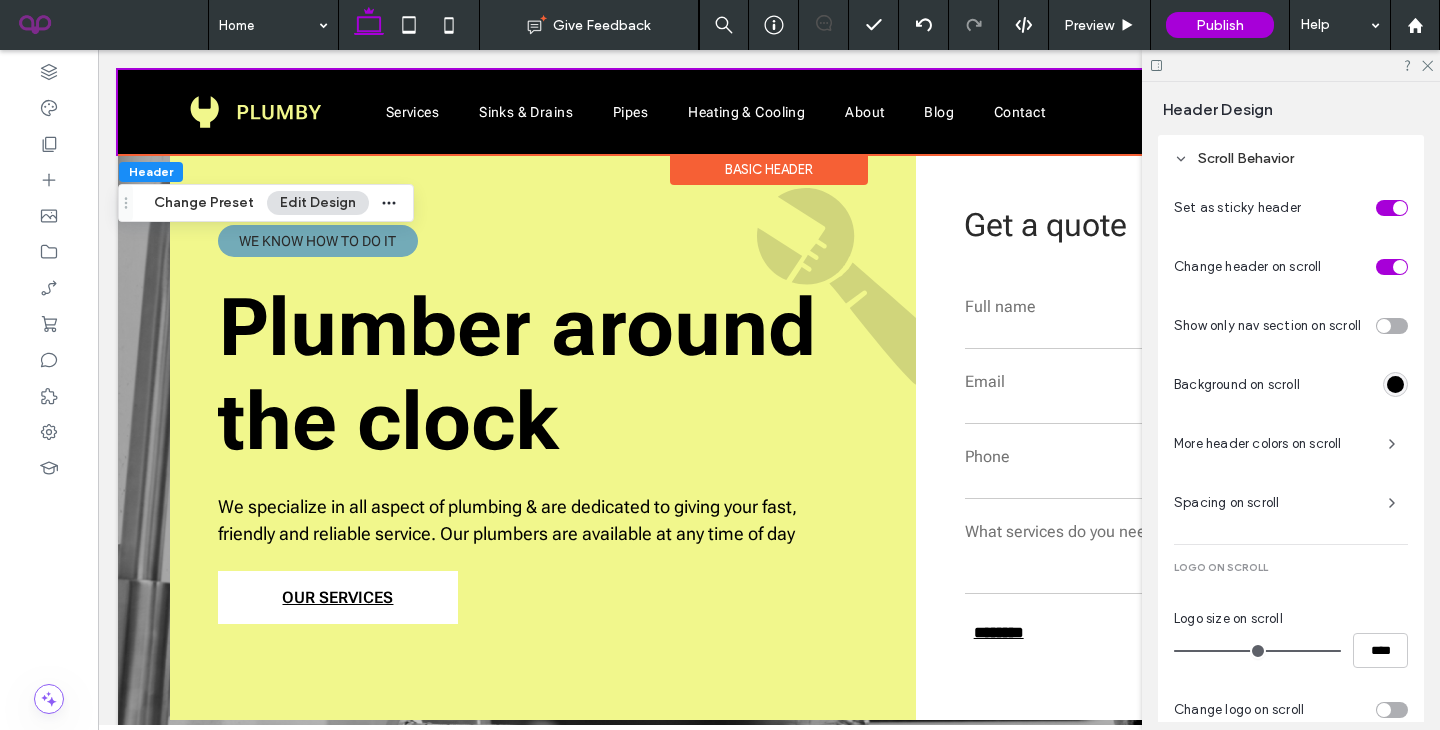 scroll, scrollTop: 807, scrollLeft: 0, axis: vertical 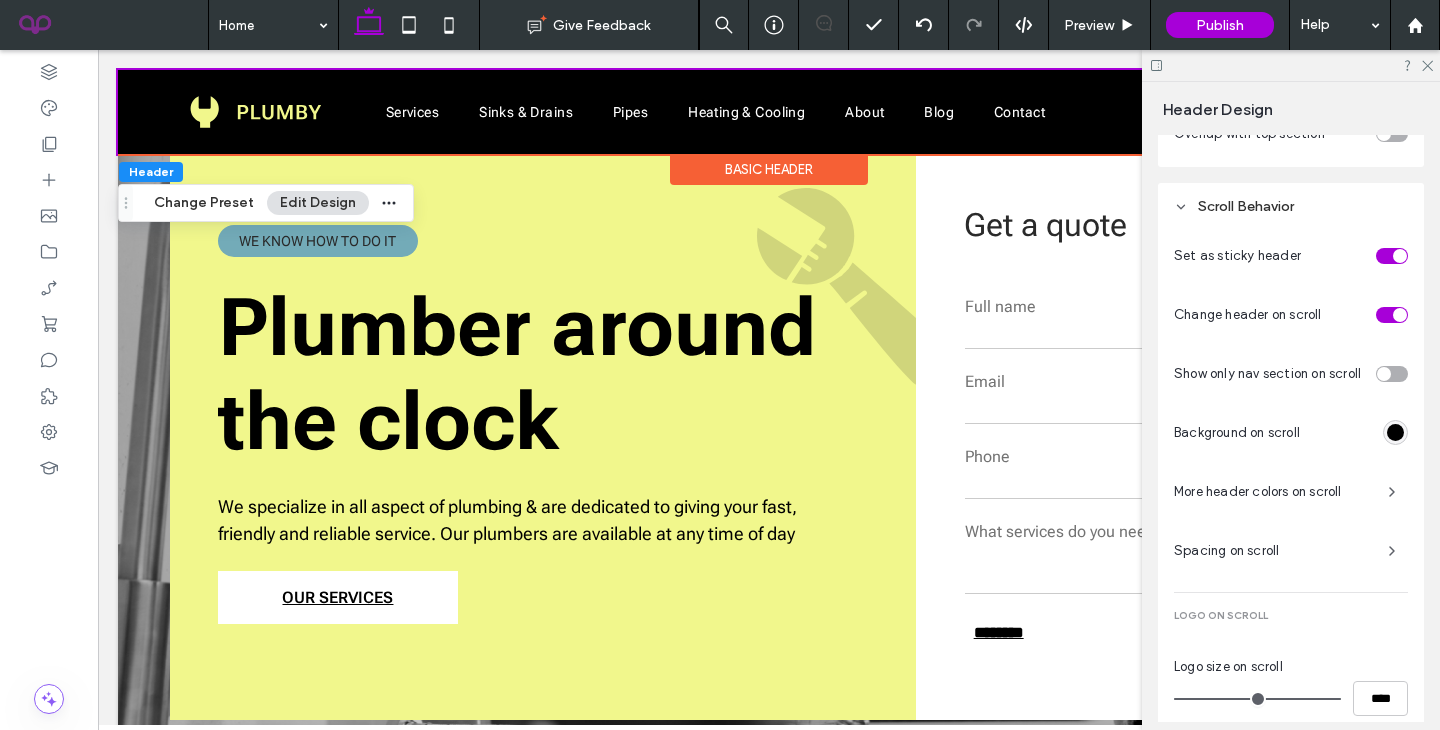 click on "Set as sticky header Change header on scroll Show only nav section on scroll Background on scroll More header colors on scroll Spacing on scroll Logo on Scroll Logo size on scroll **** Change logo on scroll" at bounding box center [1291, 514] 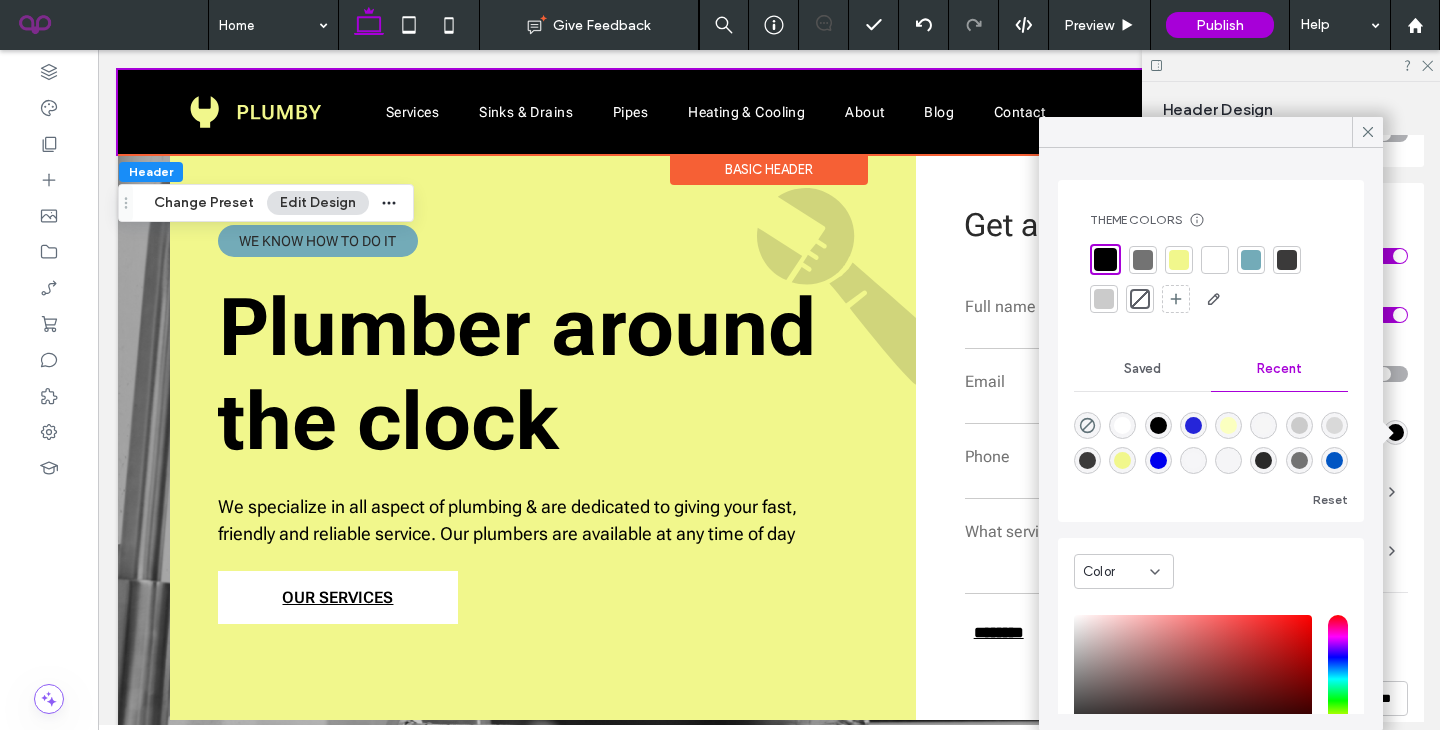 click at bounding box center (1334, 460) 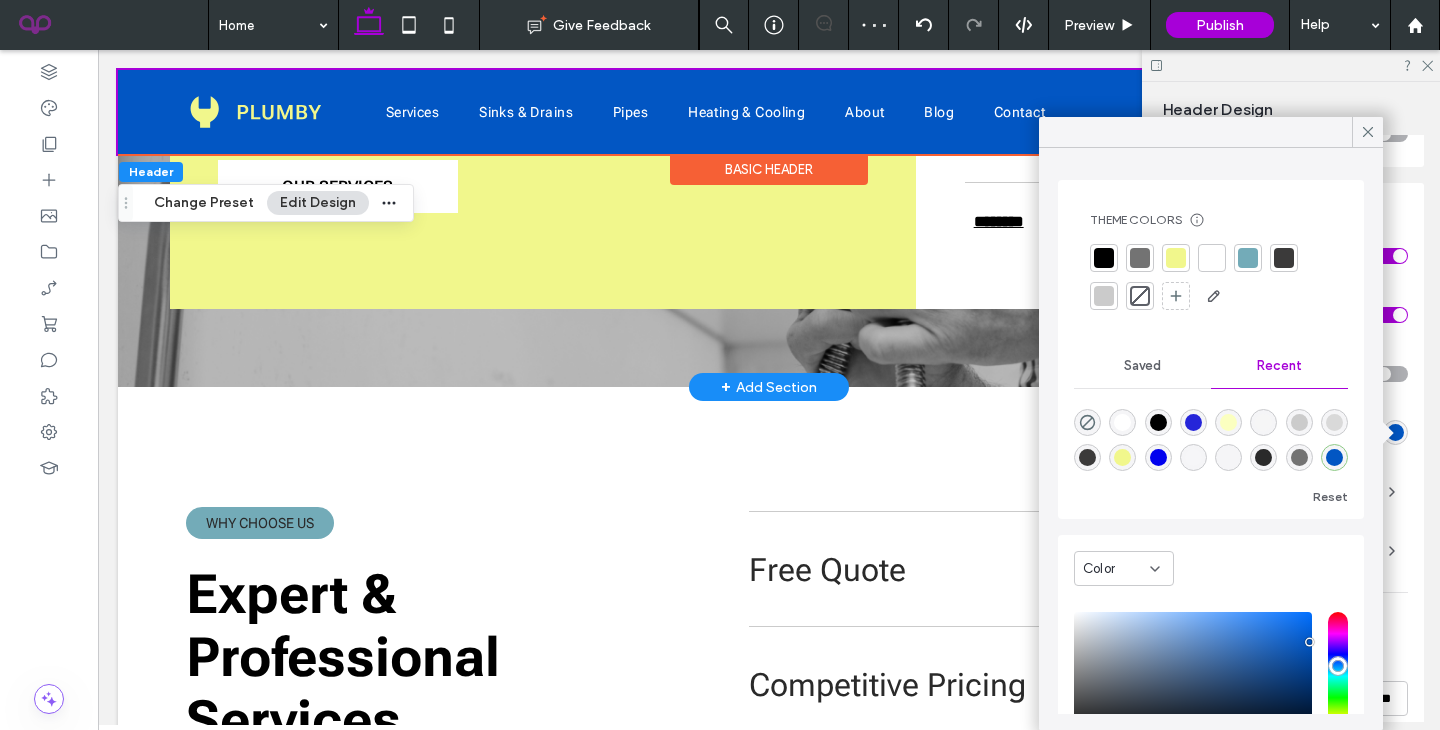 scroll, scrollTop: 0, scrollLeft: 0, axis: both 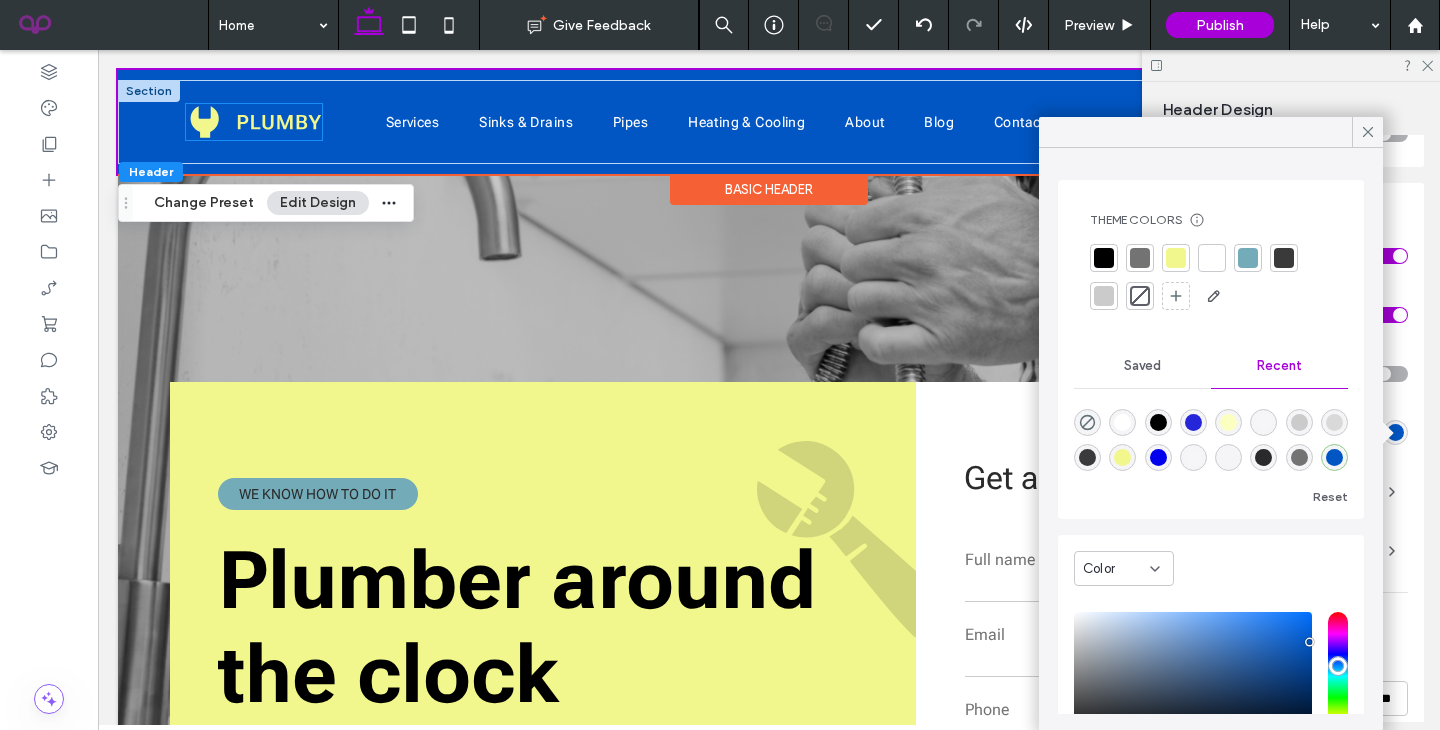 click at bounding box center [254, 122] 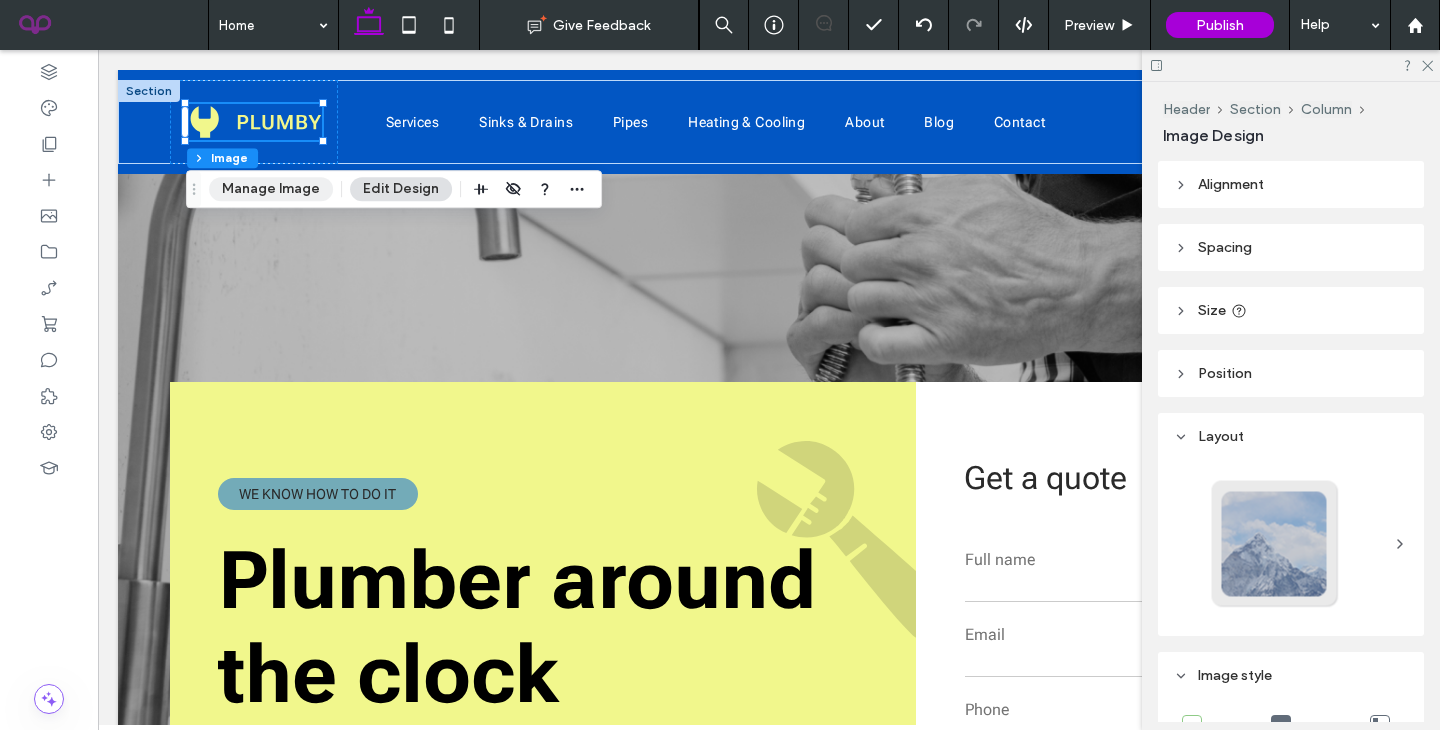 drag, startPoint x: 264, startPoint y: 191, endPoint x: 763, endPoint y: 311, distance: 513.2261 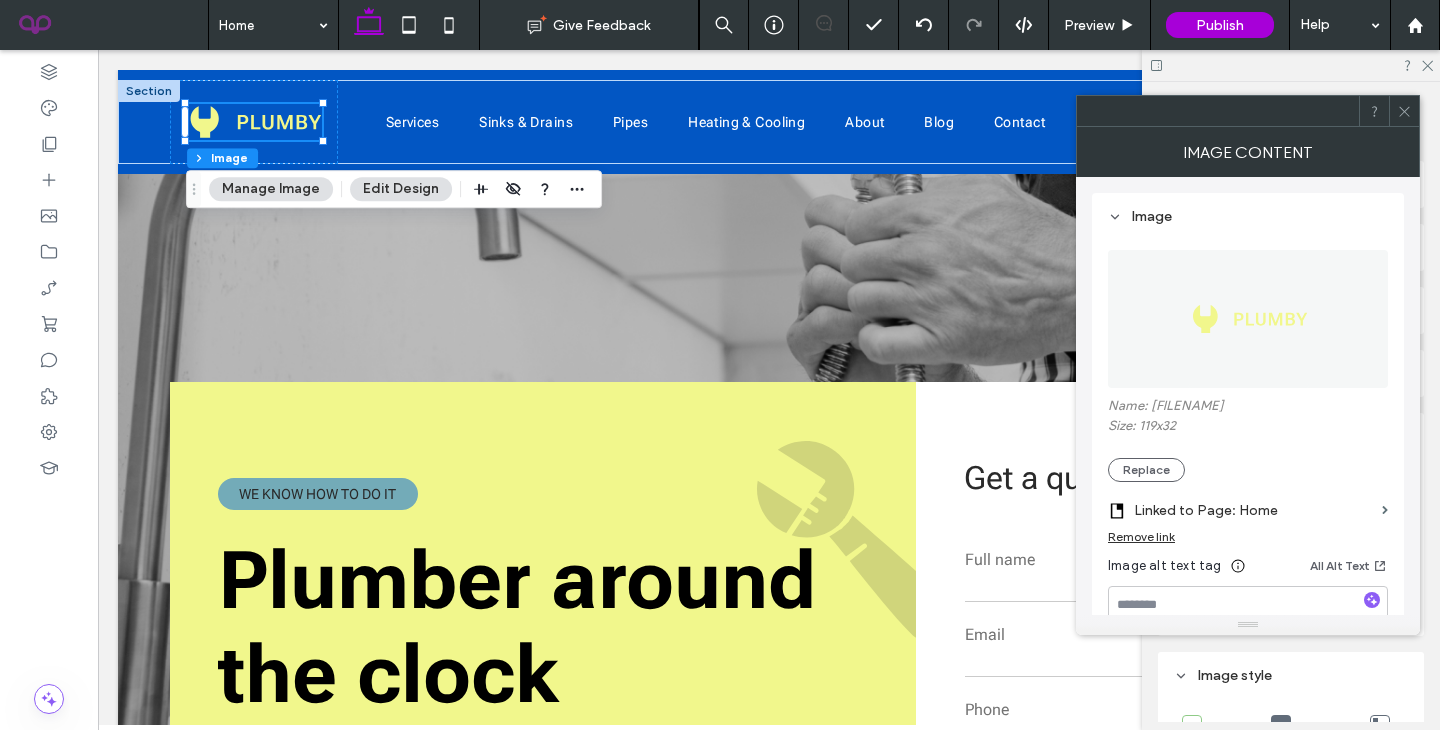 click at bounding box center [1248, 319] 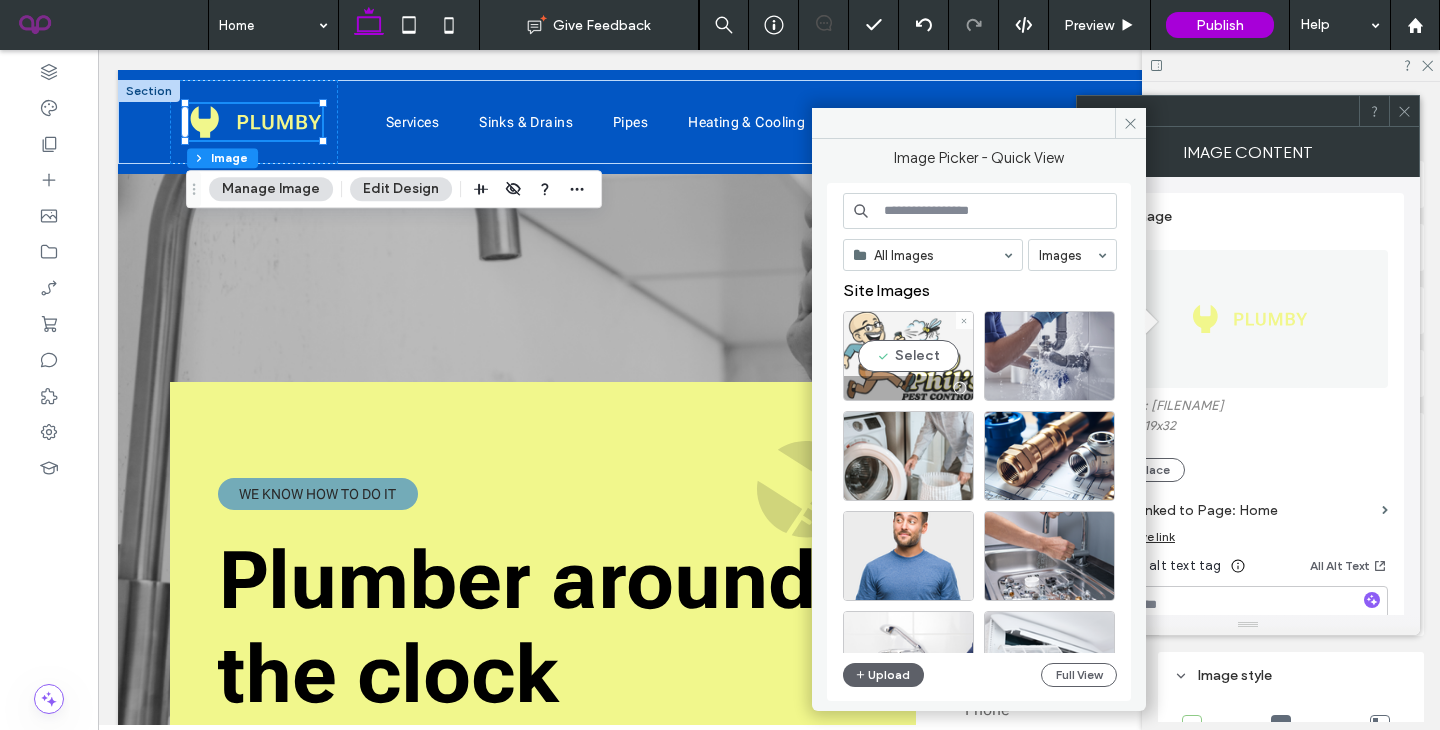 click on "Select" at bounding box center [908, 356] 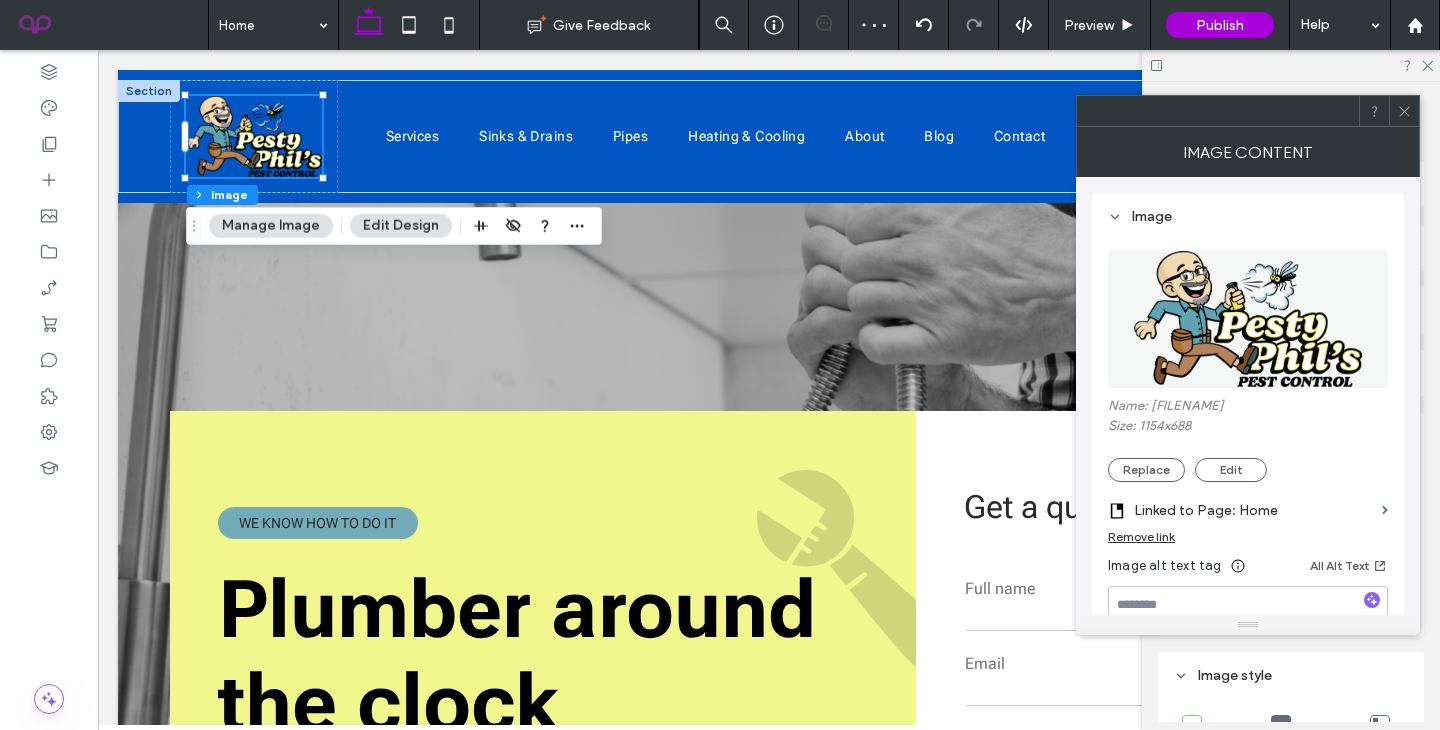 click at bounding box center [1404, 111] 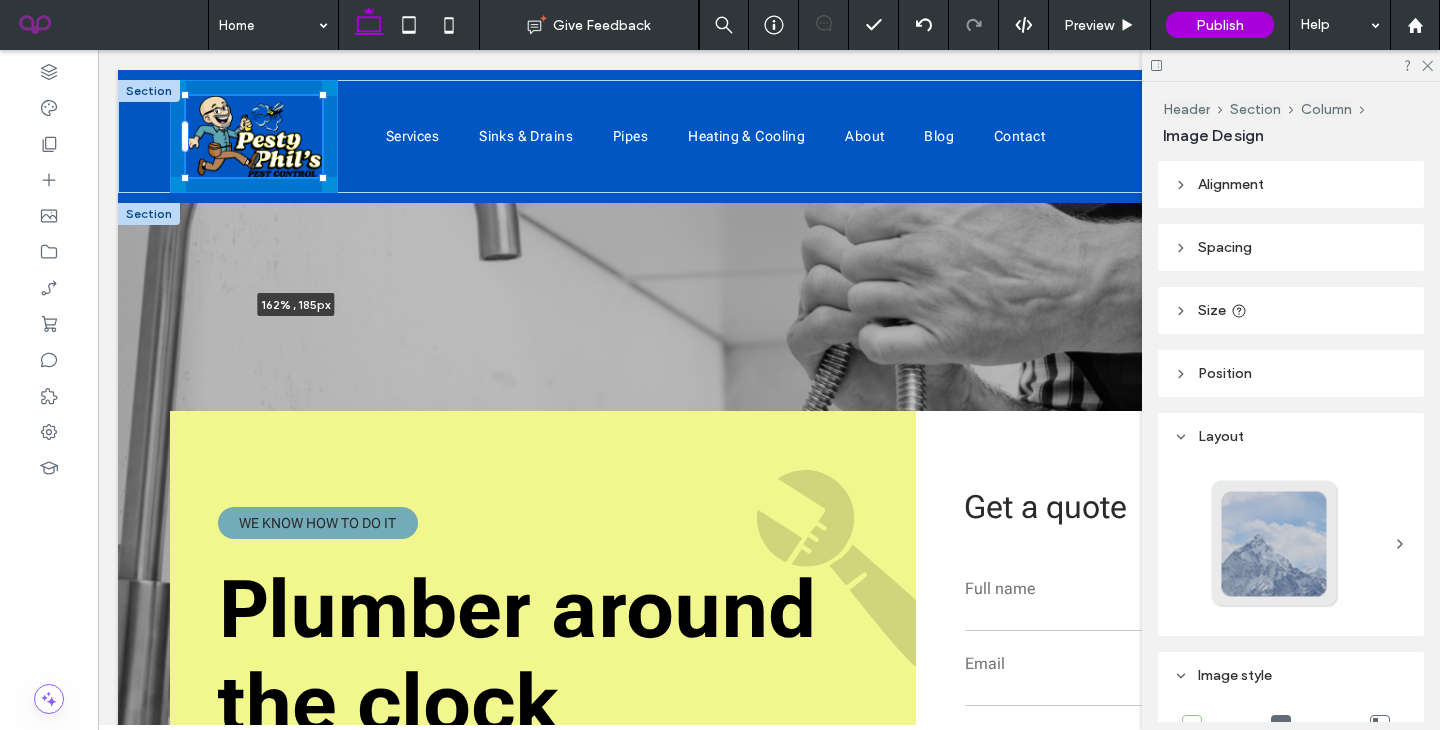 drag, startPoint x: 321, startPoint y: 178, endPoint x: 424, endPoint y: 211, distance: 108.157295 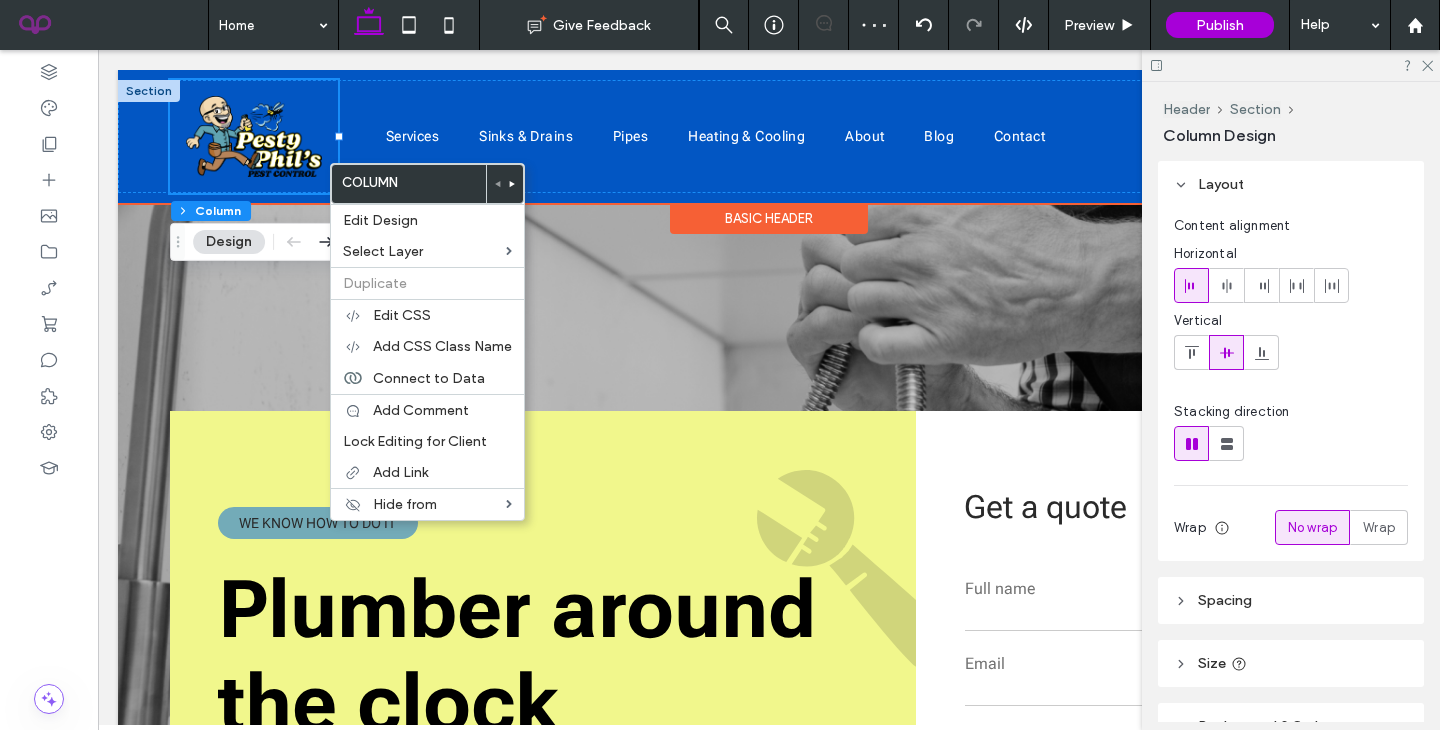 click at bounding box center [254, 136] 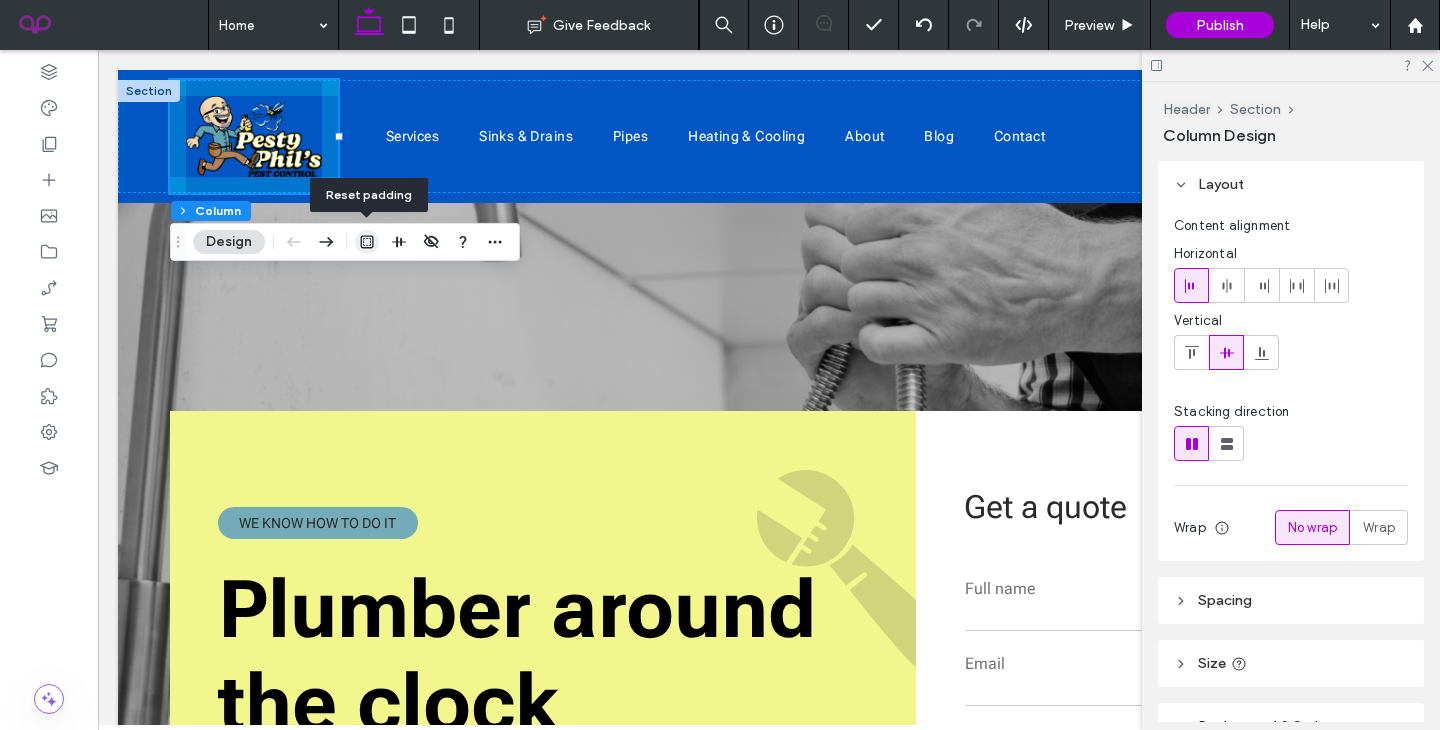 click 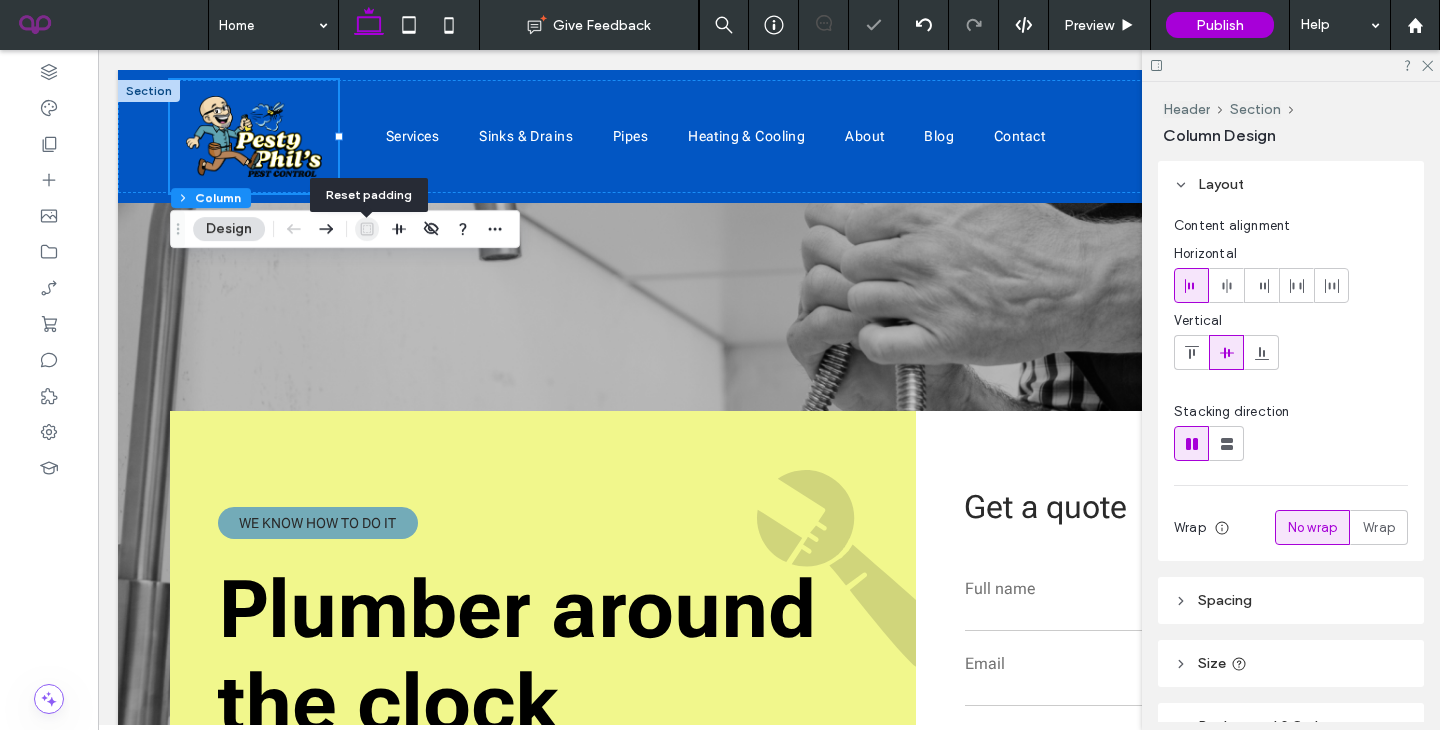 type on "*" 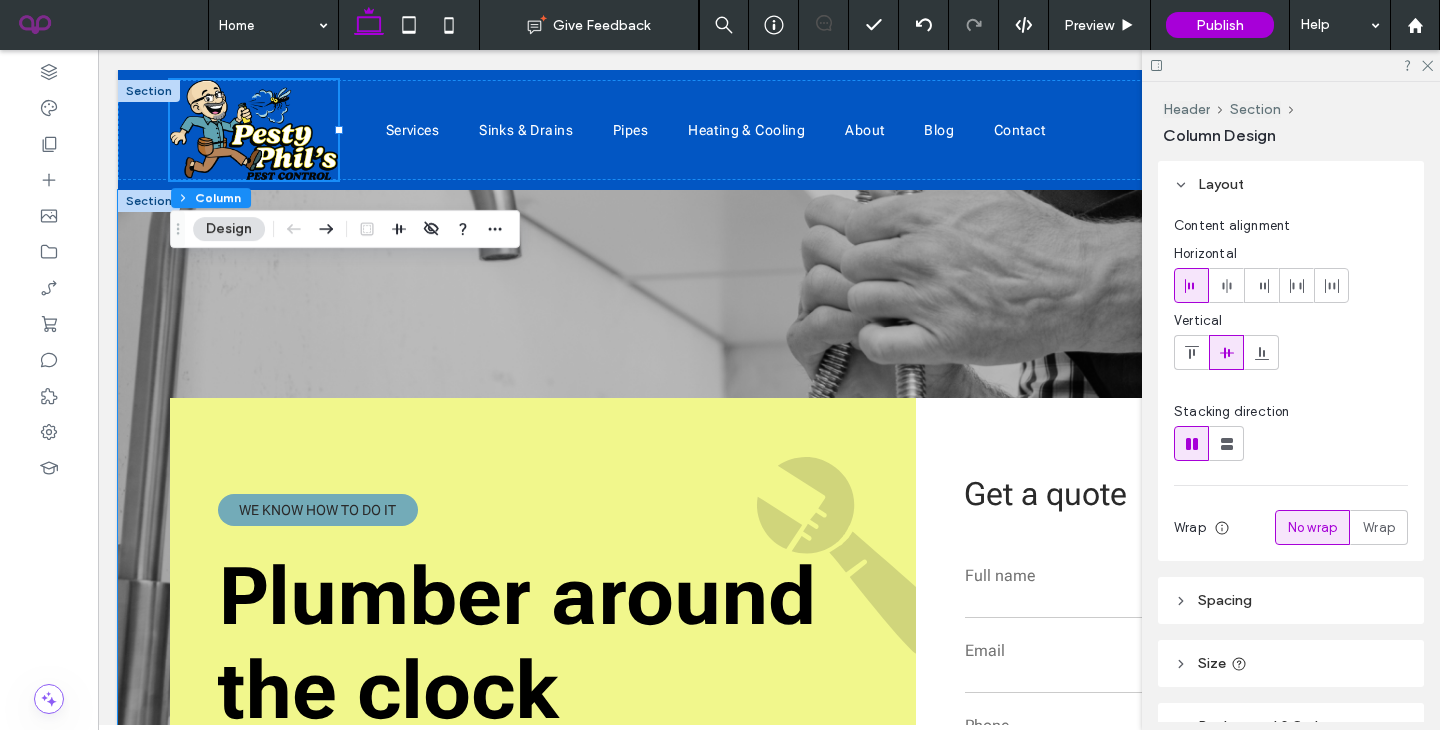 scroll, scrollTop: 0, scrollLeft: 3, axis: horizontal 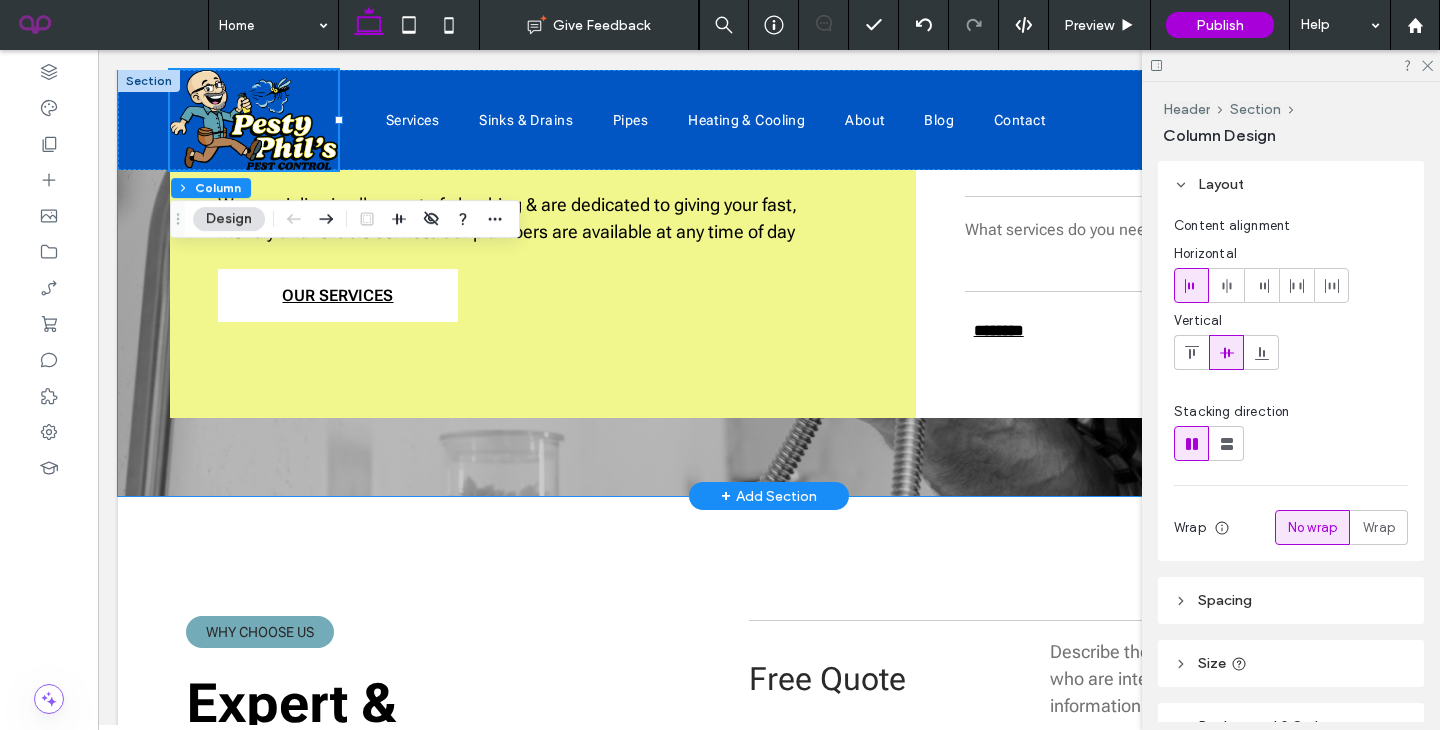 click on "Plumber around the clock
We specialize in all aspect of plumbing & are dedicated to giving your fast, friendly and reliable service. Our plumbers are available at any time of day
OUR SERVICES
WE KNOW HOW TO DO IT
Get a quote
[FIRST] [LAST]
[EMAIL]
[PHONE]
What services do you need?
********
Thank you for contacting us. We will get back to you as soon as possible.
Oops, there was an error sending your message. Please try again later." at bounding box center [769, 57] 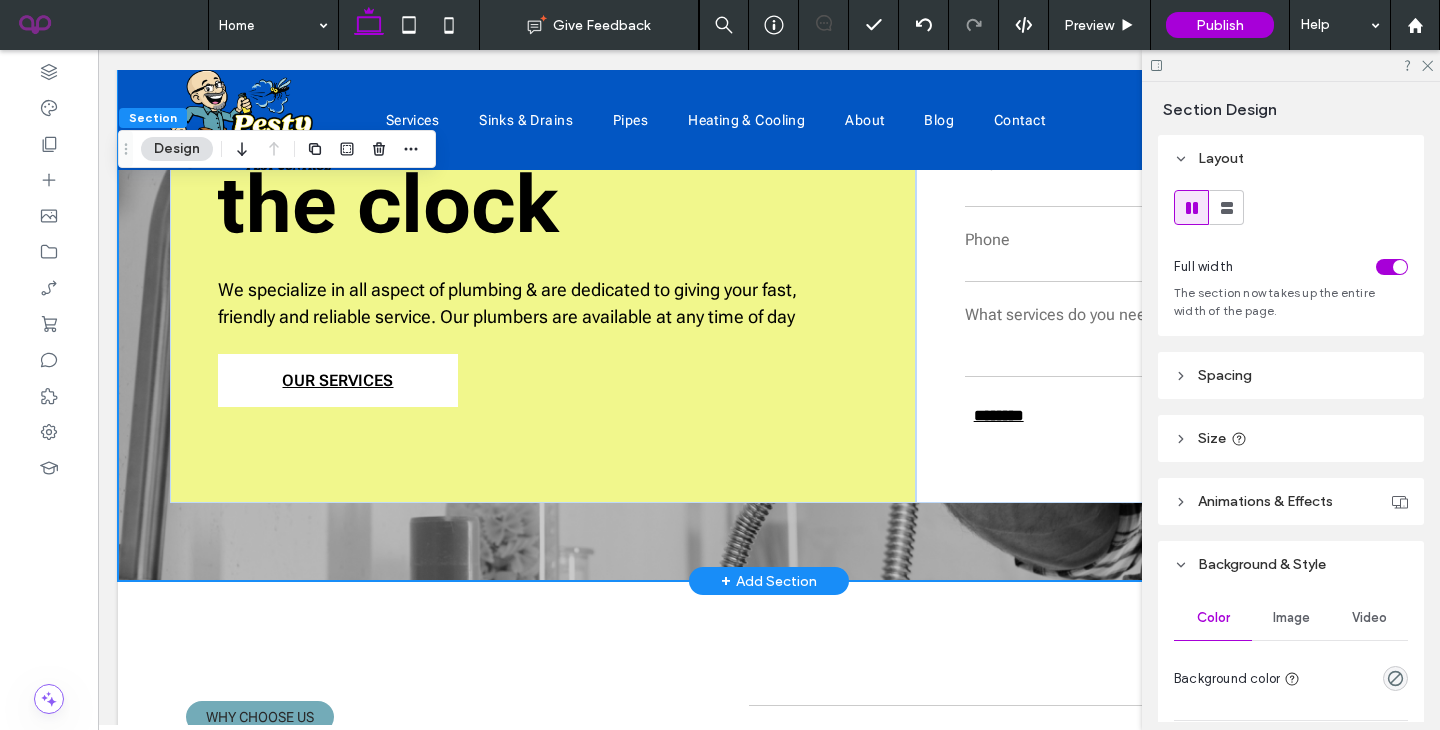 scroll, scrollTop: 459, scrollLeft: 0, axis: vertical 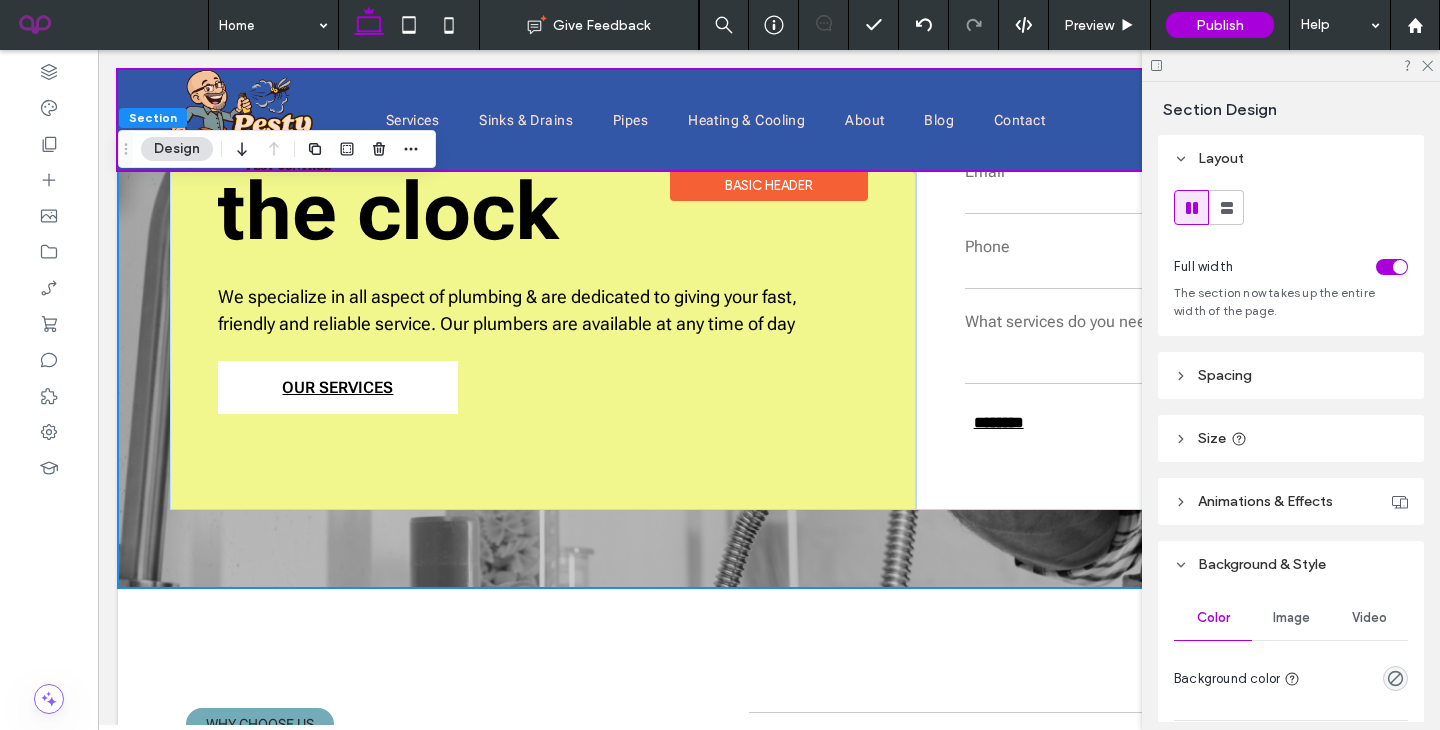 click on "Basic Header" at bounding box center (769, 185) 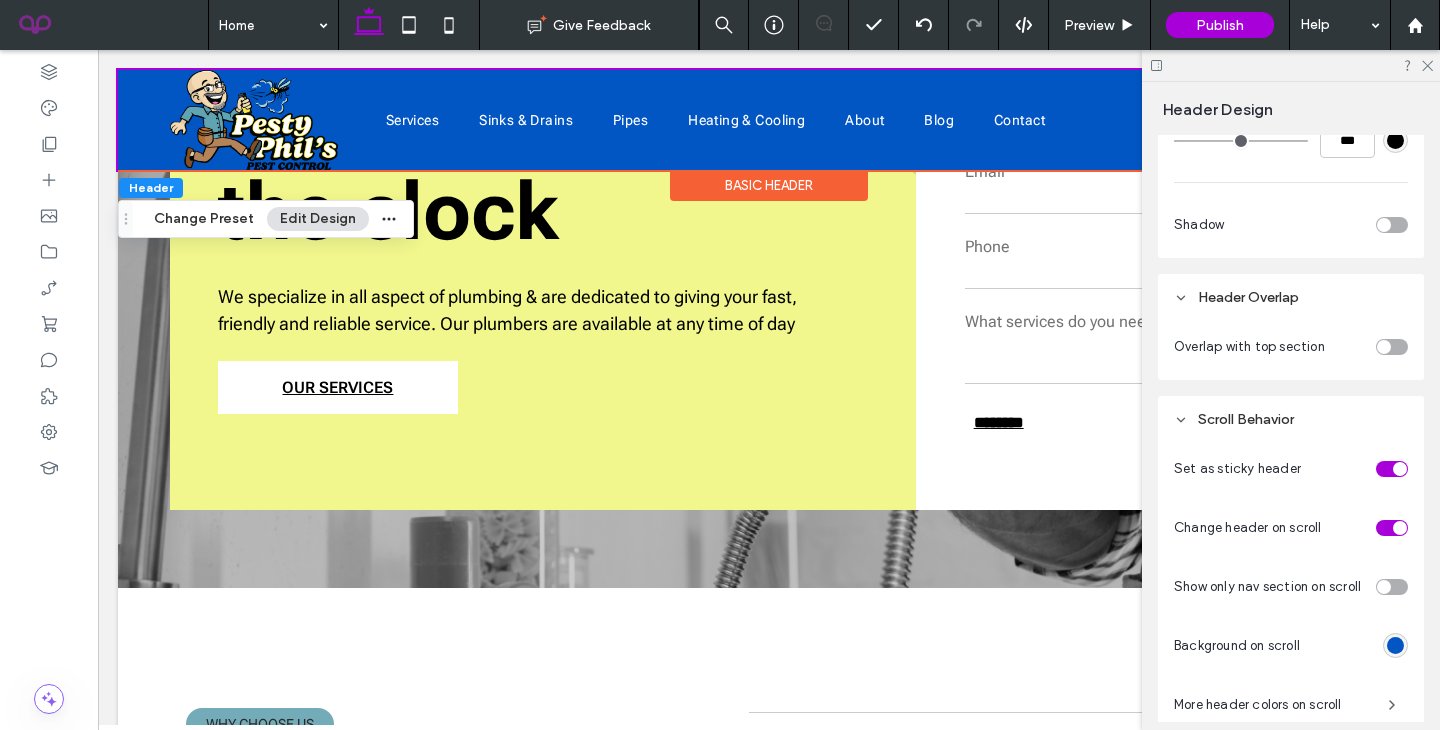 scroll, scrollTop: 855, scrollLeft: 0, axis: vertical 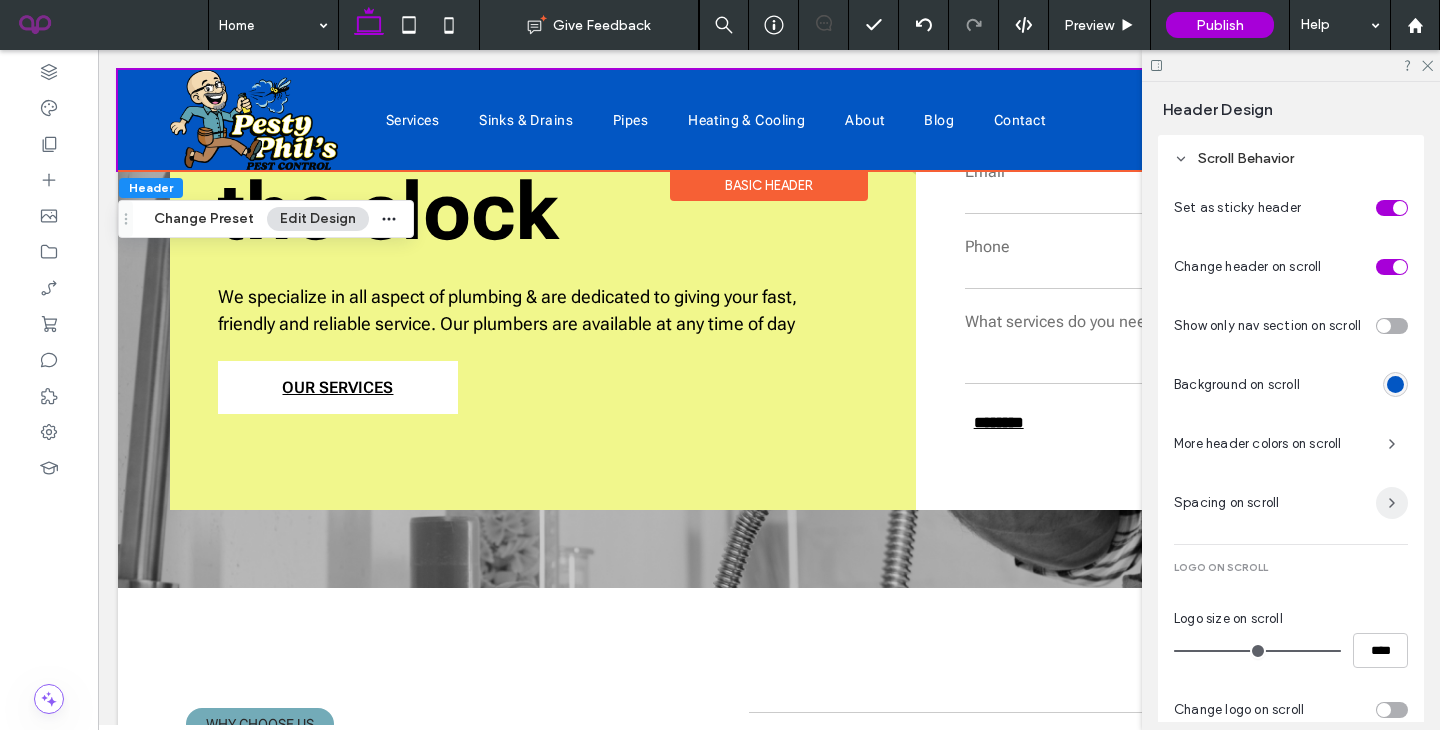 click at bounding box center [1392, 503] 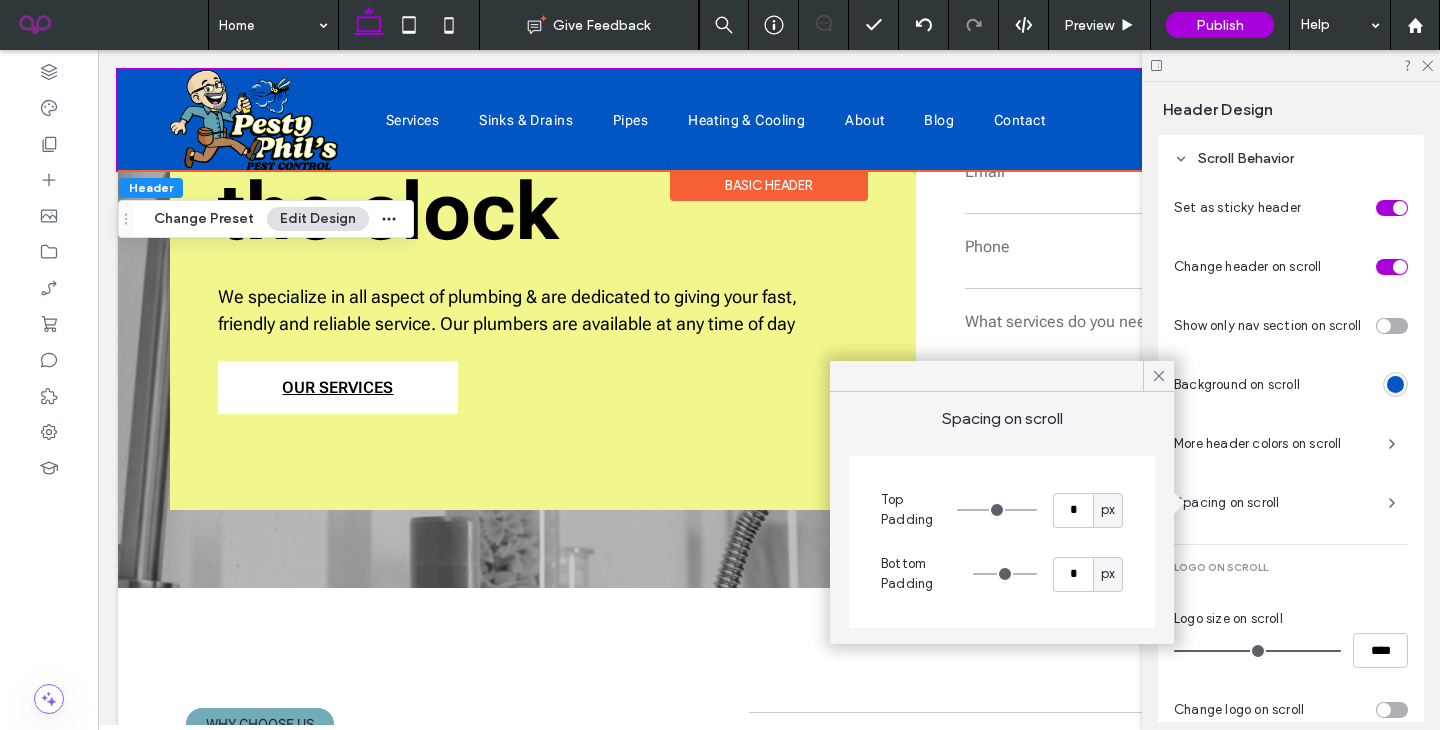 scroll, scrollTop: 841, scrollLeft: 0, axis: vertical 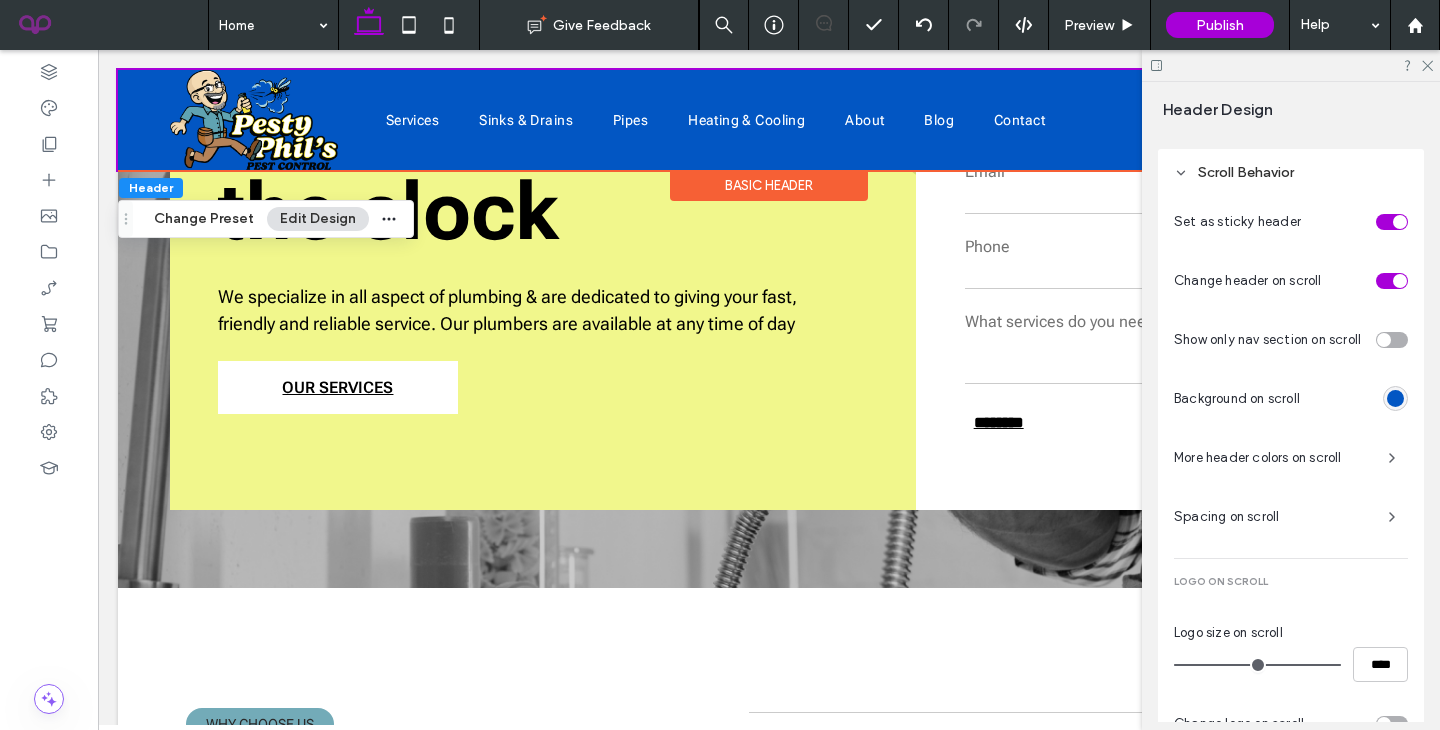 click at bounding box center (1291, 558) 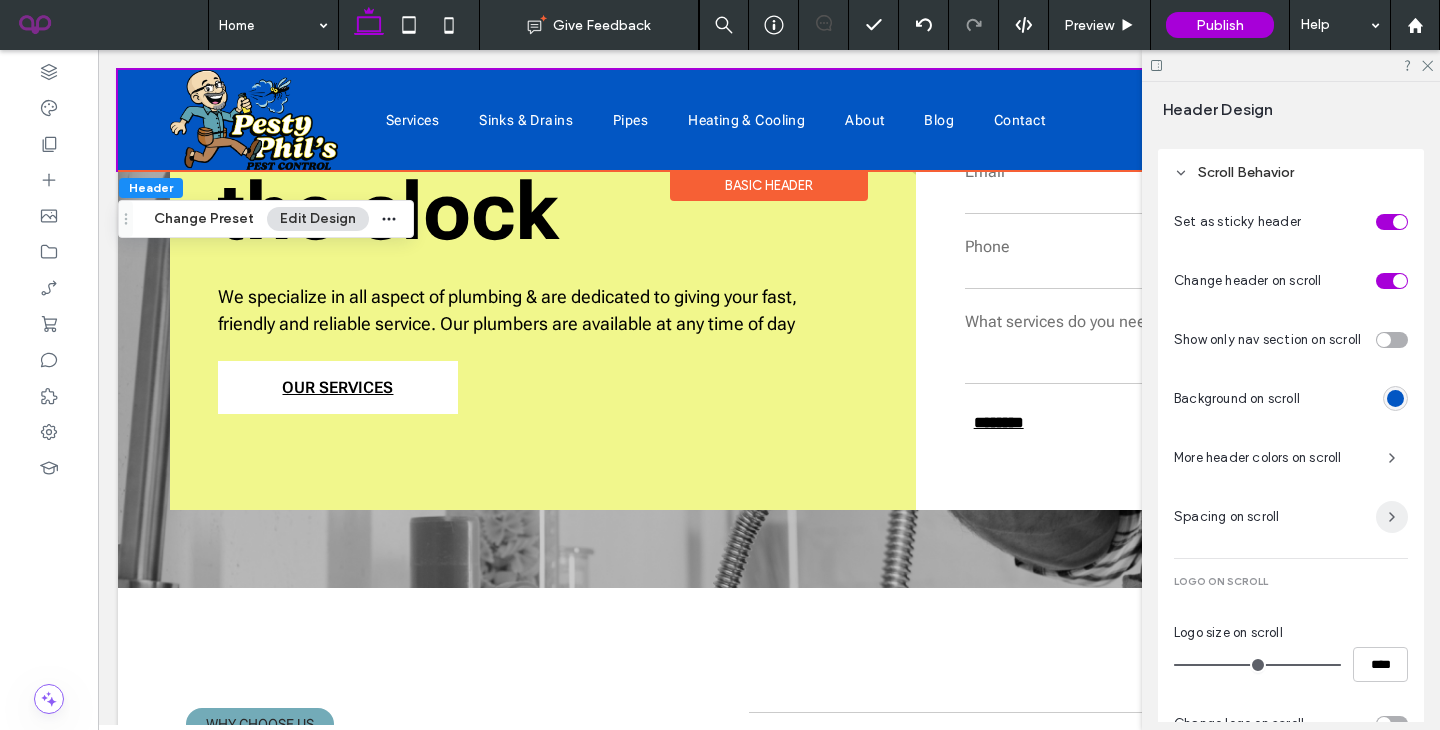 click at bounding box center [1392, 517] 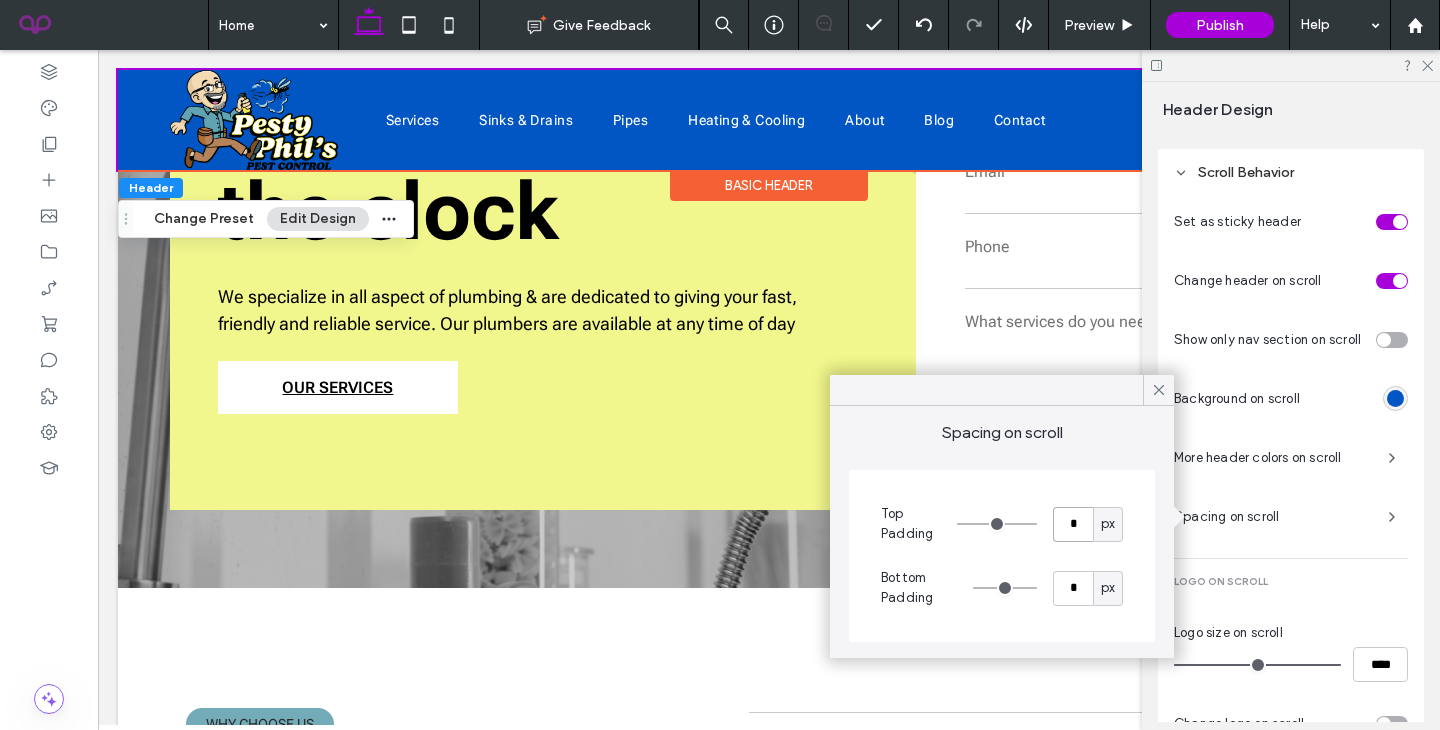 click on "*" at bounding box center (1073, 524) 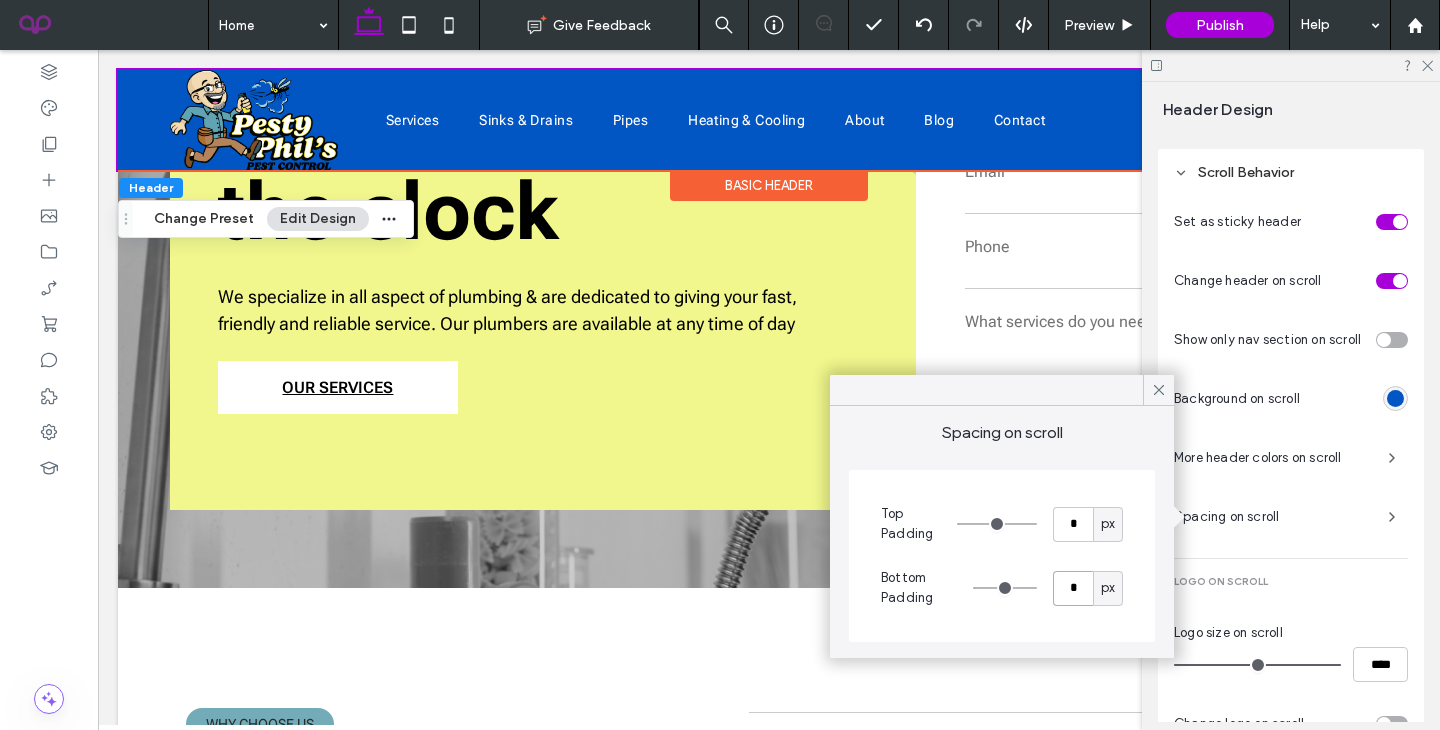 type on "*" 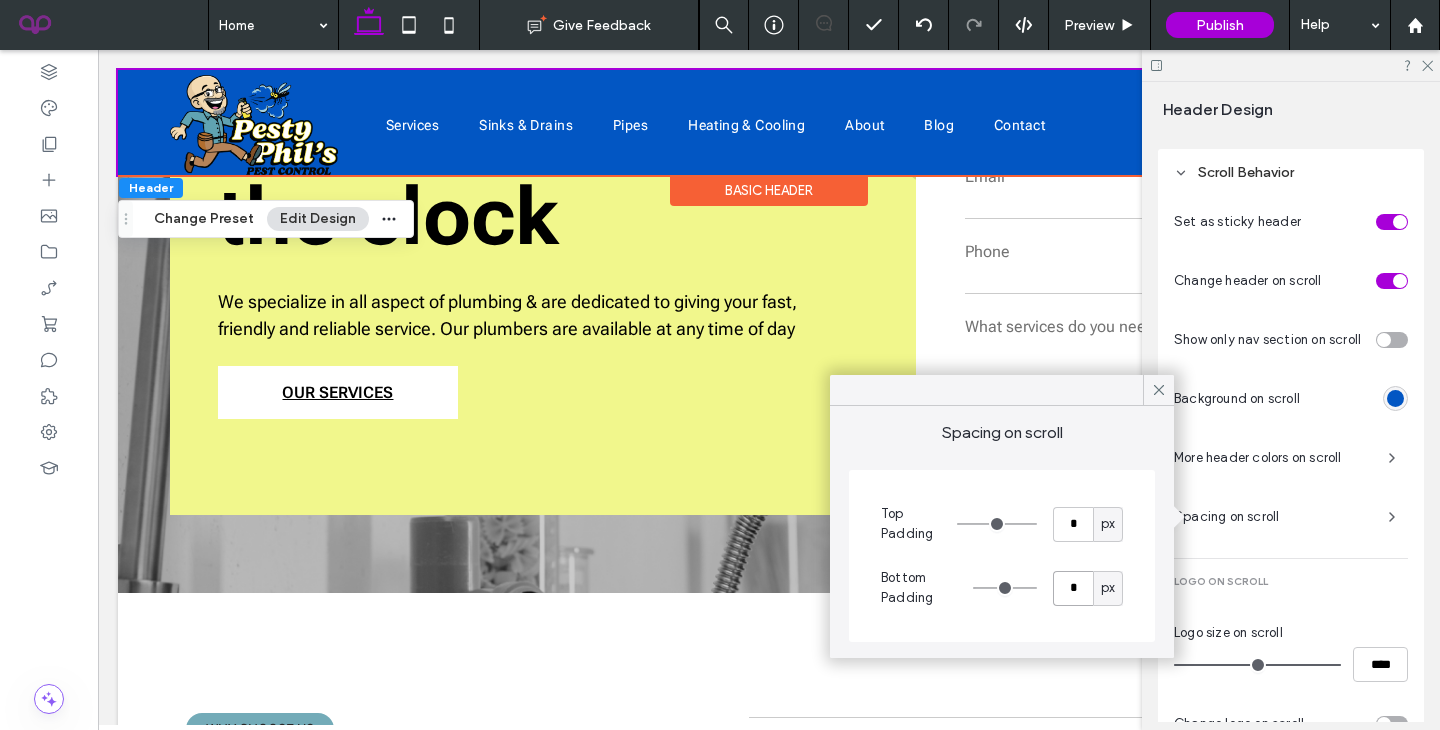click on "*" at bounding box center (1073, 588) 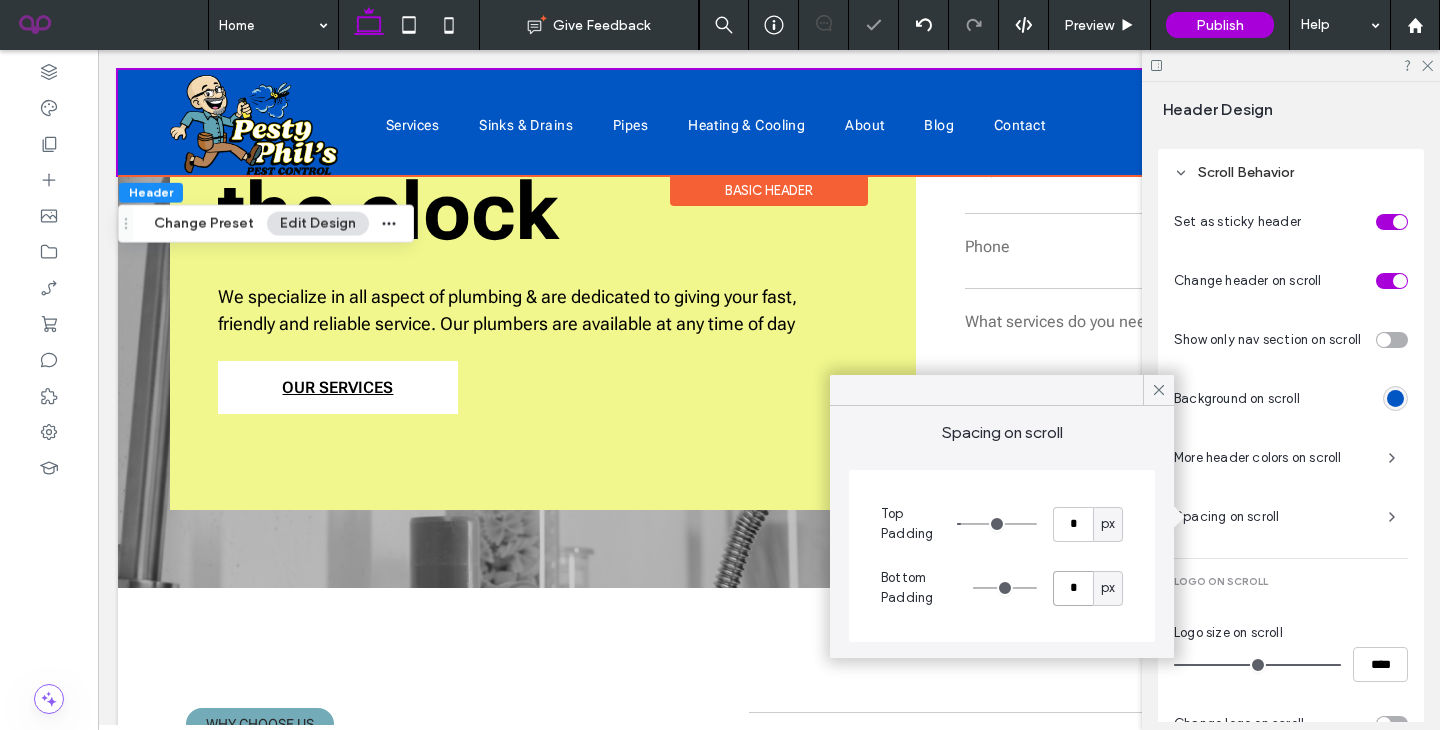 type on "*" 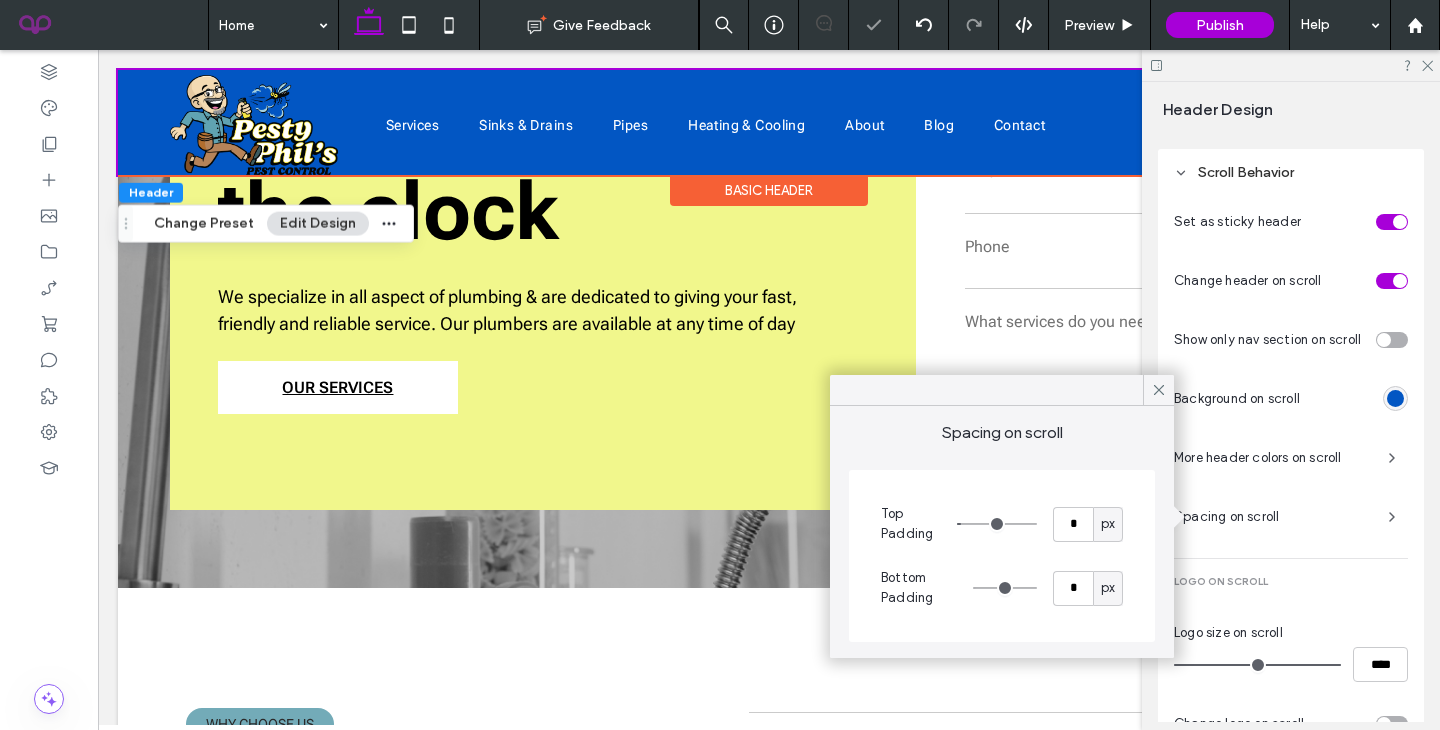 type on "*" 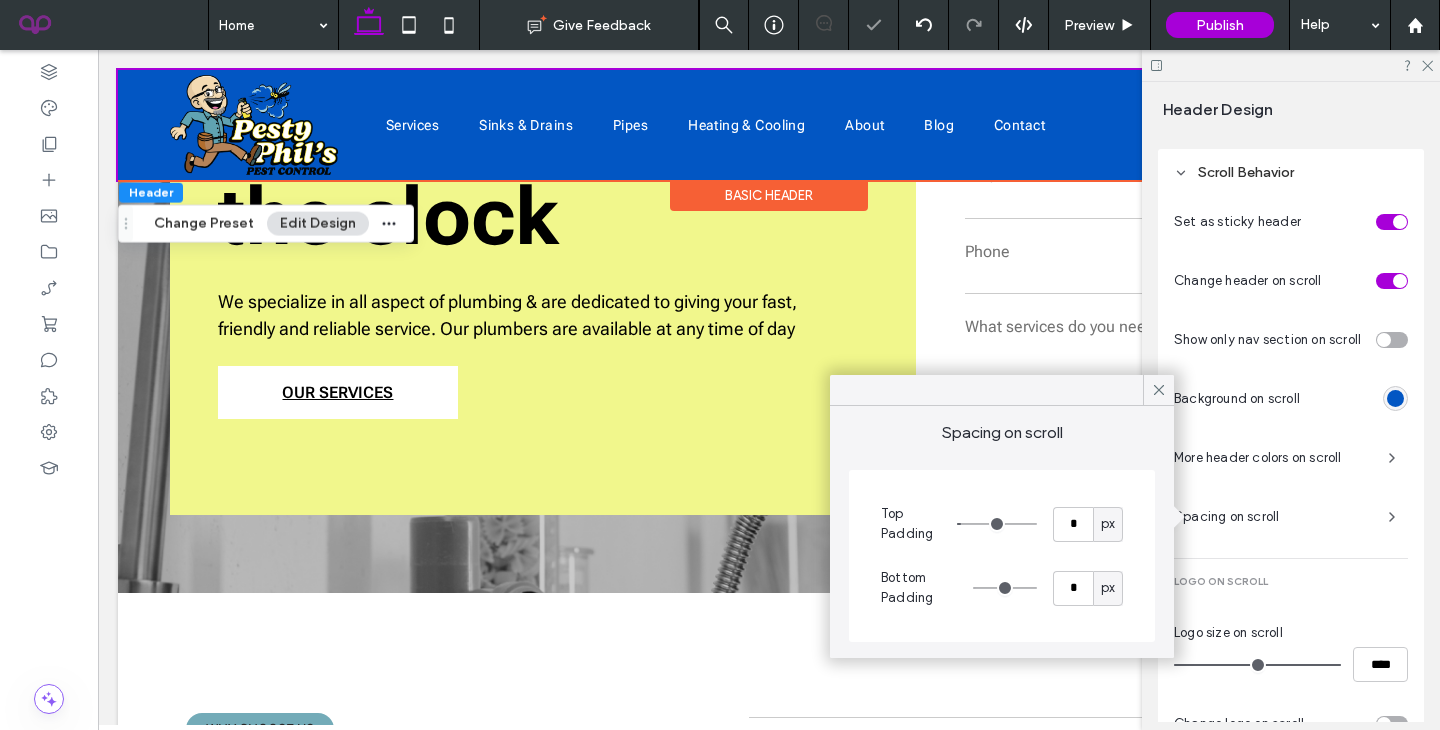 click on "Top Padding * px Bottom Padding * px" at bounding box center [1002, 556] 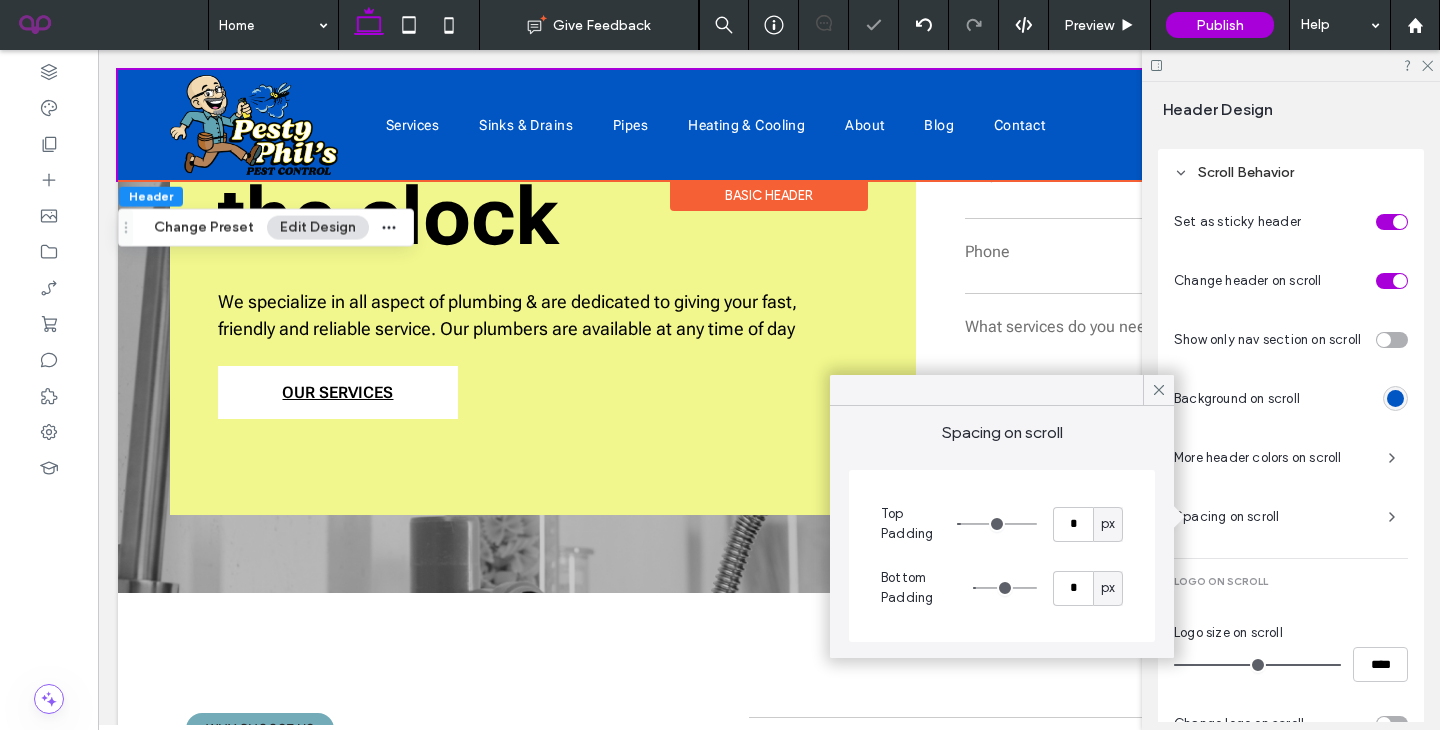 scroll, scrollTop: 469, scrollLeft: 0, axis: vertical 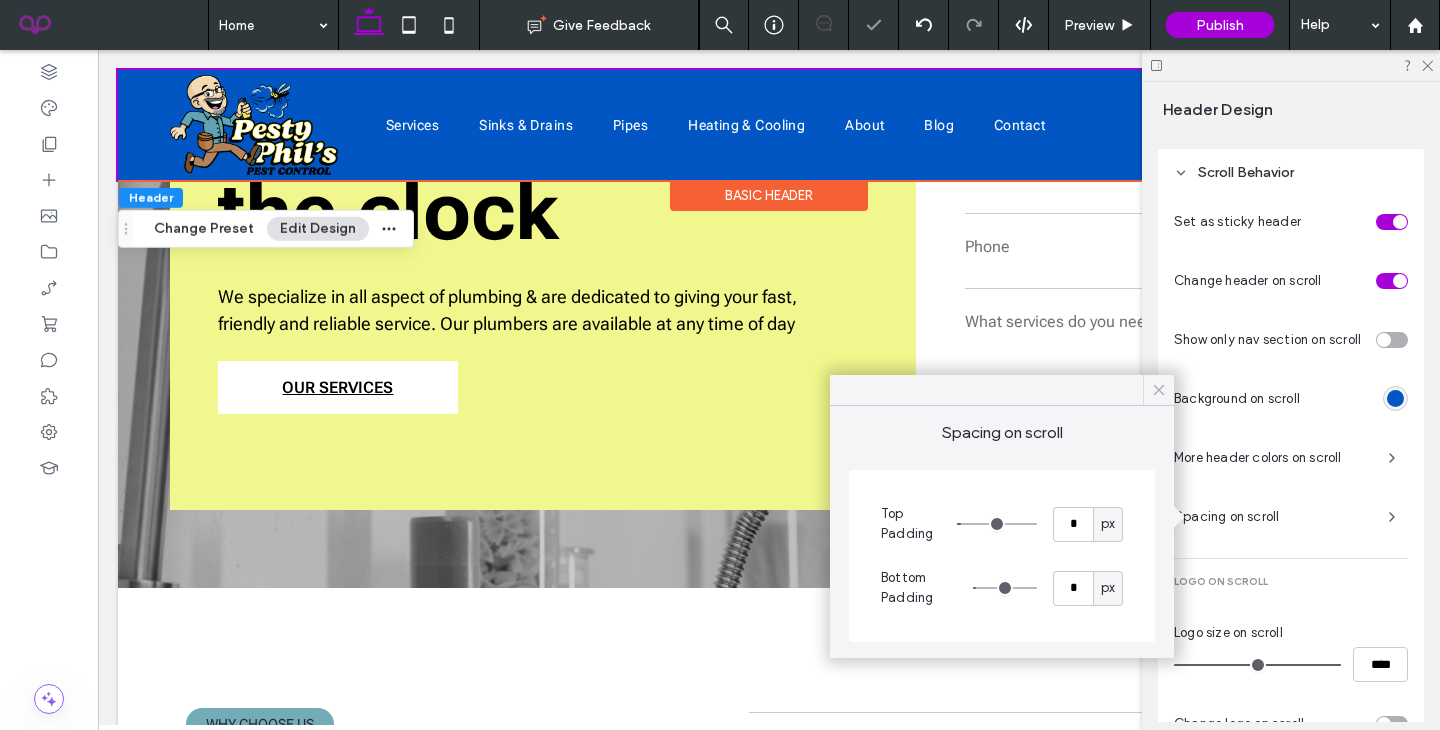 click 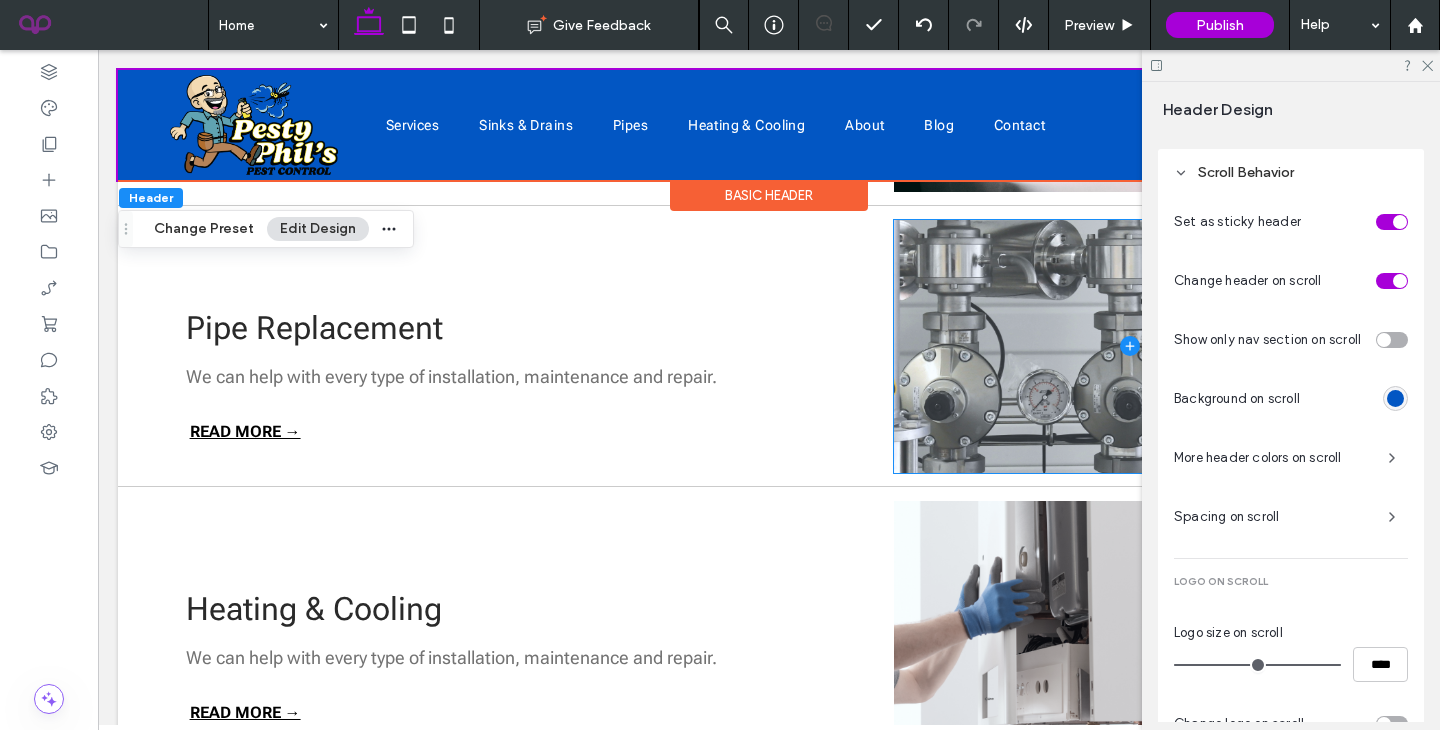 scroll, scrollTop: 2279, scrollLeft: 0, axis: vertical 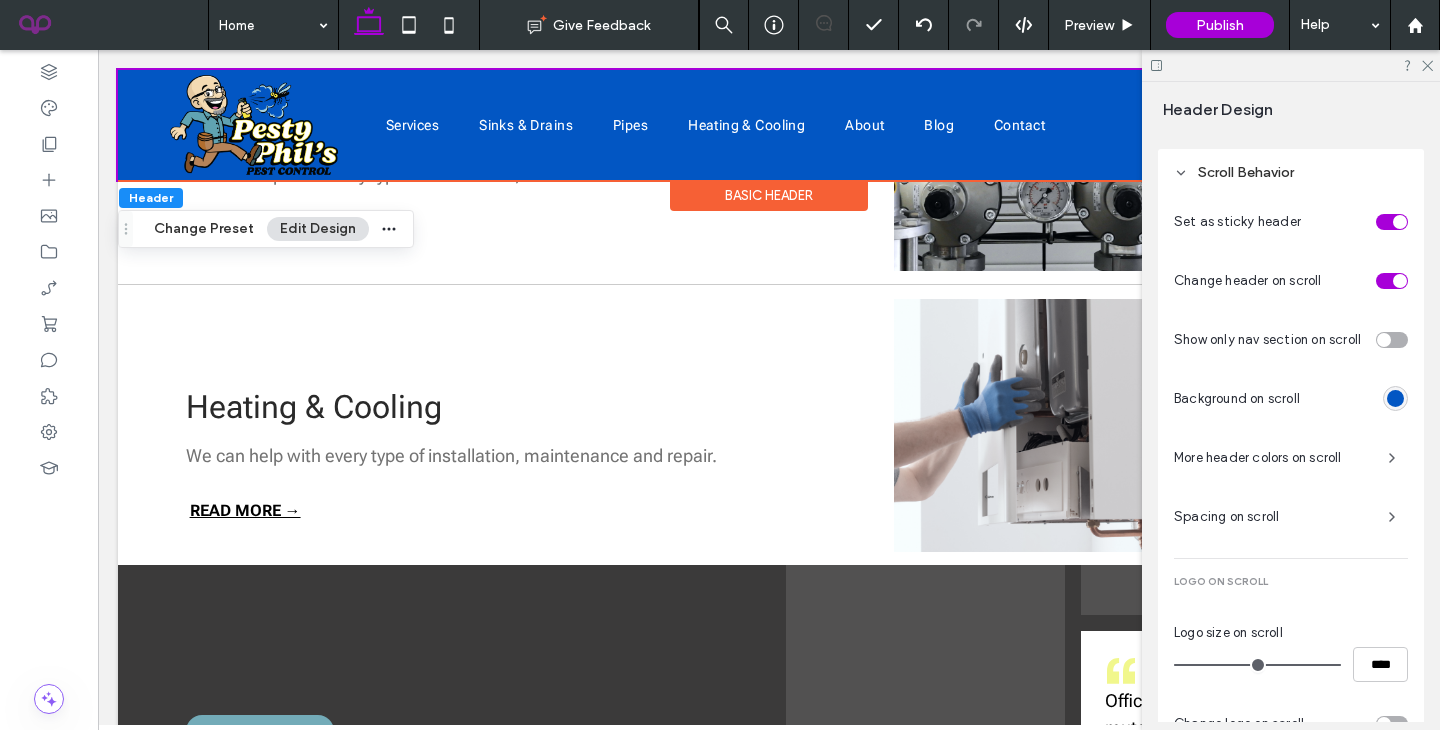 click at bounding box center [1291, 65] 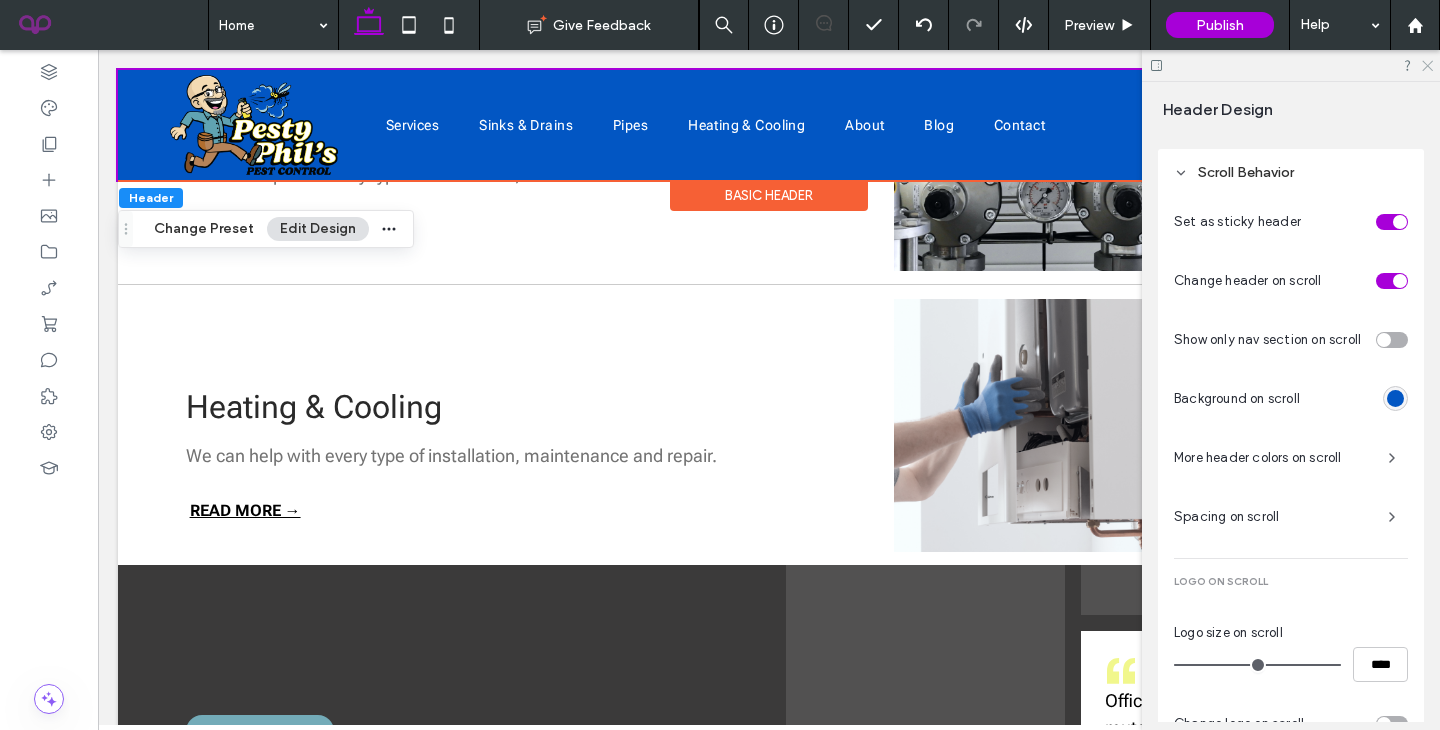 click 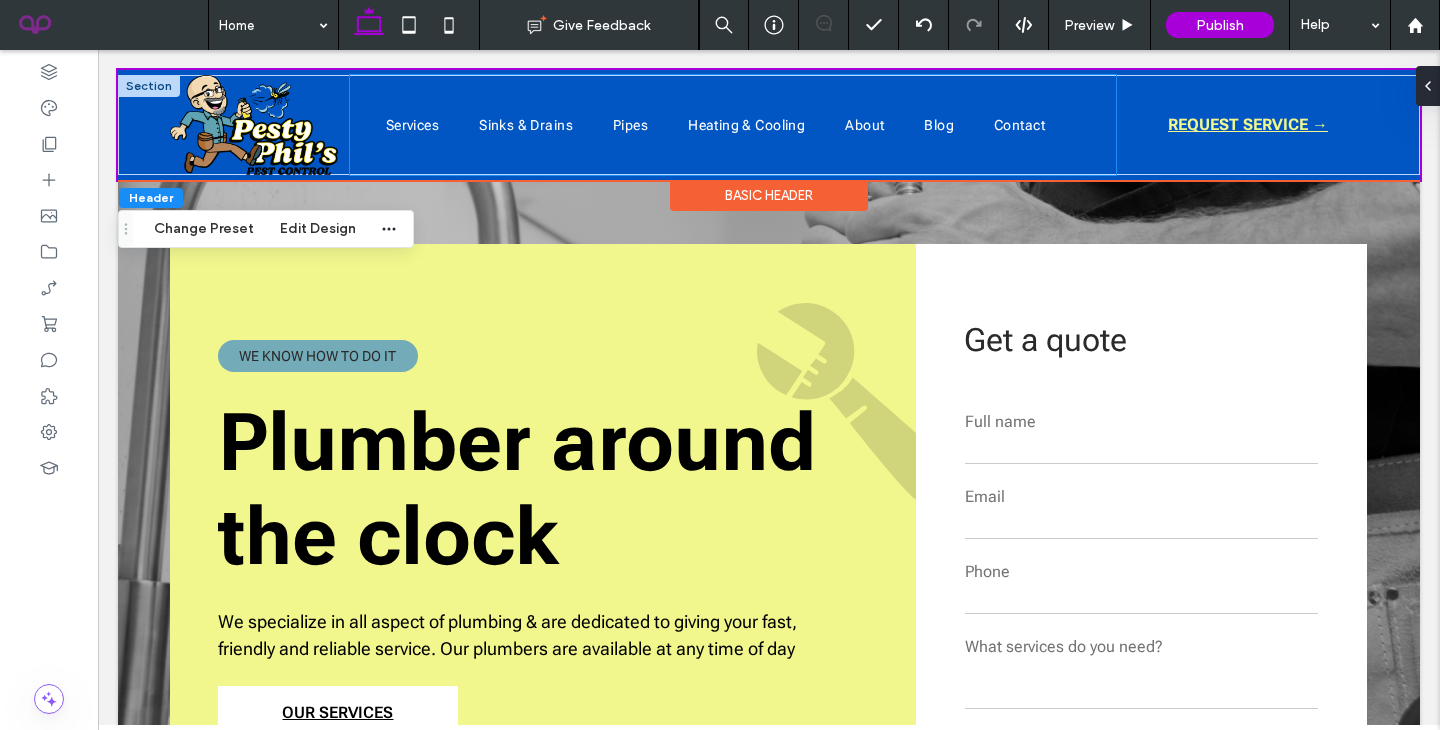 scroll, scrollTop: 148, scrollLeft: 0, axis: vertical 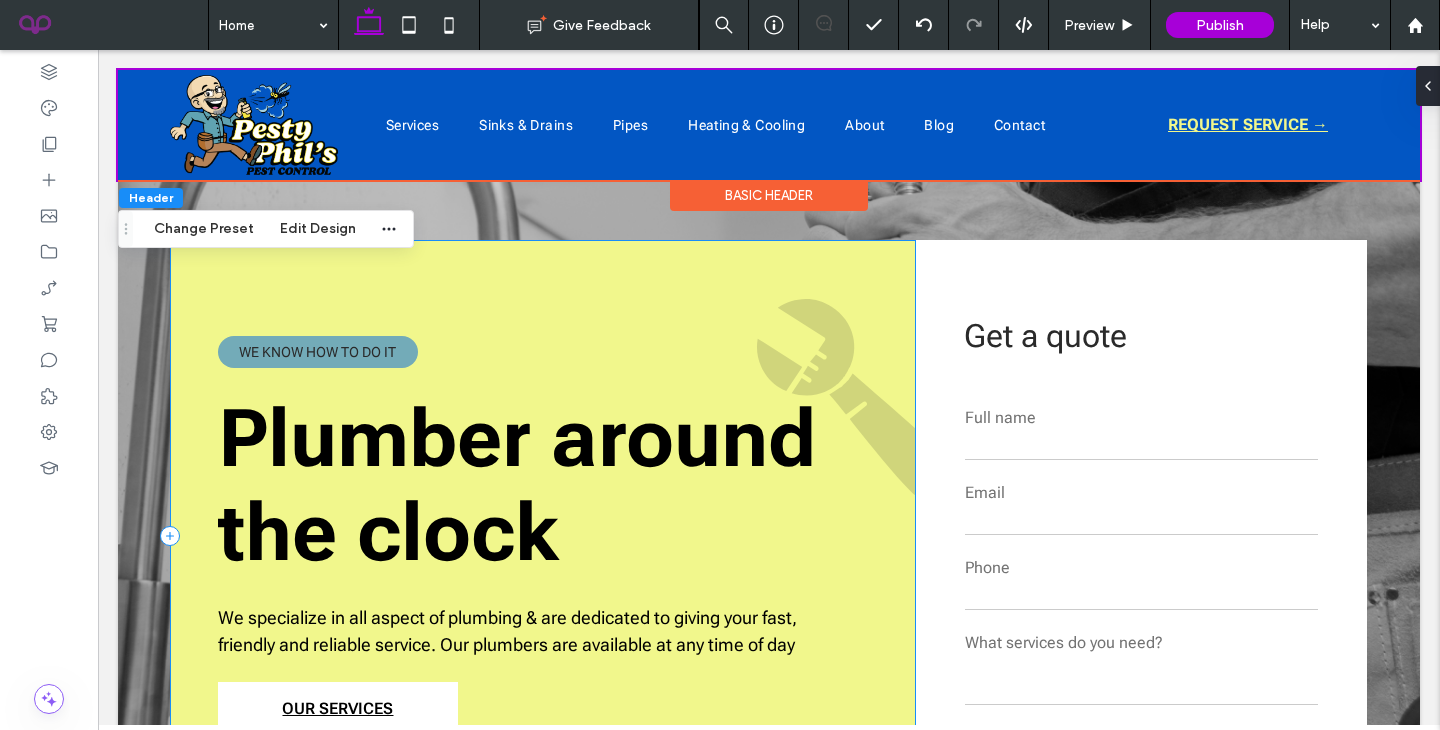 click on "Plumber around the clock
We specialize in all aspect of plumbing & are dedicated to giving your fast, friendly and reliable service. Our plumbers are available at any time of day
OUR SERVICES
WE KNOW HOW TO DO IT" at bounding box center [543, 535] 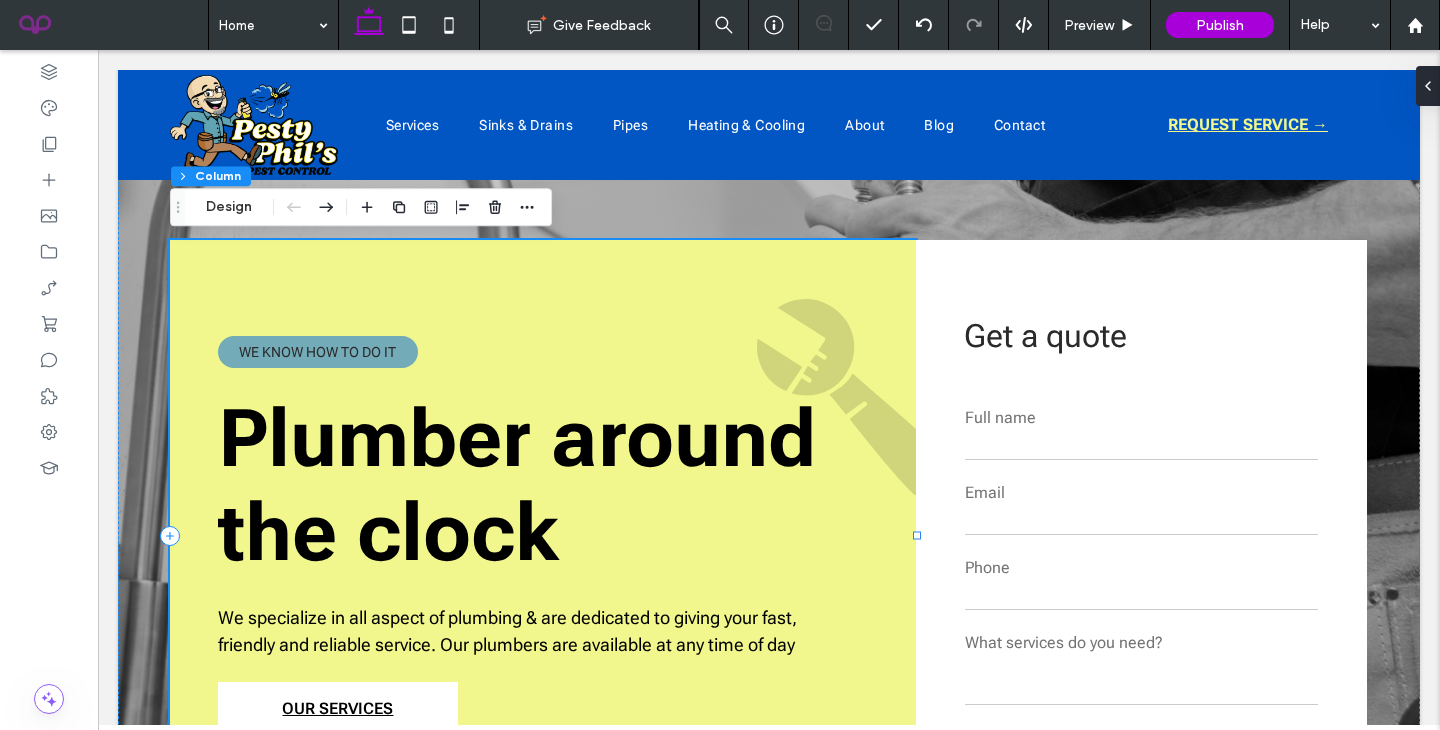 click on "Plumber around the clock
We specialize in all aspect of plumbing & are dedicated to giving your fast, friendly and reliable service. Our plumbers are available at any time of day
OUR SERVICES
WE KNOW HOW TO DO IT" at bounding box center [543, 535] 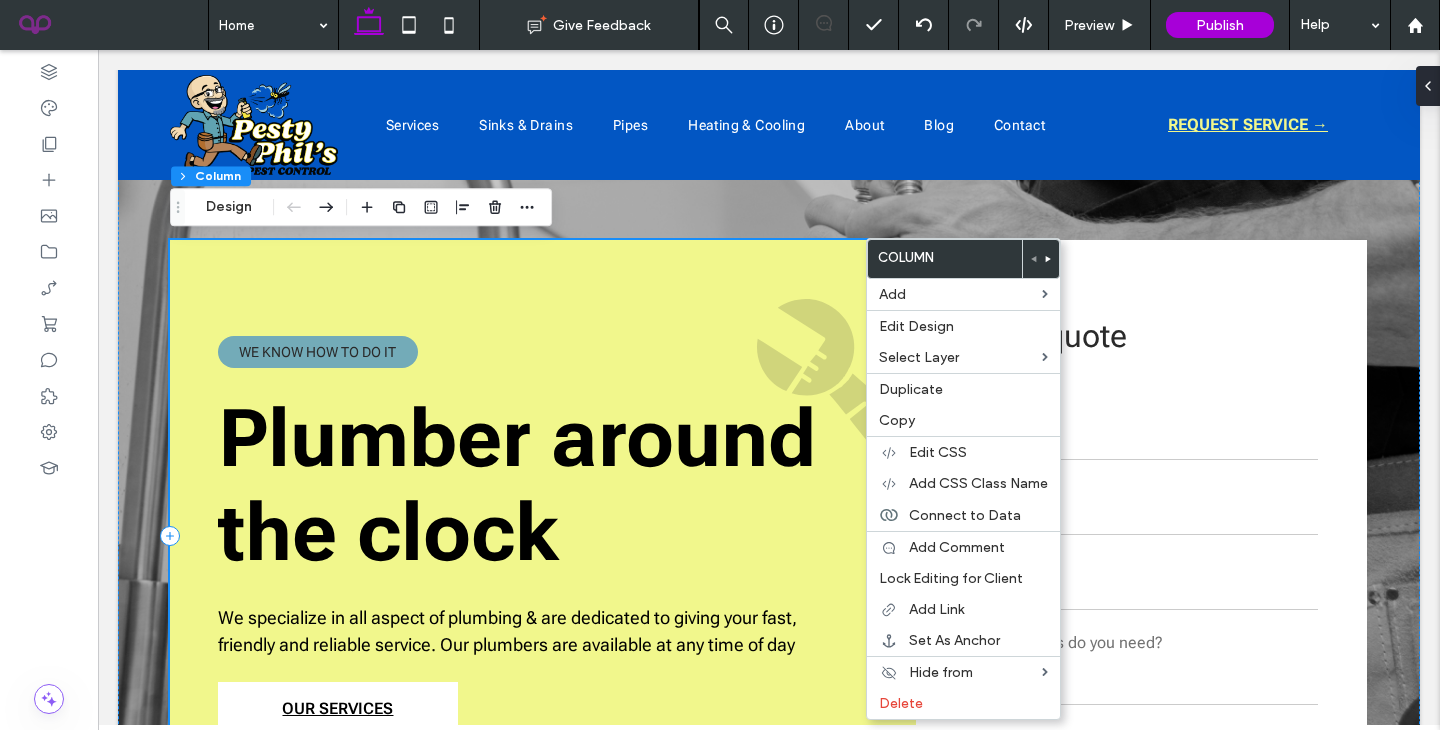 click on "Plumber around the clock
We specialize in all aspect of plumbing & are dedicated to giving your fast, friendly and reliable service. Our plumbers are available at any time of day
OUR SERVICES
WE KNOW HOW TO DO IT" at bounding box center (543, 535) 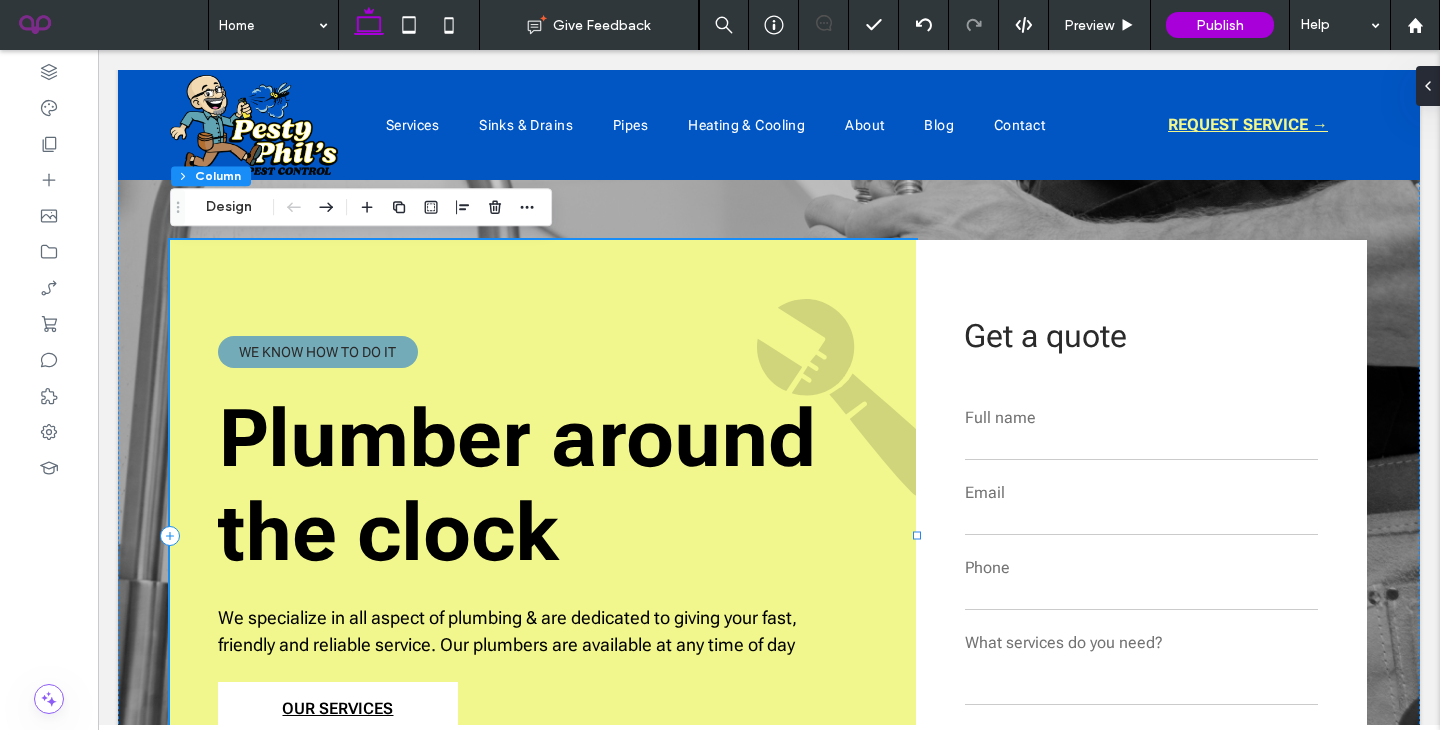 click on "Plumber around the clock
We specialize in all aspect of plumbing & are dedicated to giving your fast, friendly and reliable service. Our plumbers are available at any time of day
OUR SERVICES
WE KNOW HOW TO DO IT" at bounding box center (543, 535) 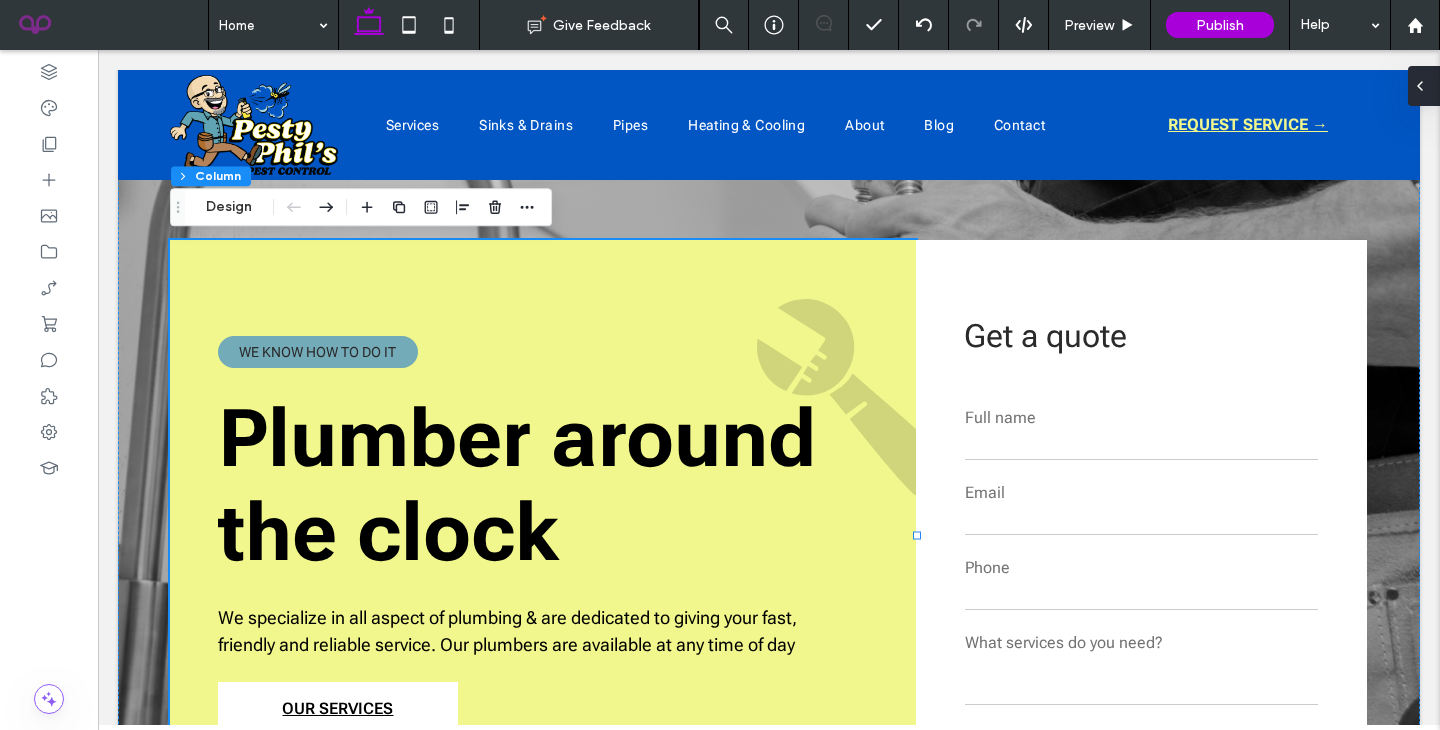 click at bounding box center (1424, 86) 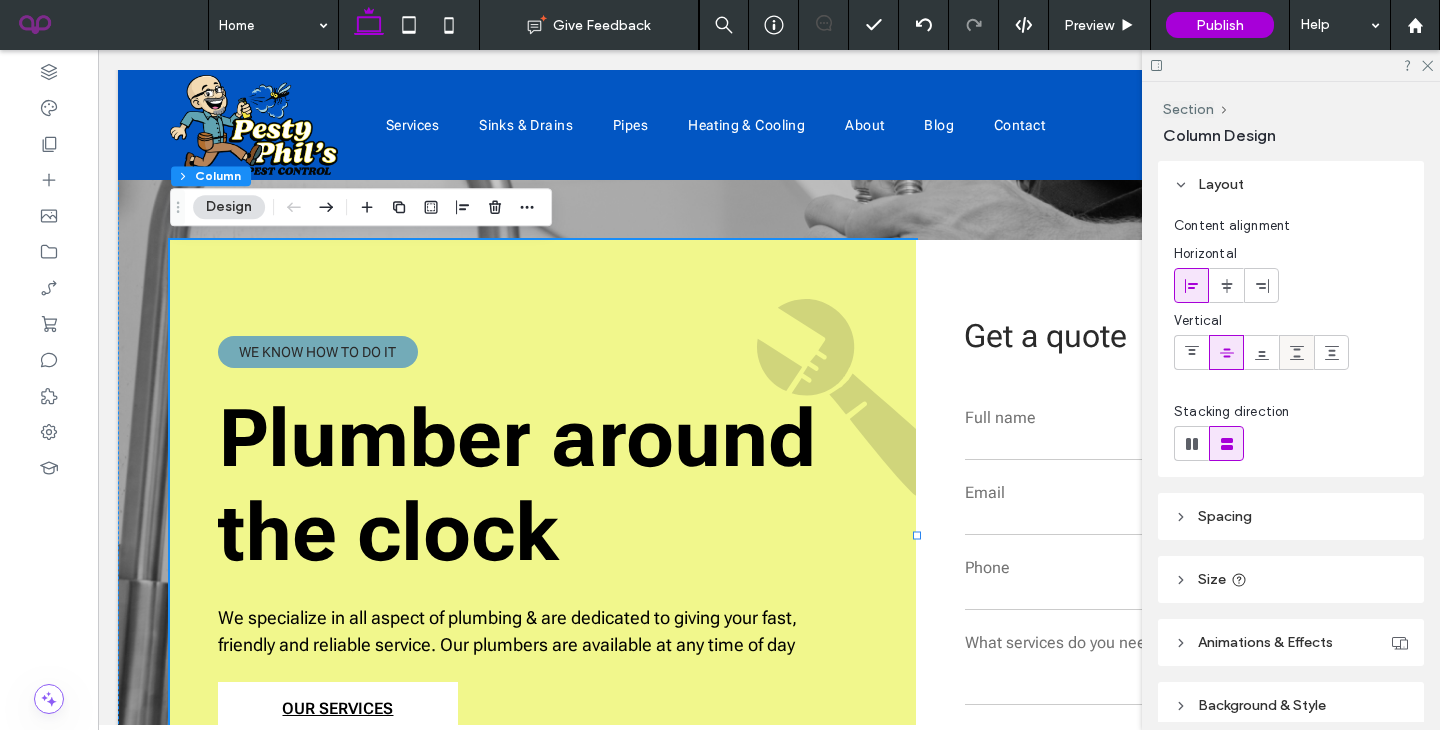 scroll, scrollTop: 87, scrollLeft: 0, axis: vertical 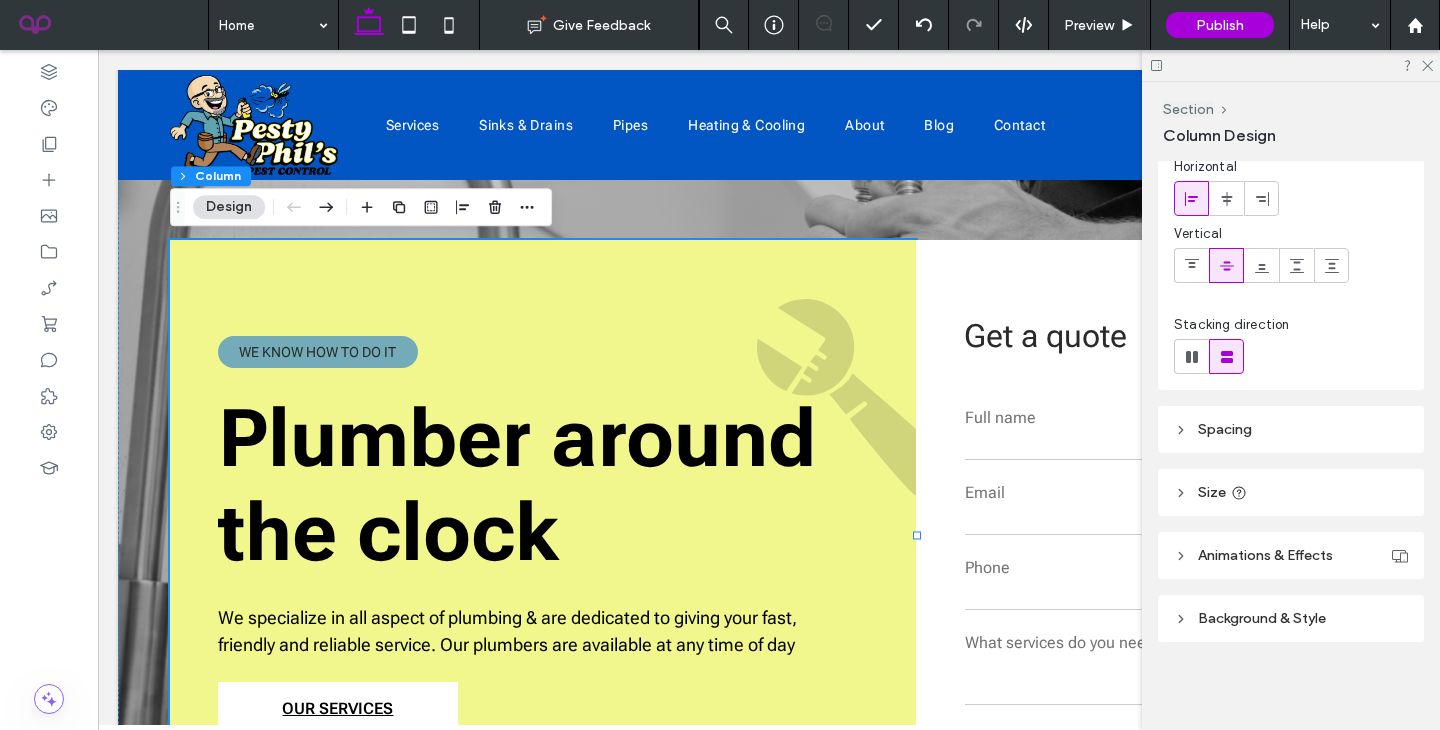 click on "Background & Style" at bounding box center [1291, 618] 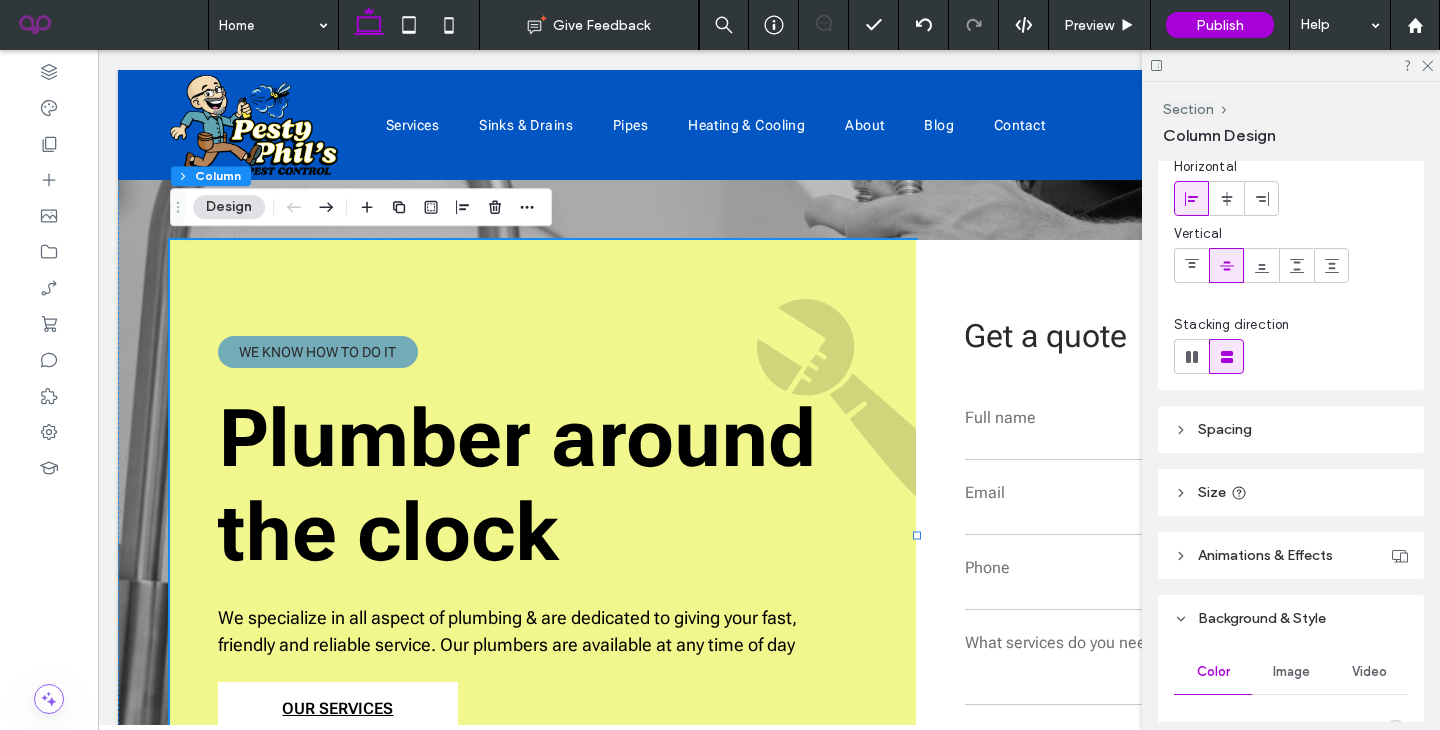 scroll, scrollTop: 292, scrollLeft: 0, axis: vertical 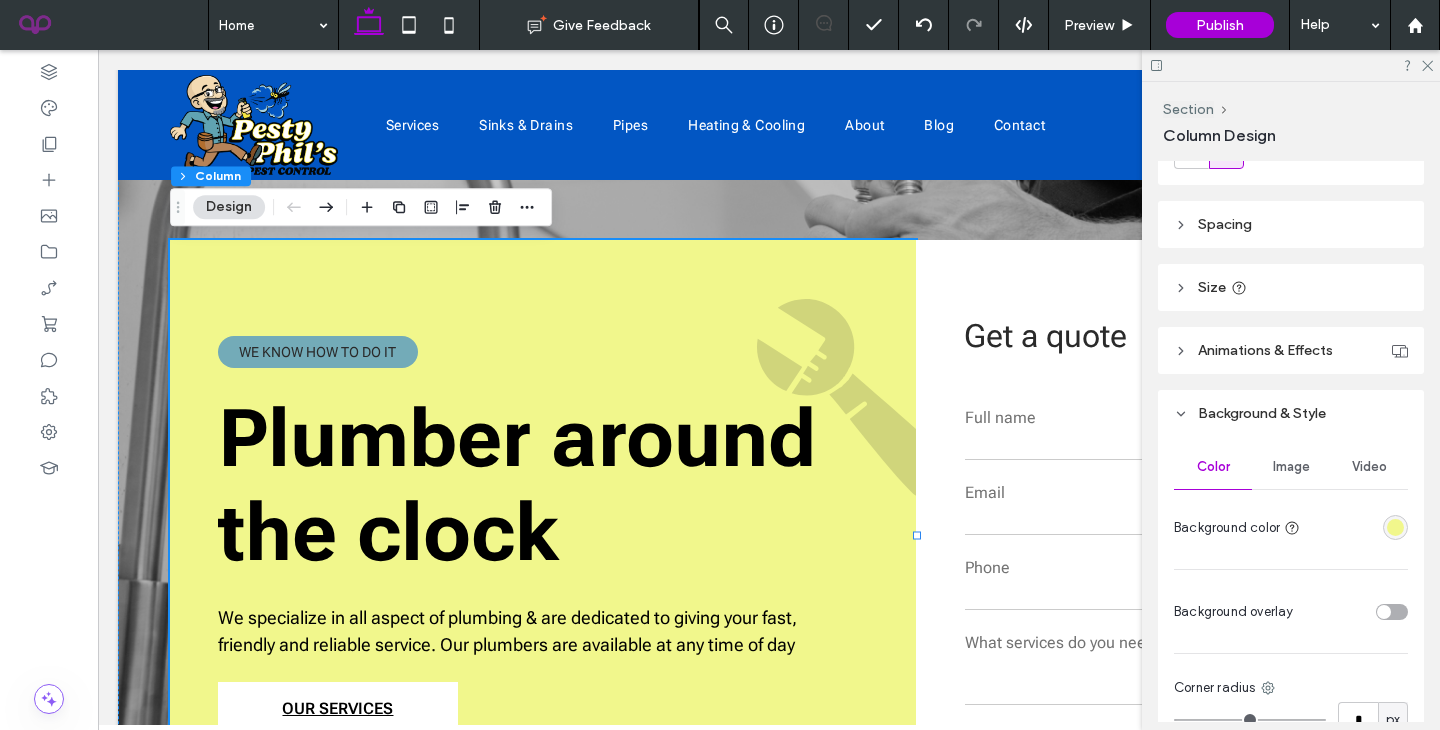 click on "Image" at bounding box center [1291, 467] 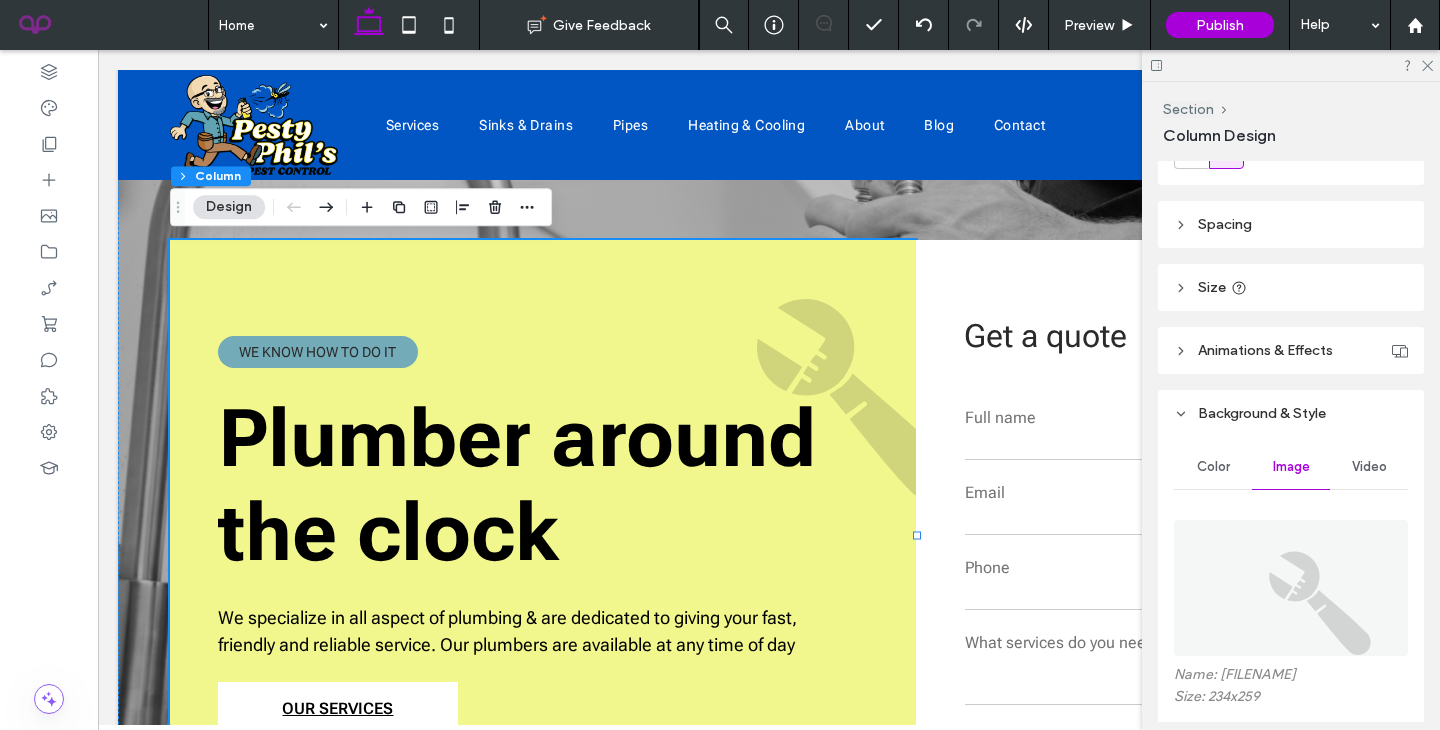 click at bounding box center (1291, 588) 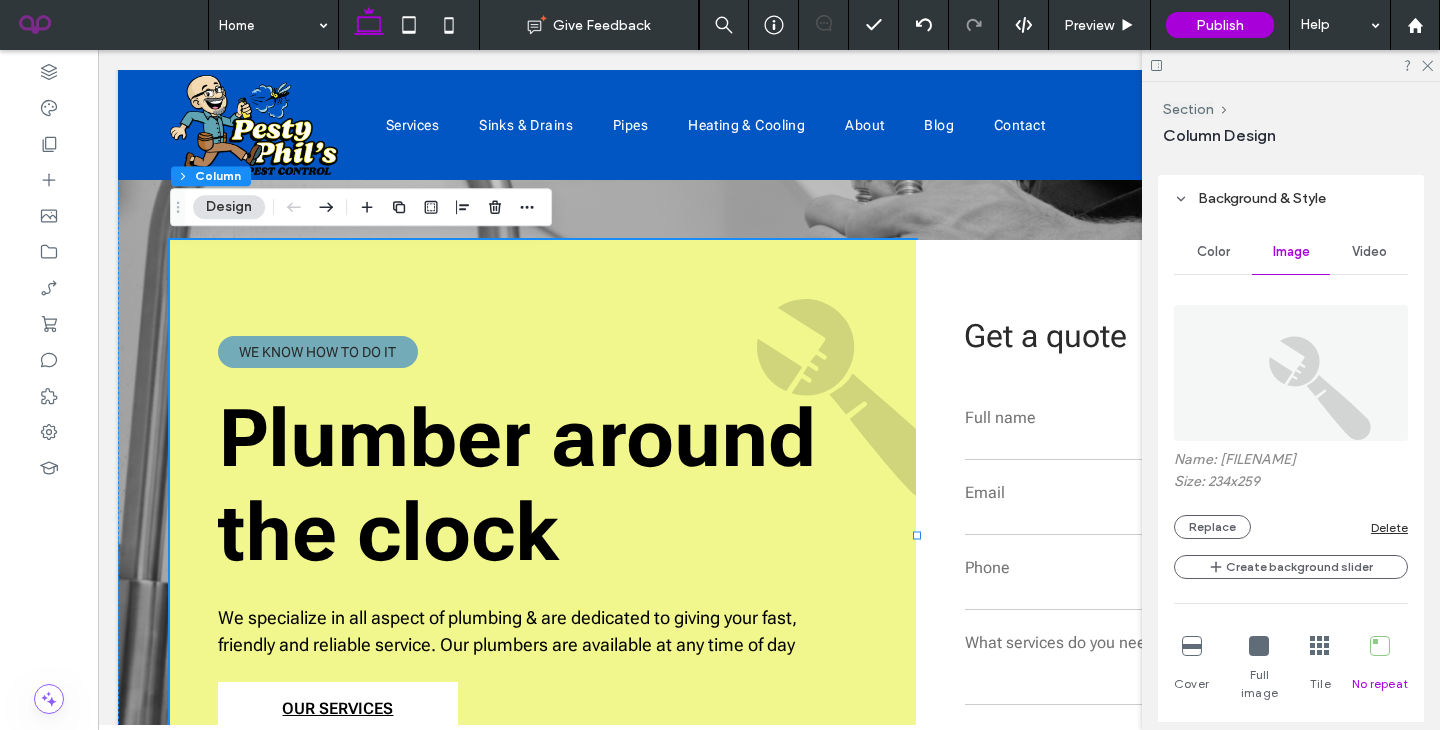 click on "Delete" at bounding box center [1389, 527] 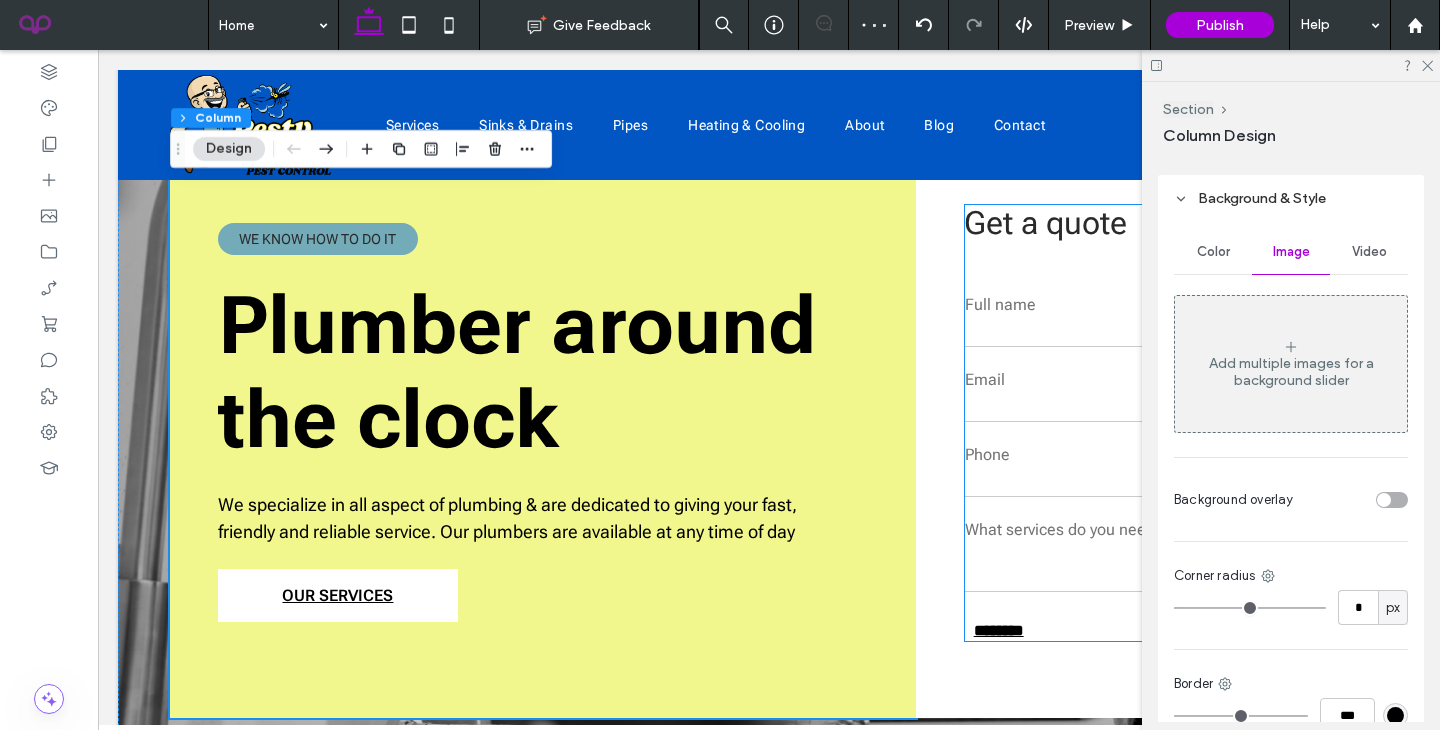 scroll, scrollTop: 262, scrollLeft: 0, axis: vertical 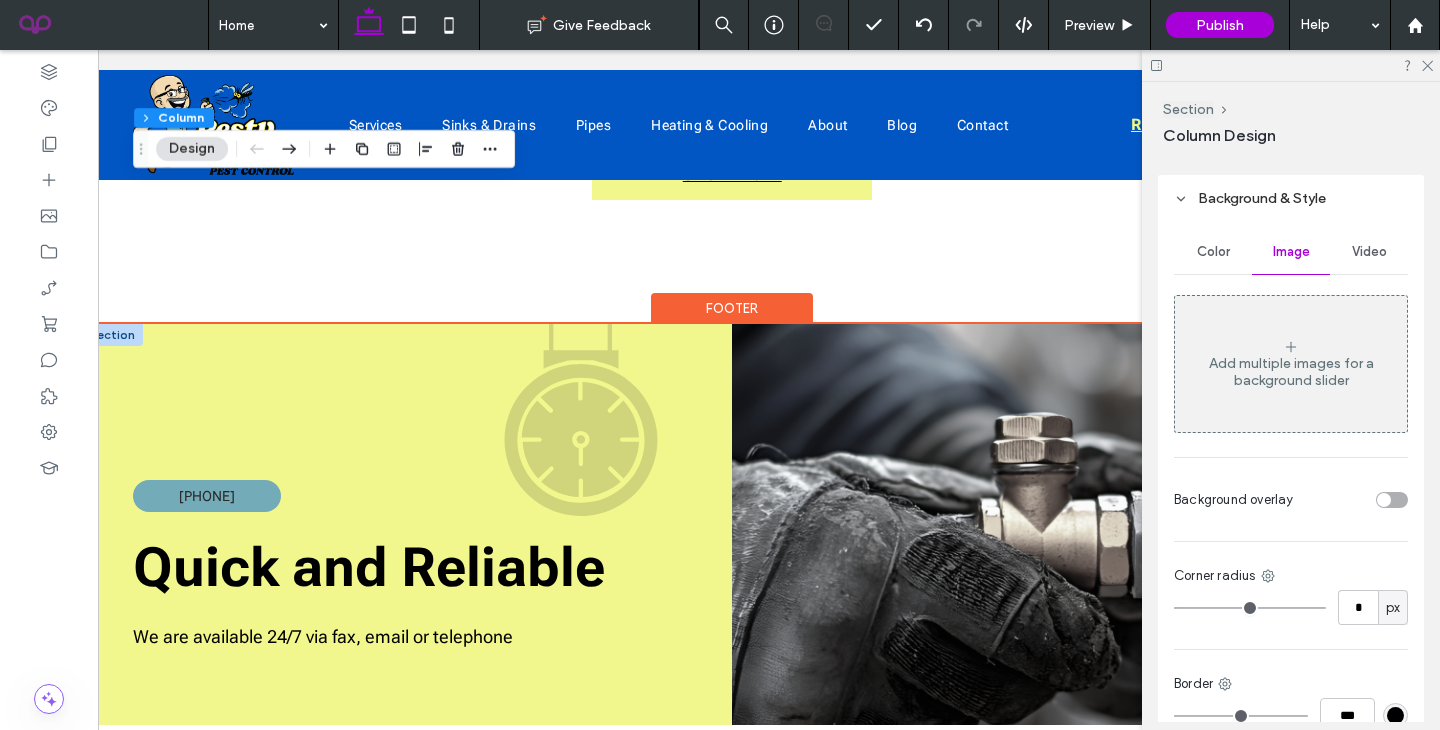 click on "[PHONE]
Quick and Reliable
We are available 24/7 via fax, email or telephone" at bounding box center (406, 565) 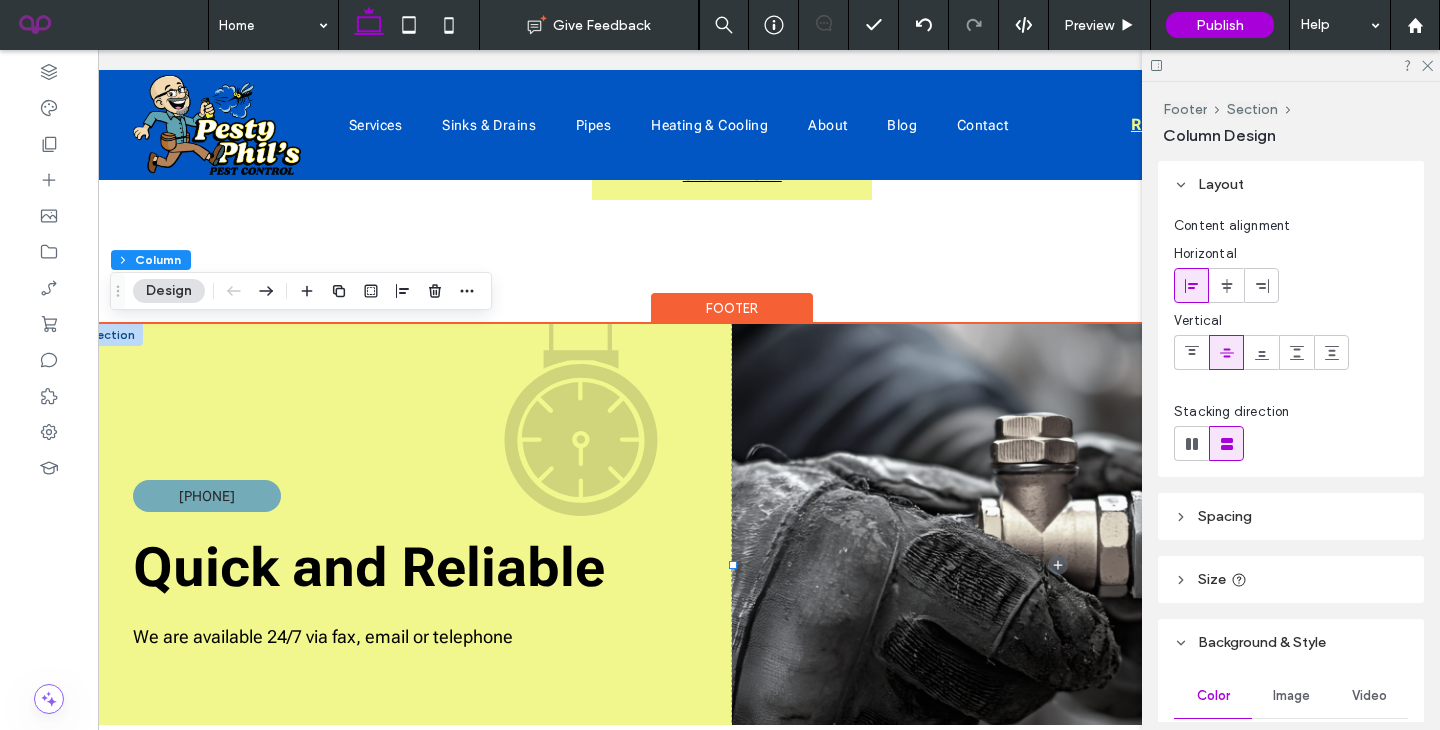 click on "[PHONE]
Quick and Reliable
We are available 24/7 via fax, email or telephone" at bounding box center [406, 565] 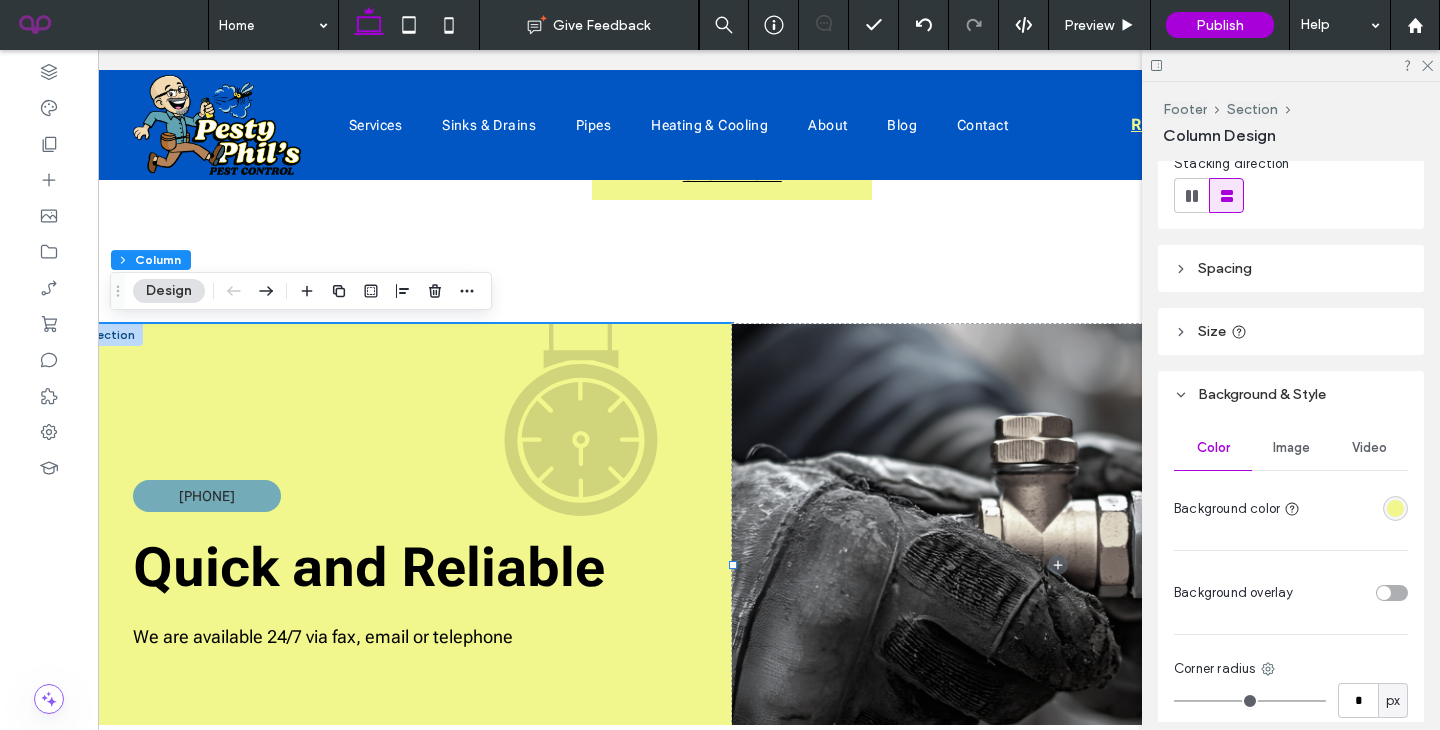 scroll, scrollTop: 259, scrollLeft: 0, axis: vertical 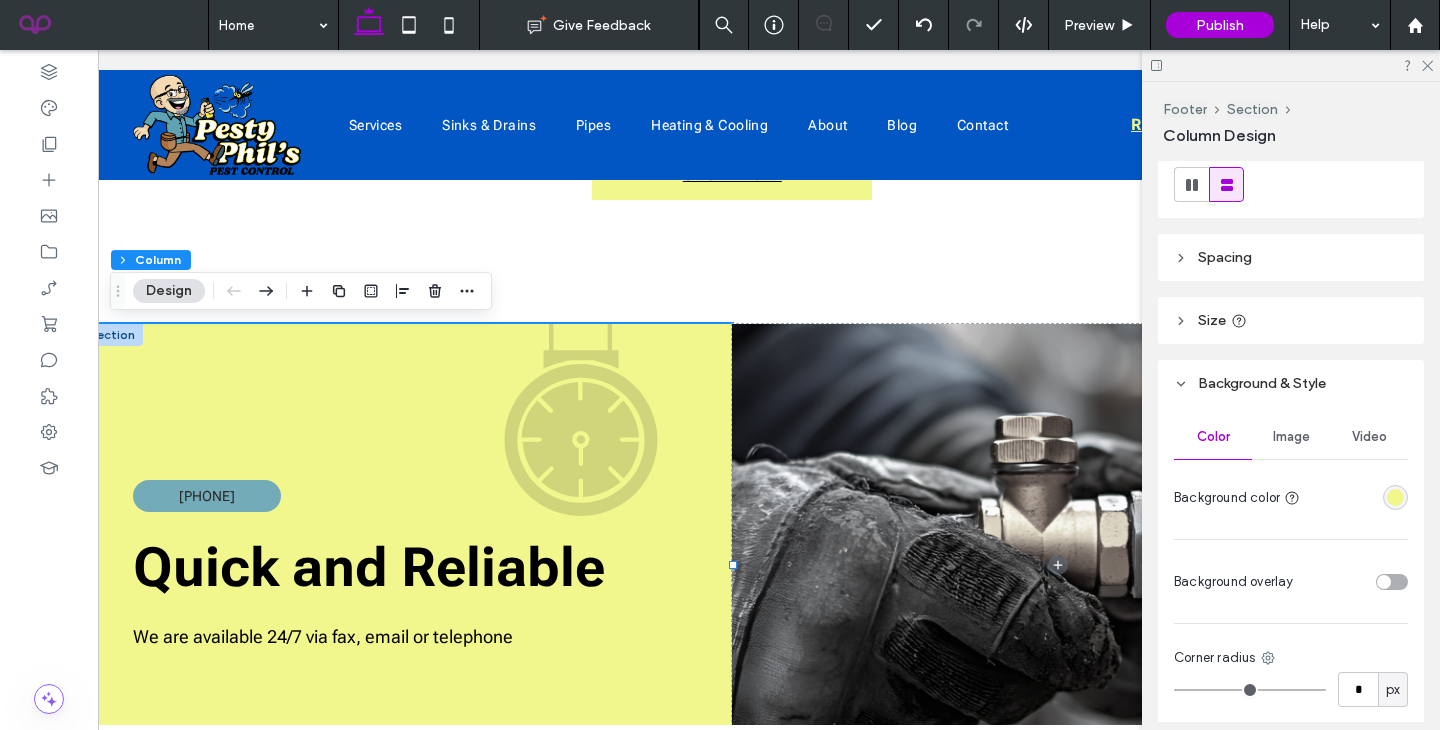 click on "Color Image Video Background color" at bounding box center (1291, 465) 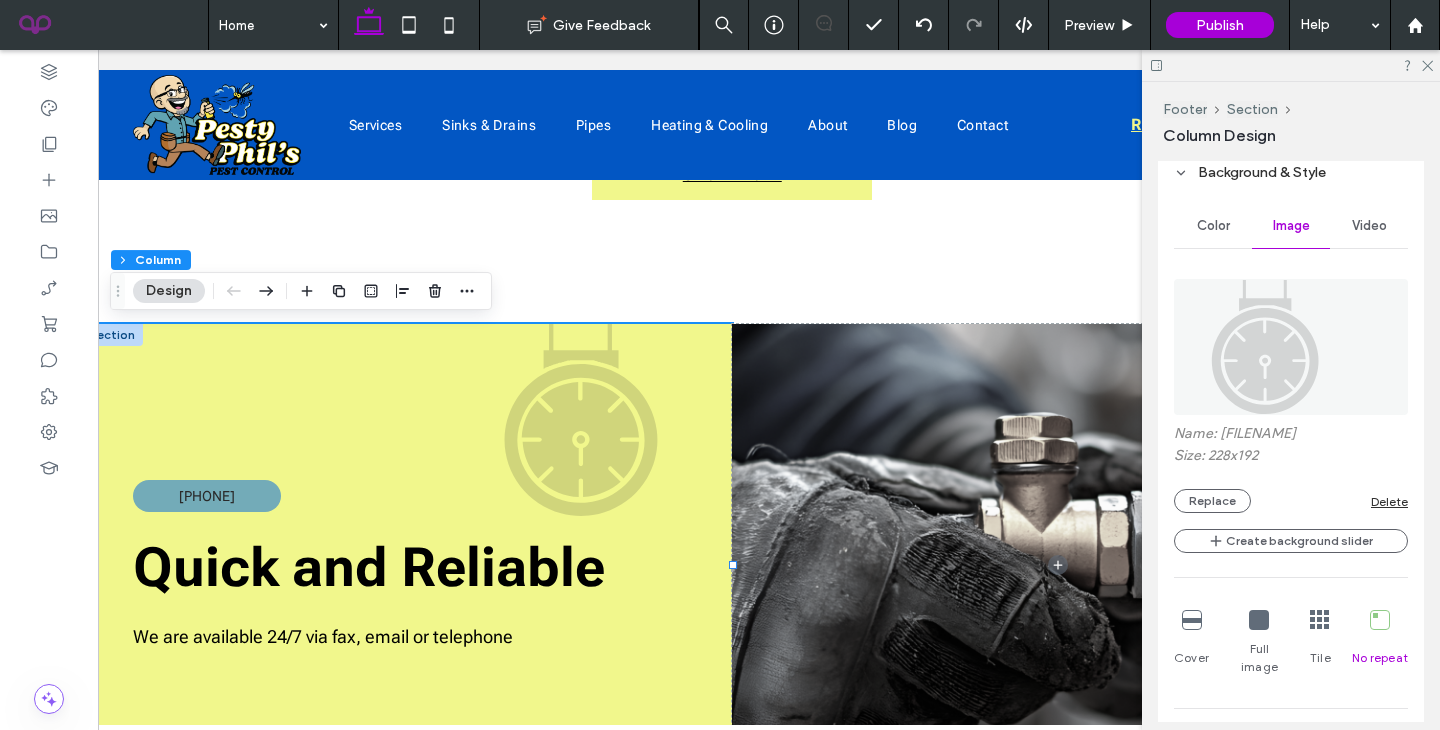 scroll, scrollTop: 471, scrollLeft: 0, axis: vertical 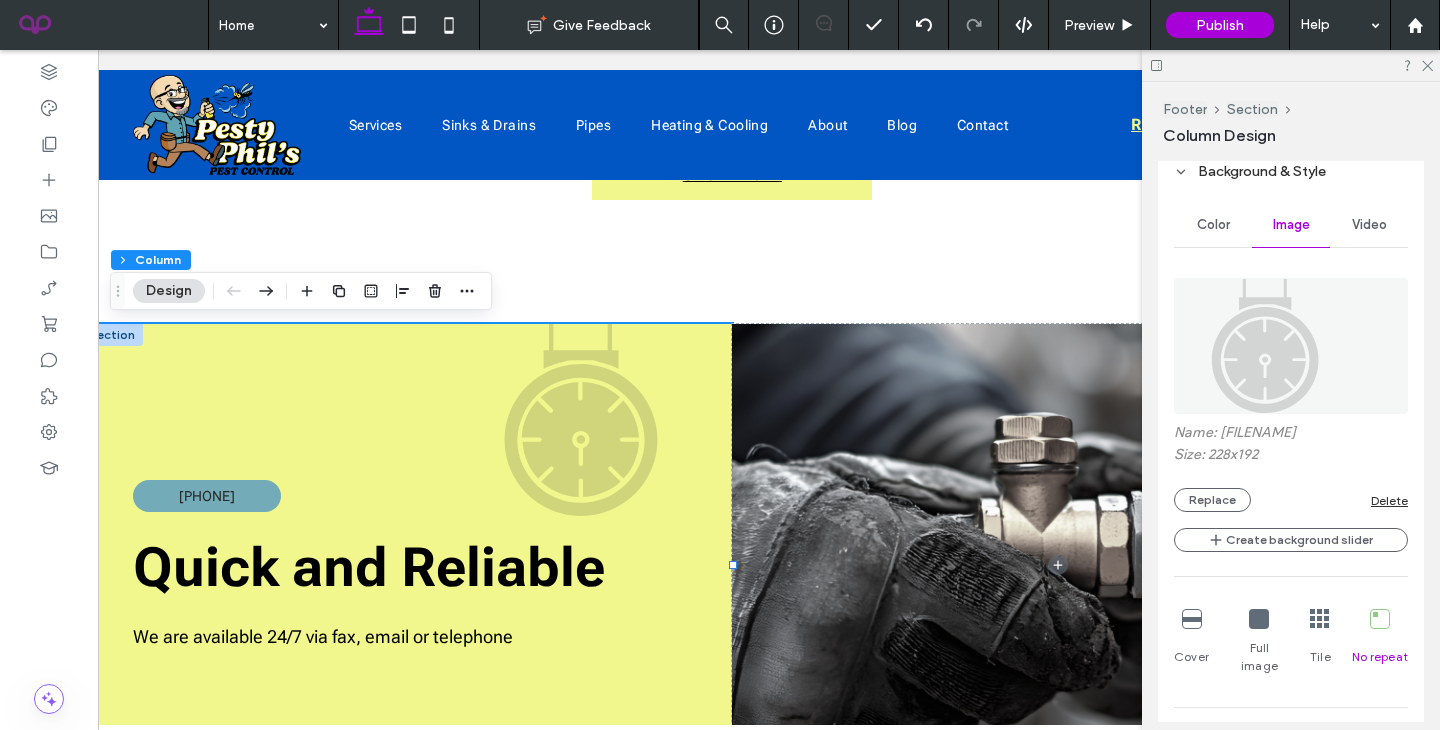 click on "Replace" at bounding box center (1272, 500) 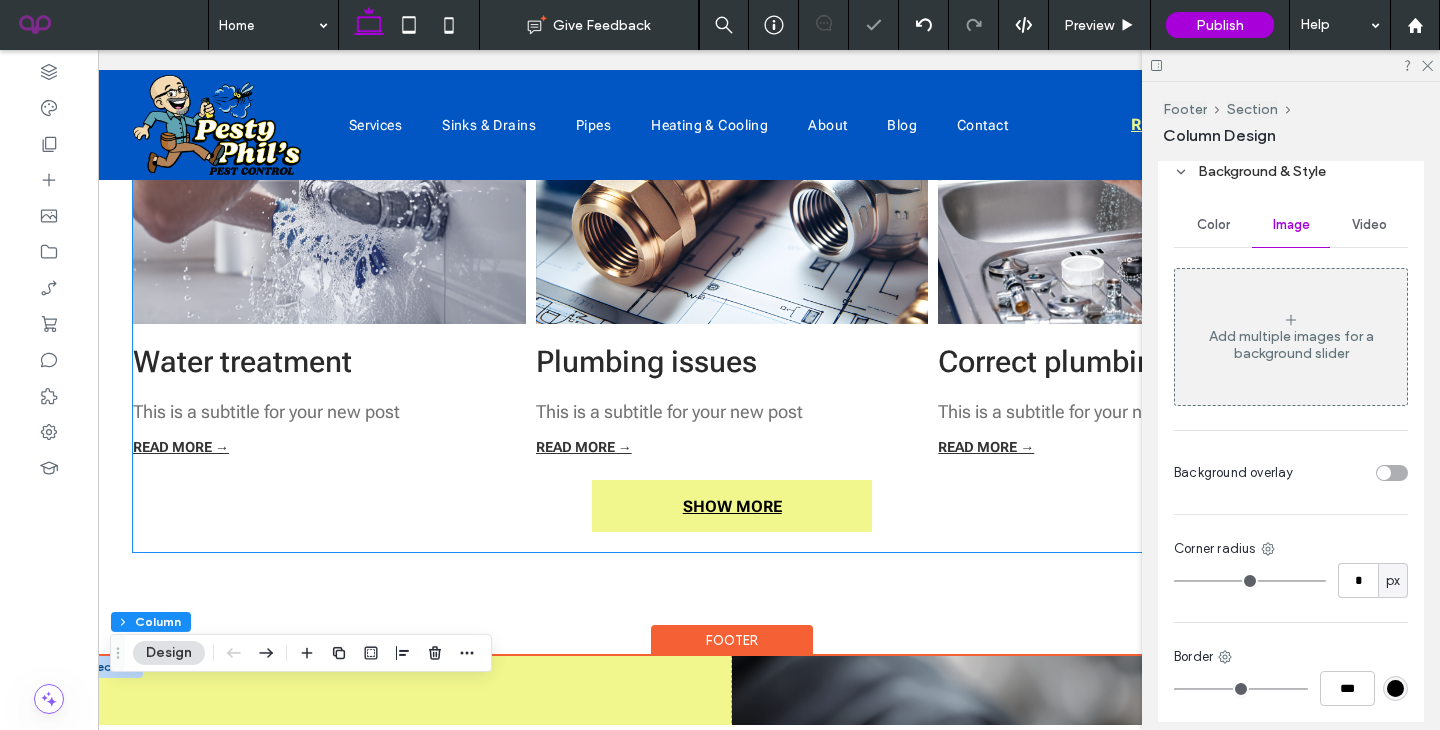 scroll, scrollTop: 0, scrollLeft: 0, axis: both 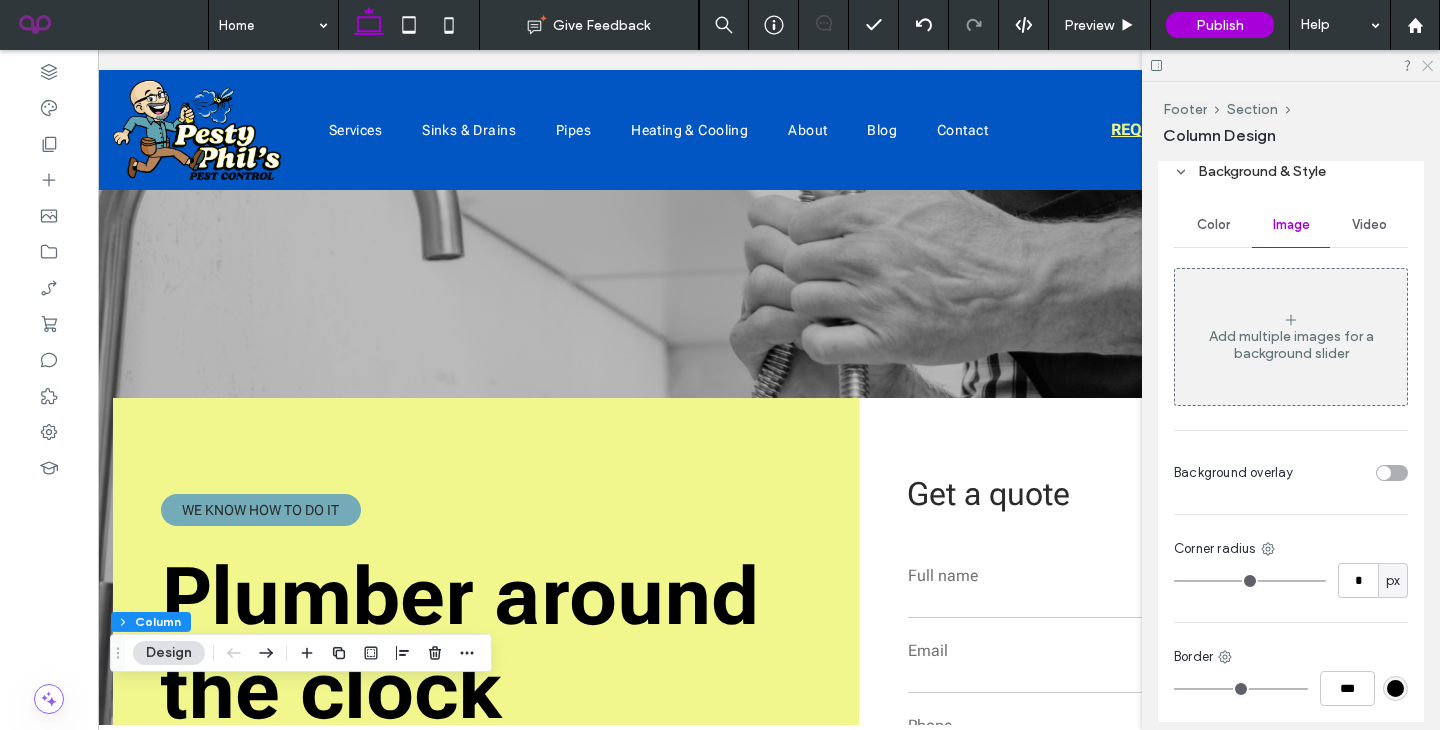 click 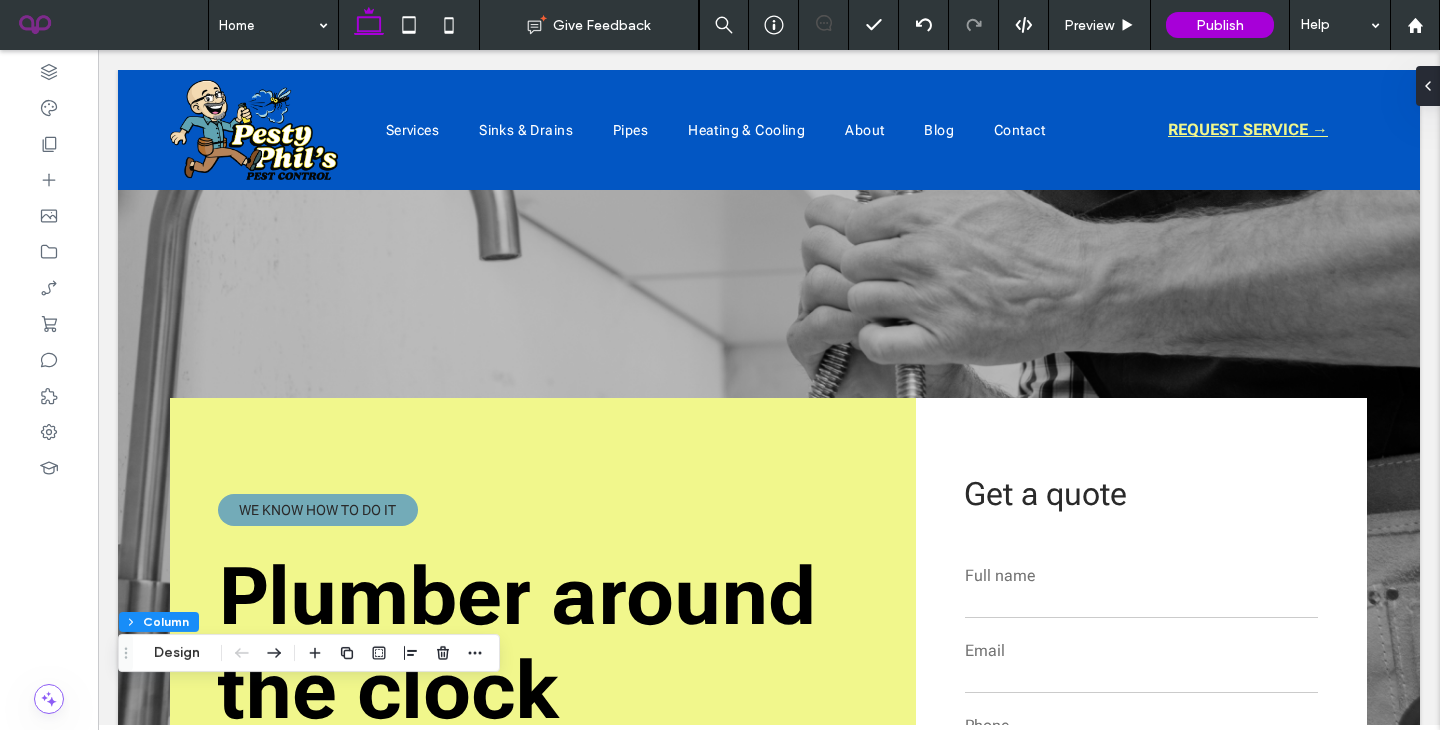 scroll, scrollTop: 0, scrollLeft: 0, axis: both 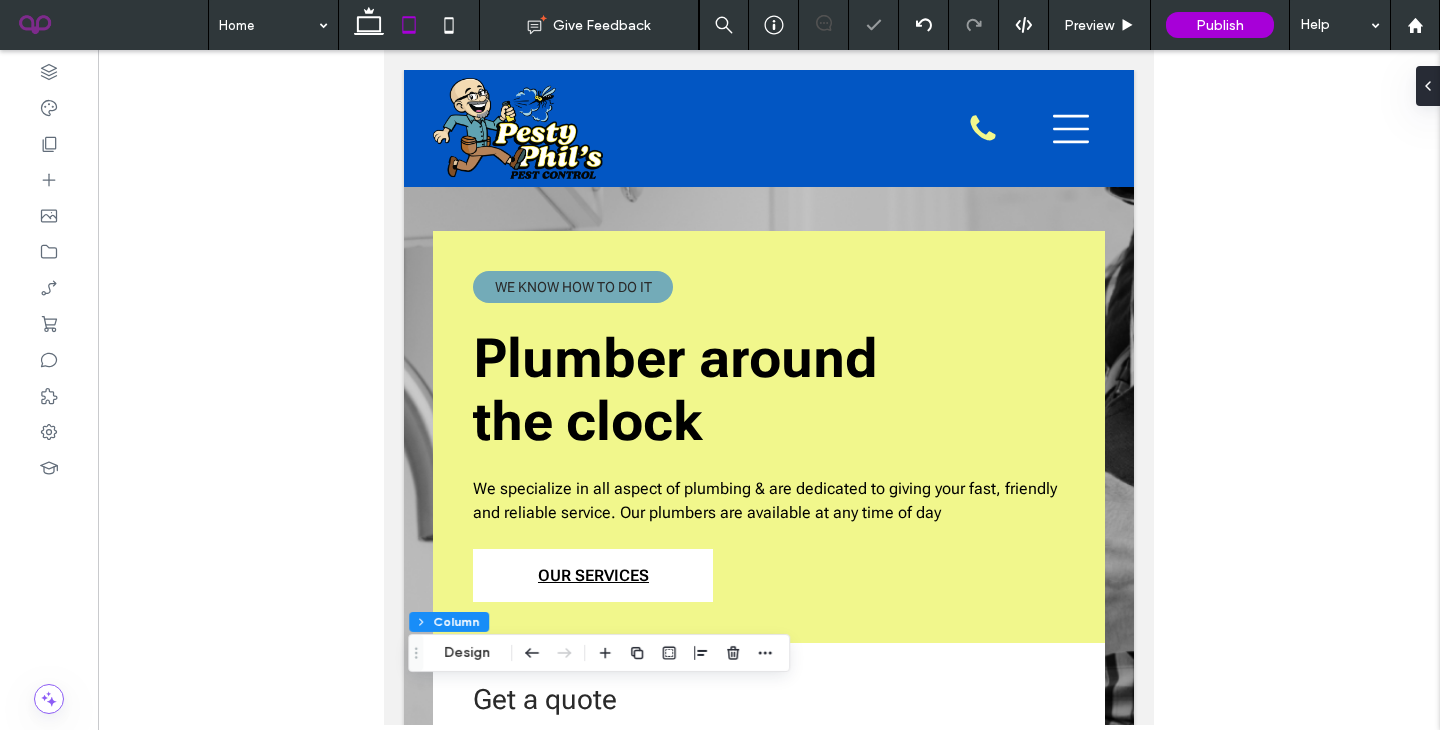 type on "**" 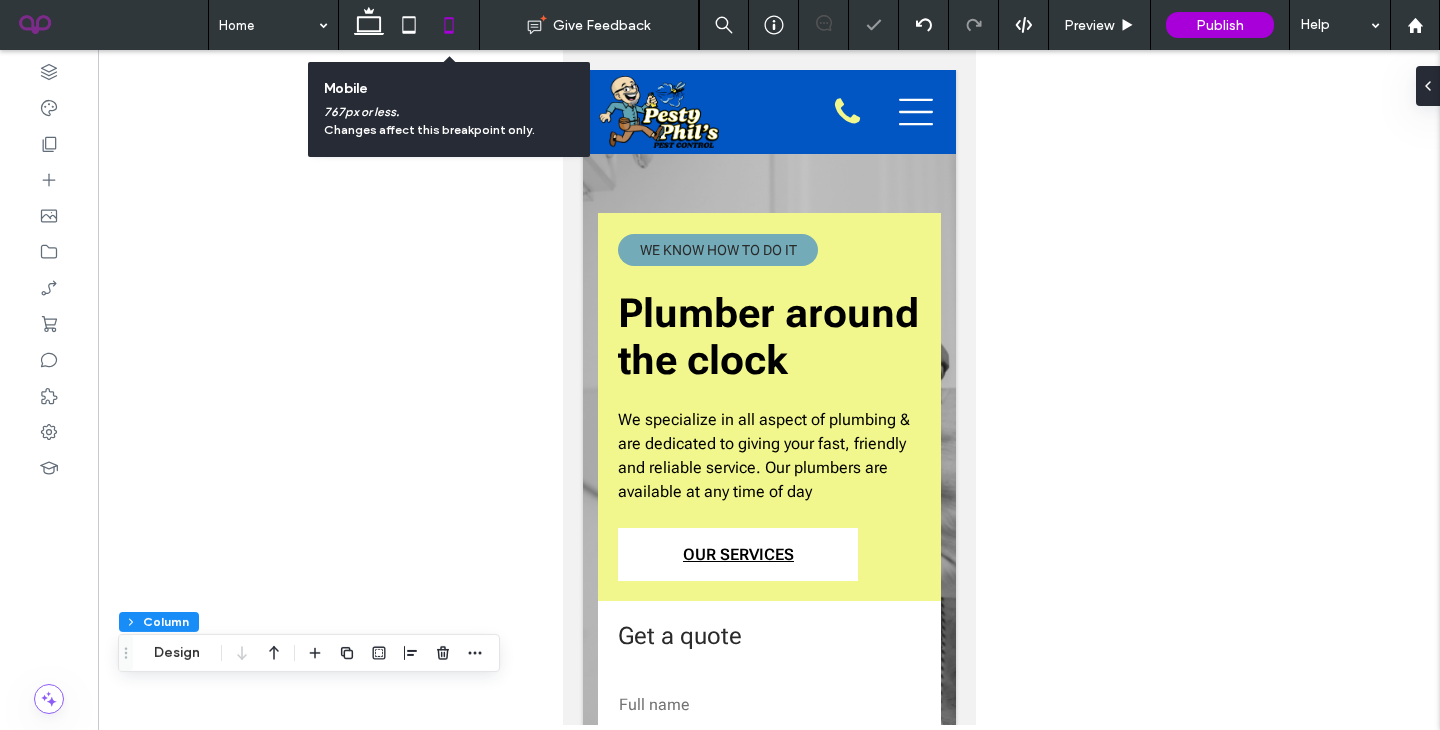 type on "*" 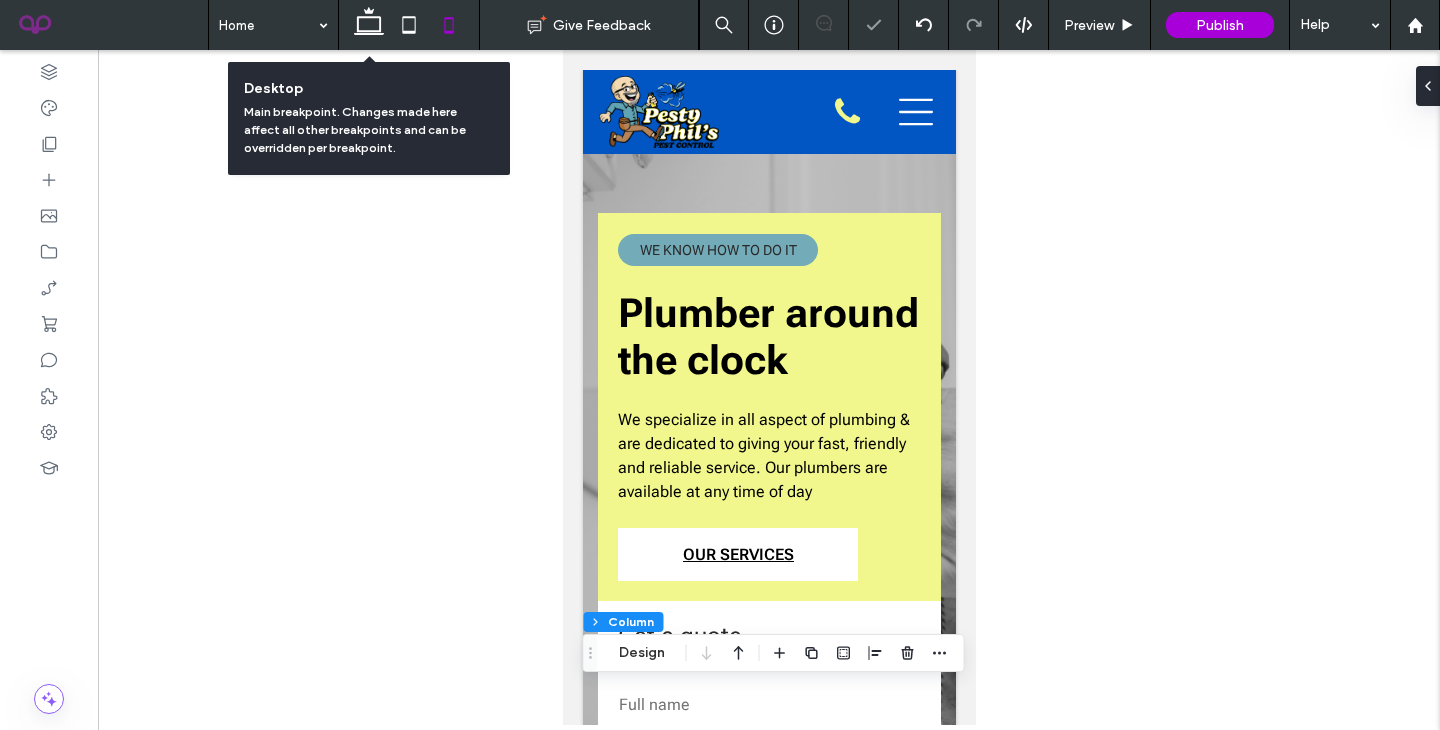 click 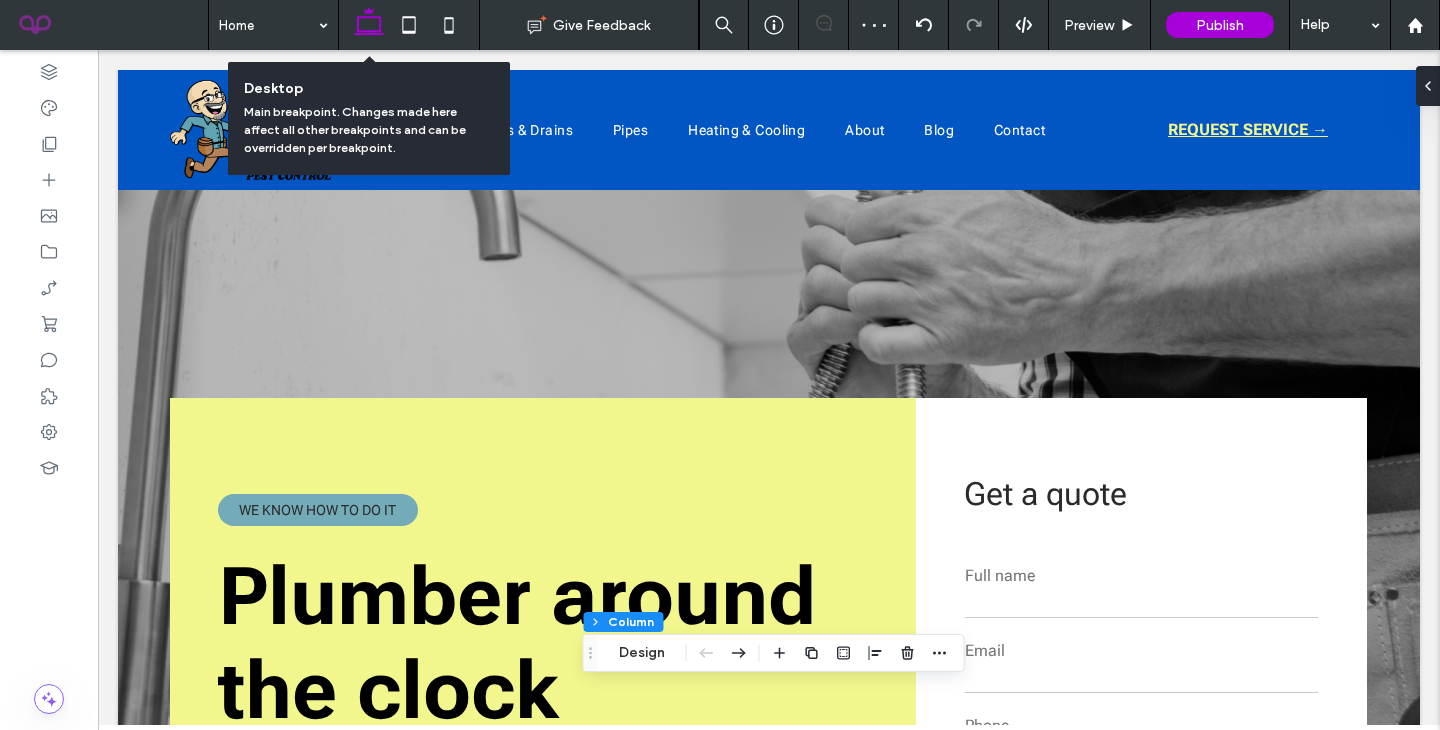 type on "**" 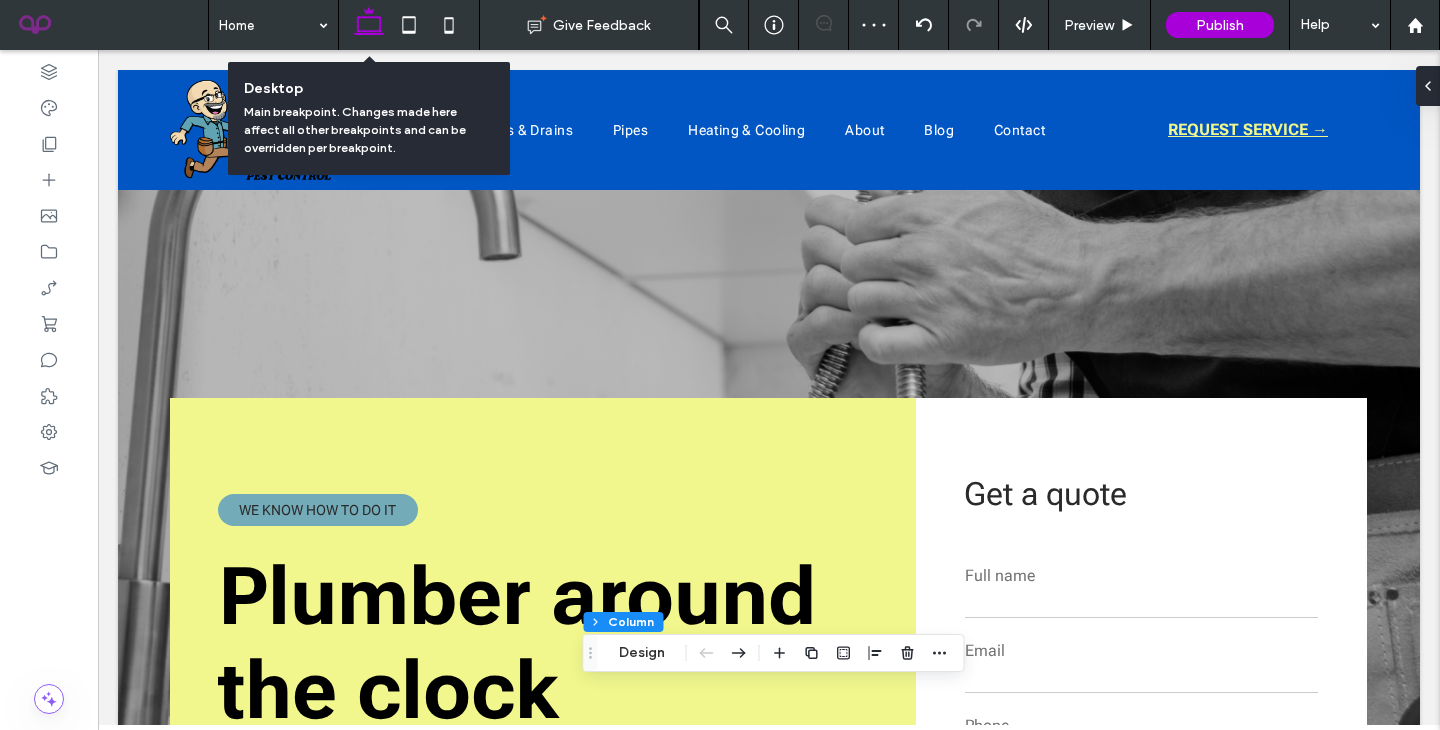 type on "****" 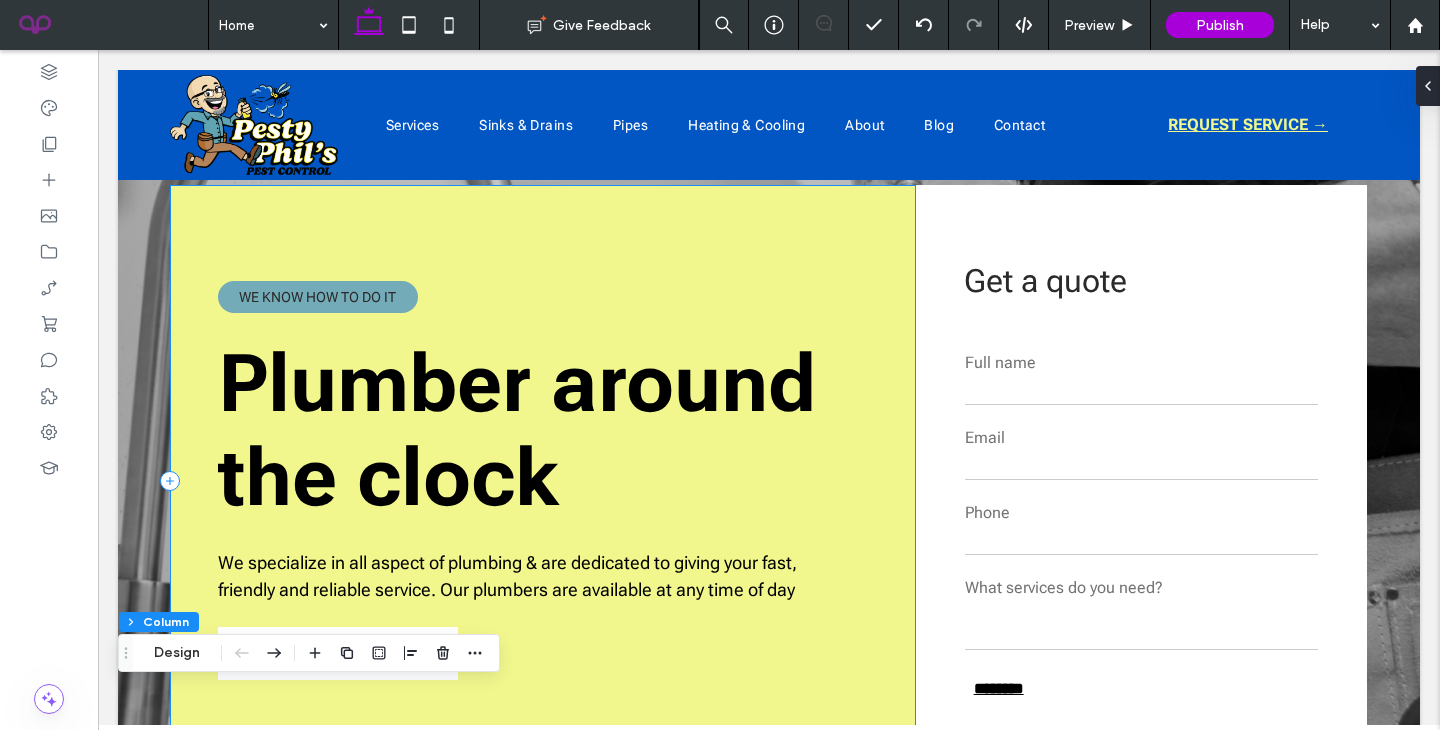 scroll, scrollTop: 205, scrollLeft: 0, axis: vertical 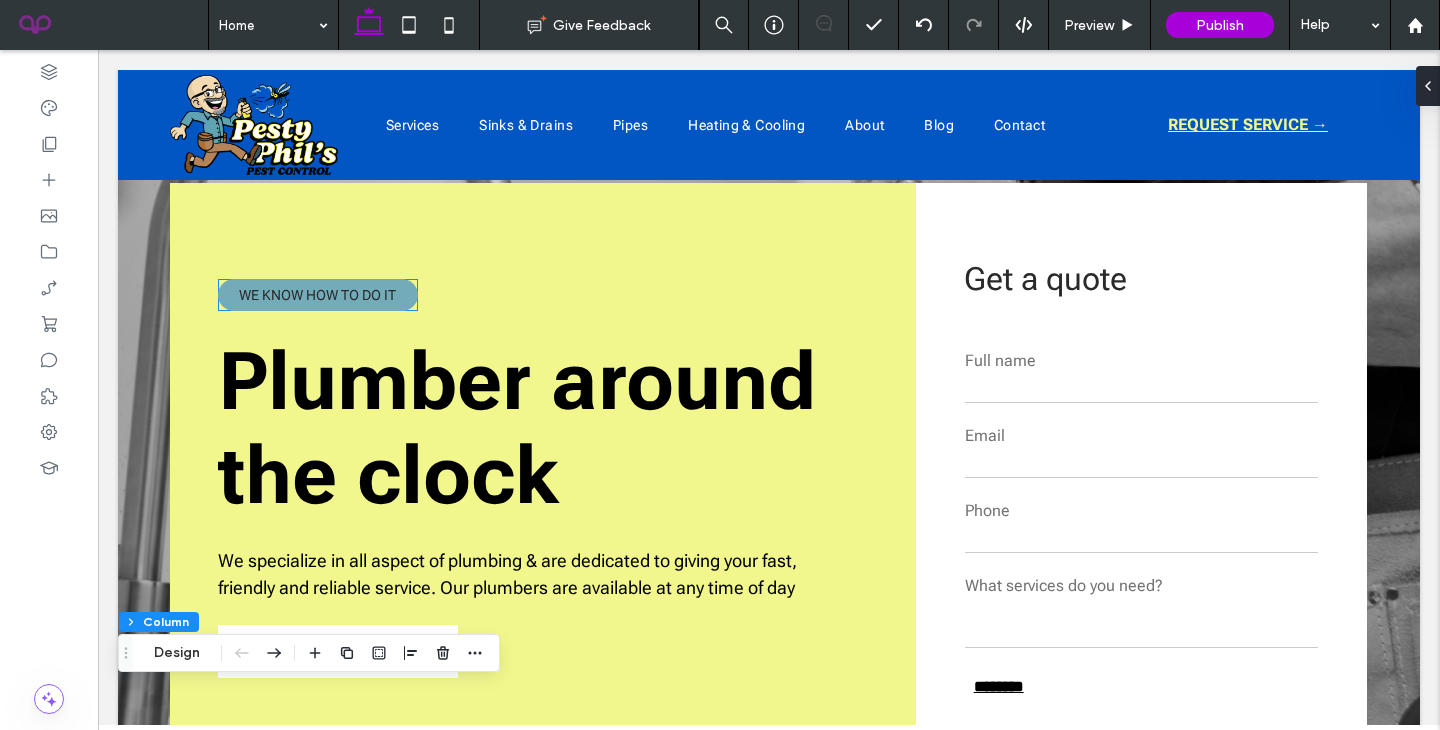 click on "WE KNOW HOW TO DO IT" at bounding box center (317, 295) 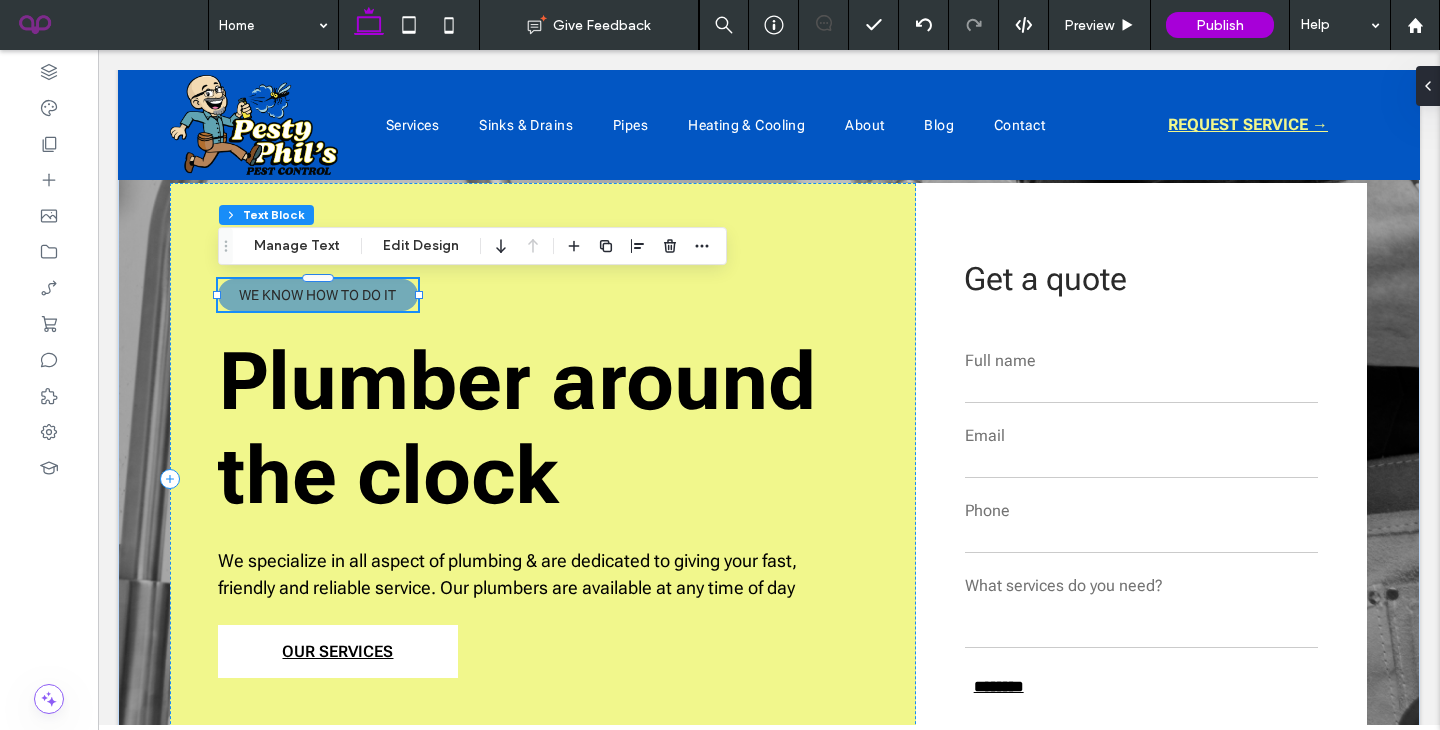 type on "**" 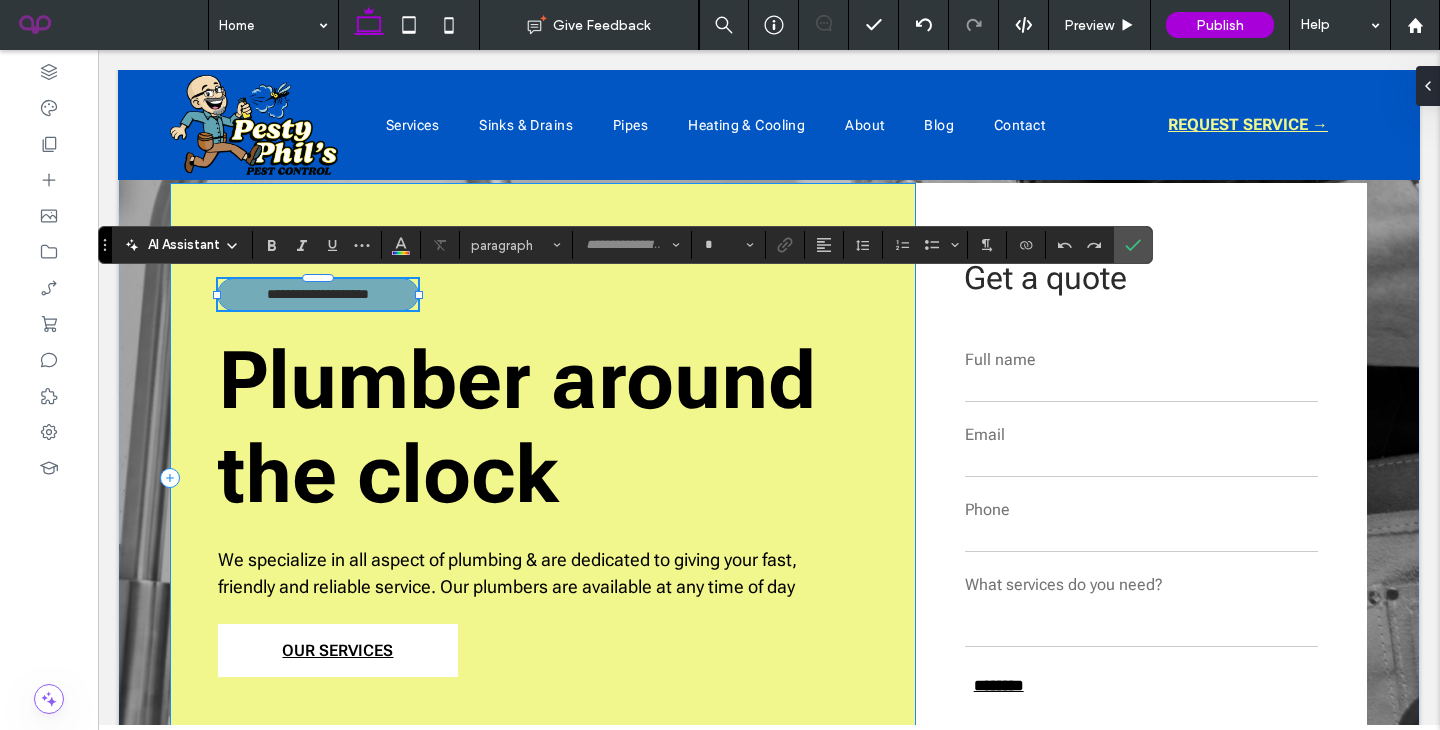 type on "**********" 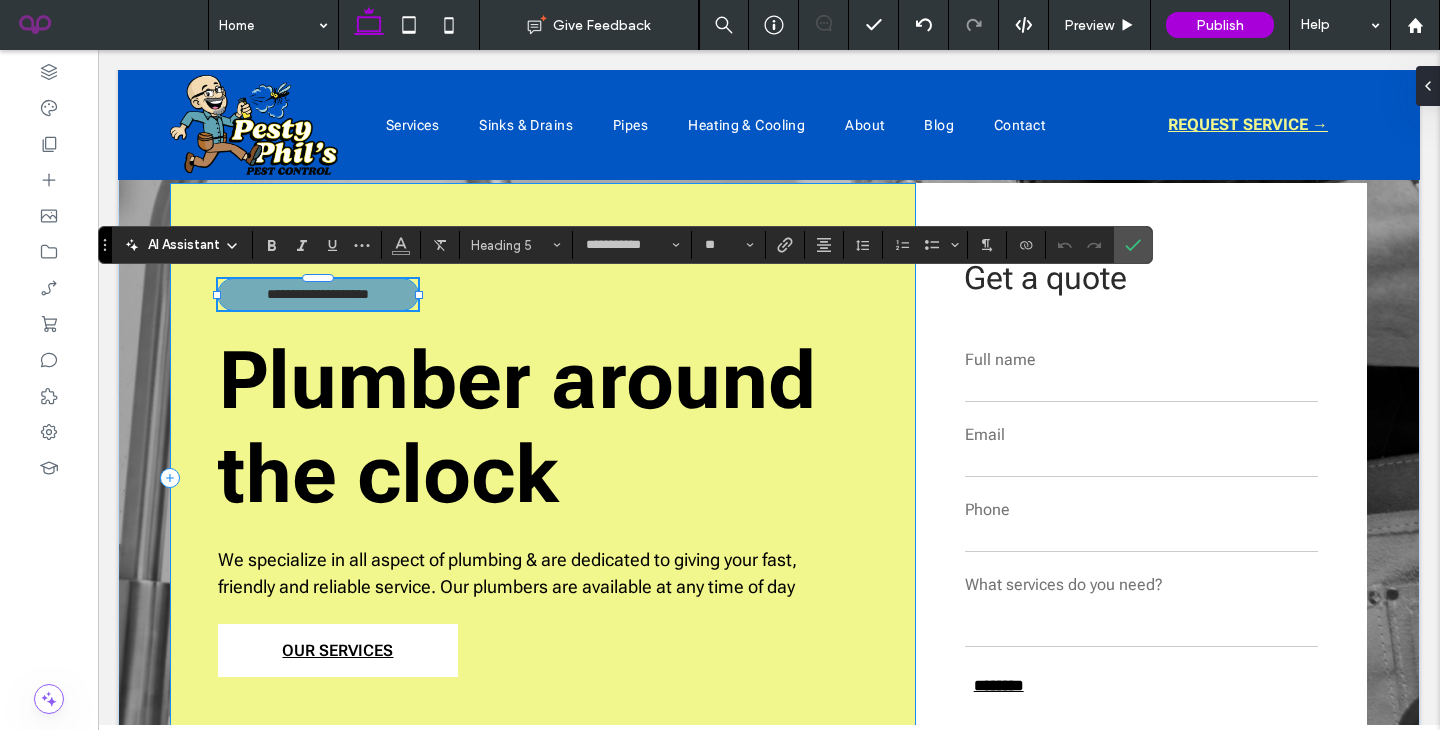 click on "**********" at bounding box center [543, 478] 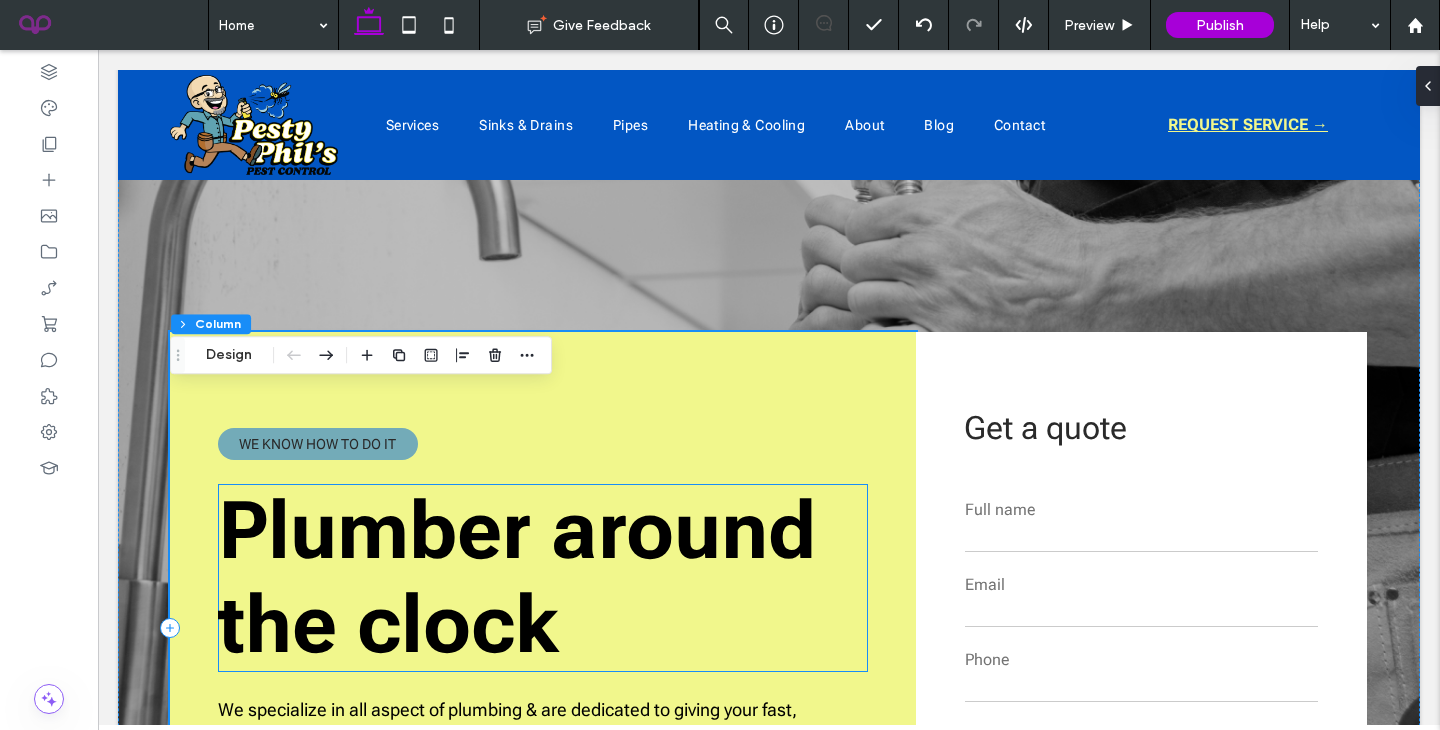 scroll, scrollTop: 0, scrollLeft: 0, axis: both 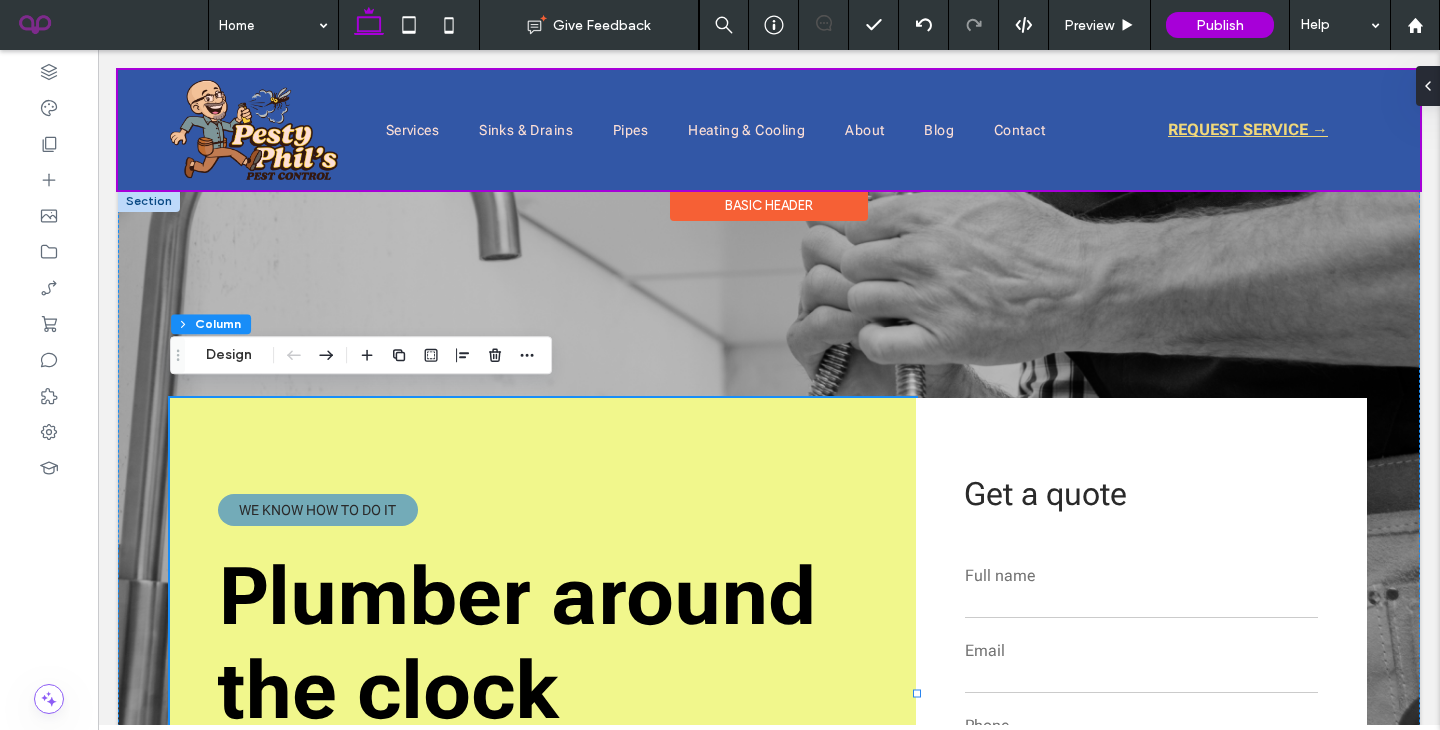 click on "Basic Header" at bounding box center [769, 205] 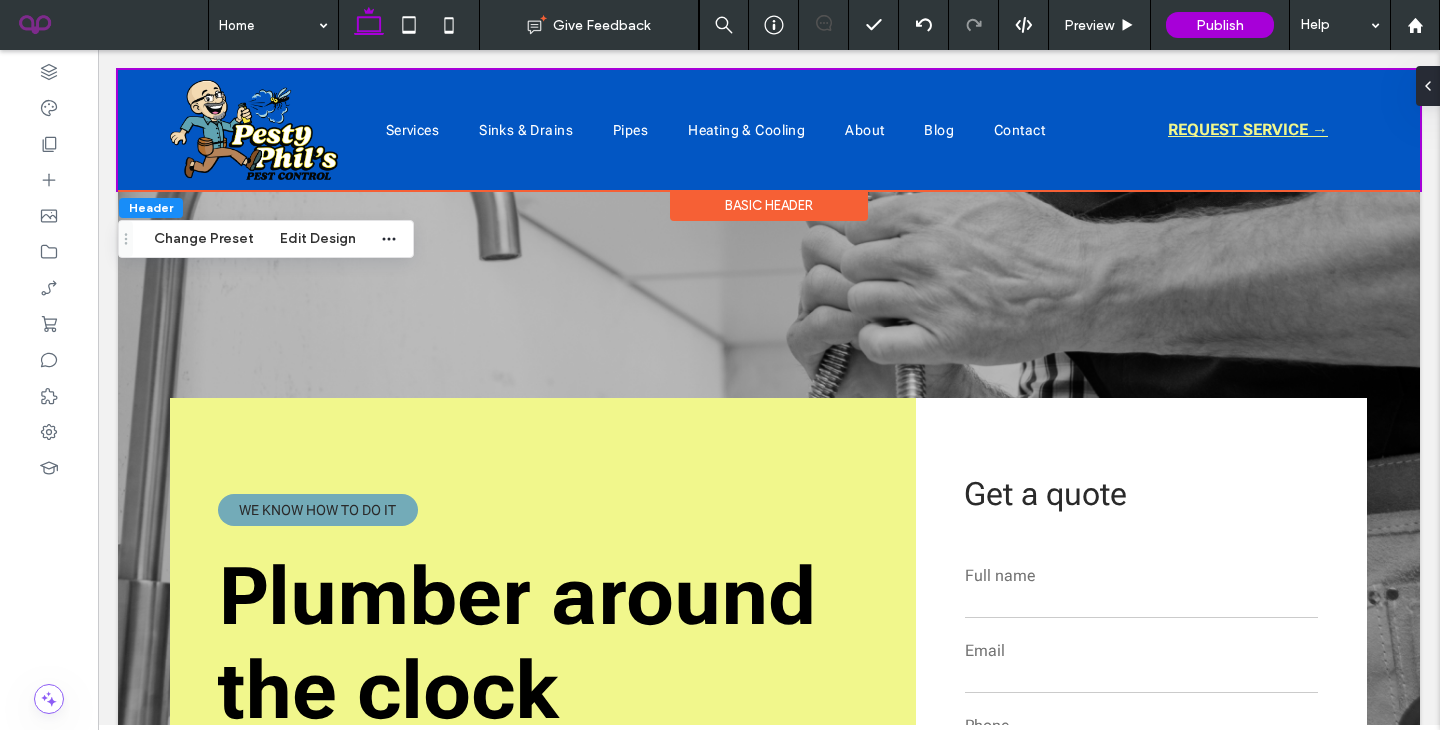 click on "Header Design Presets Enable advanced editing Spacing Set margins and padding 0px 0% 0px 0% ** px 0% ** px 0% Reset padding Background & Style Color Image Background color There may be other background color settings applied.   See them below Border *** Shadow Header Overlap Overlap with top section Scroll Behavior Set as sticky header Change header on scroll Show only nav section on scroll Background on scroll More header colors on scroll Spacing on scroll Logo on Scroll Logo size on scroll **** Change logo on scroll" at bounding box center (1589, 406) 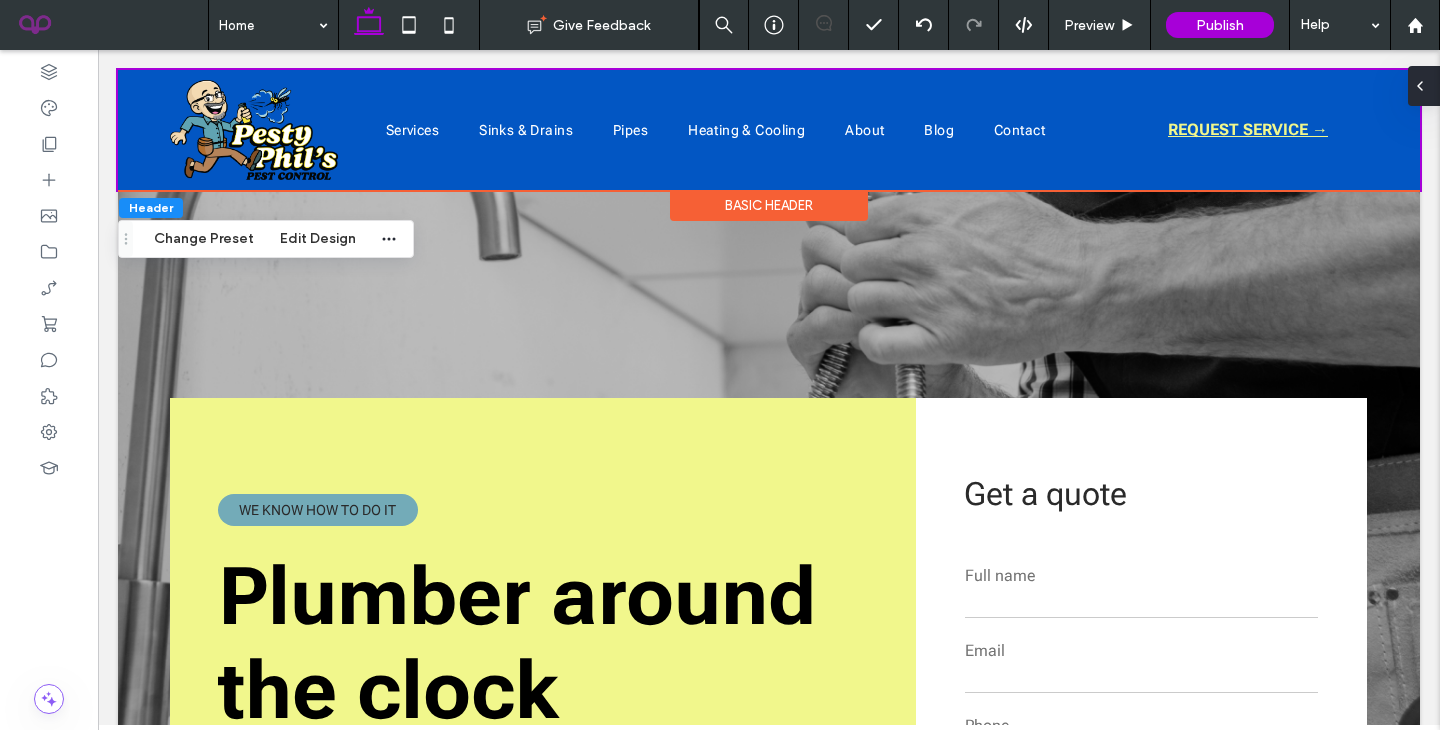 click at bounding box center [1424, 86] 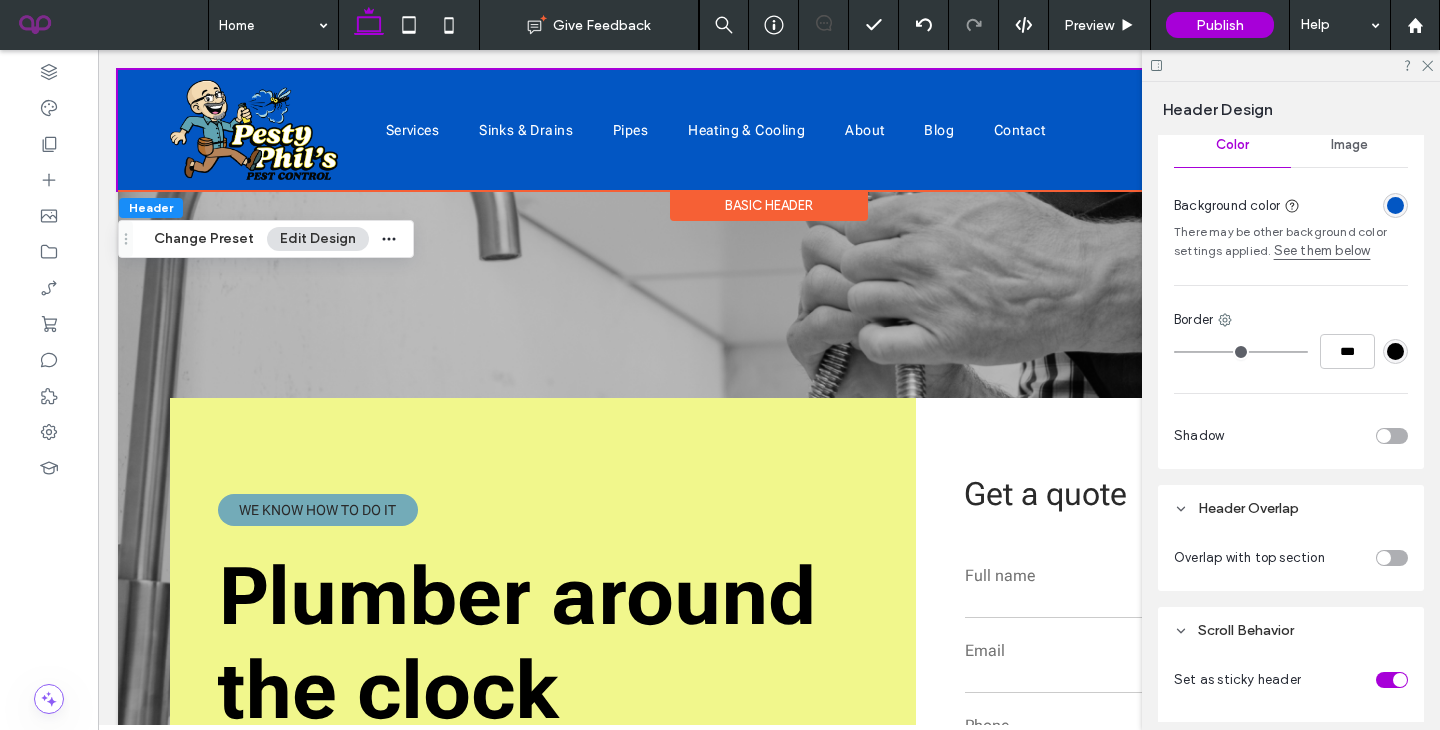 scroll, scrollTop: 964, scrollLeft: 0, axis: vertical 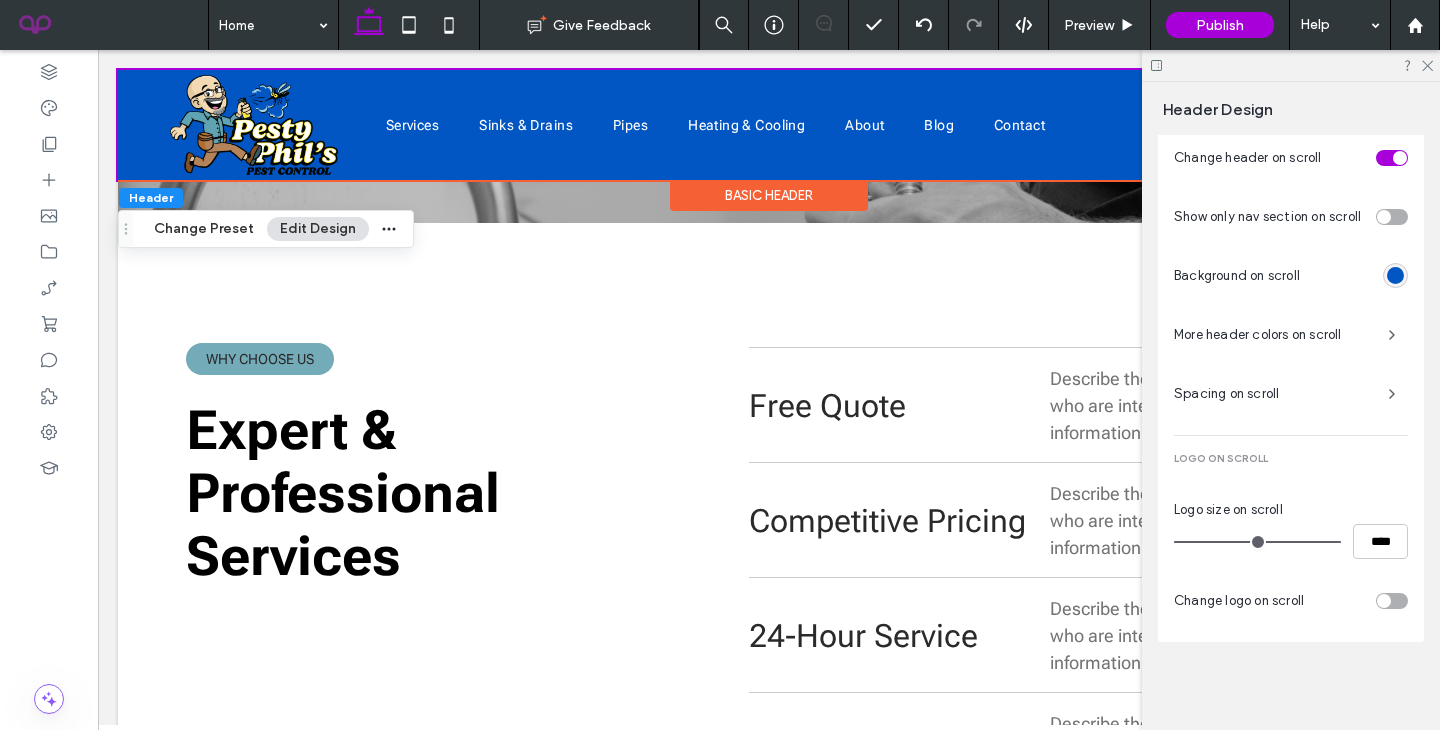 type on "**" 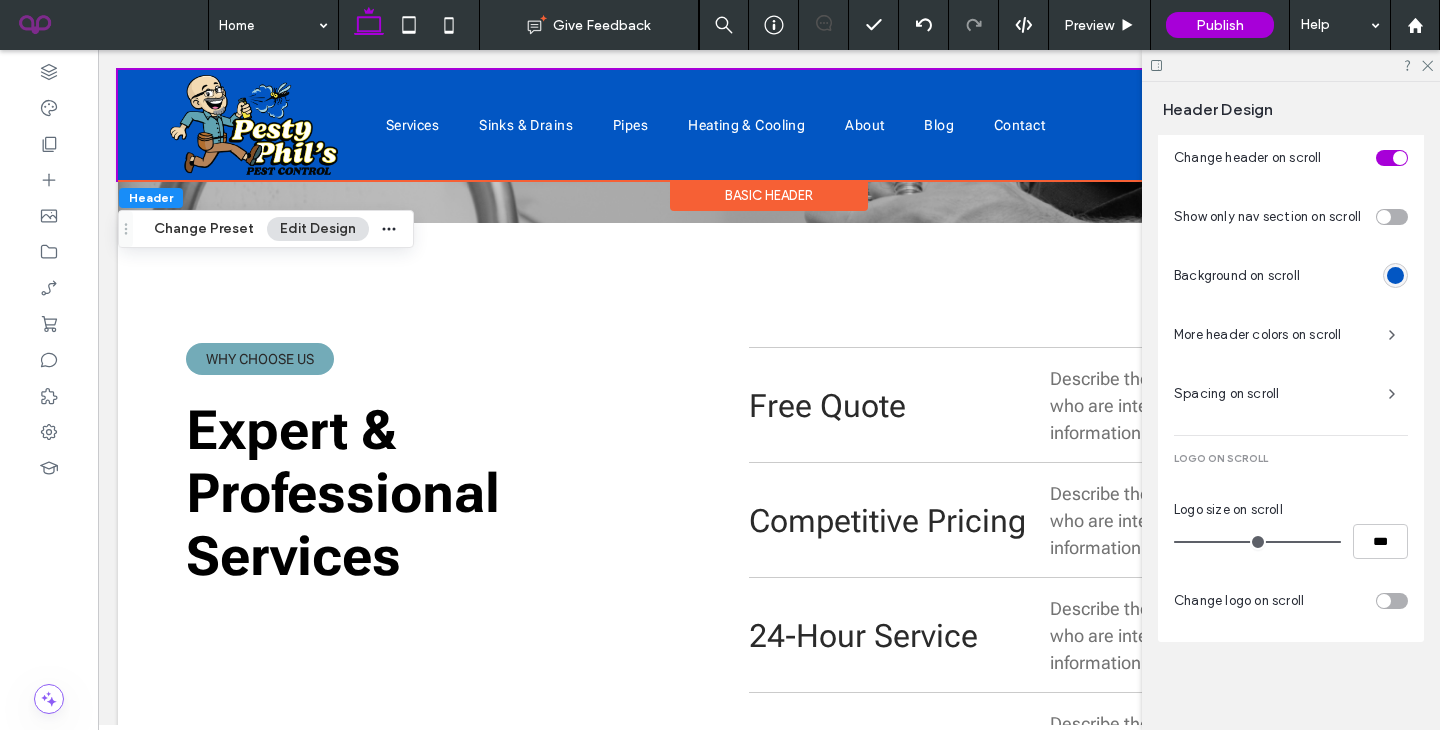 click at bounding box center [1257, 542] 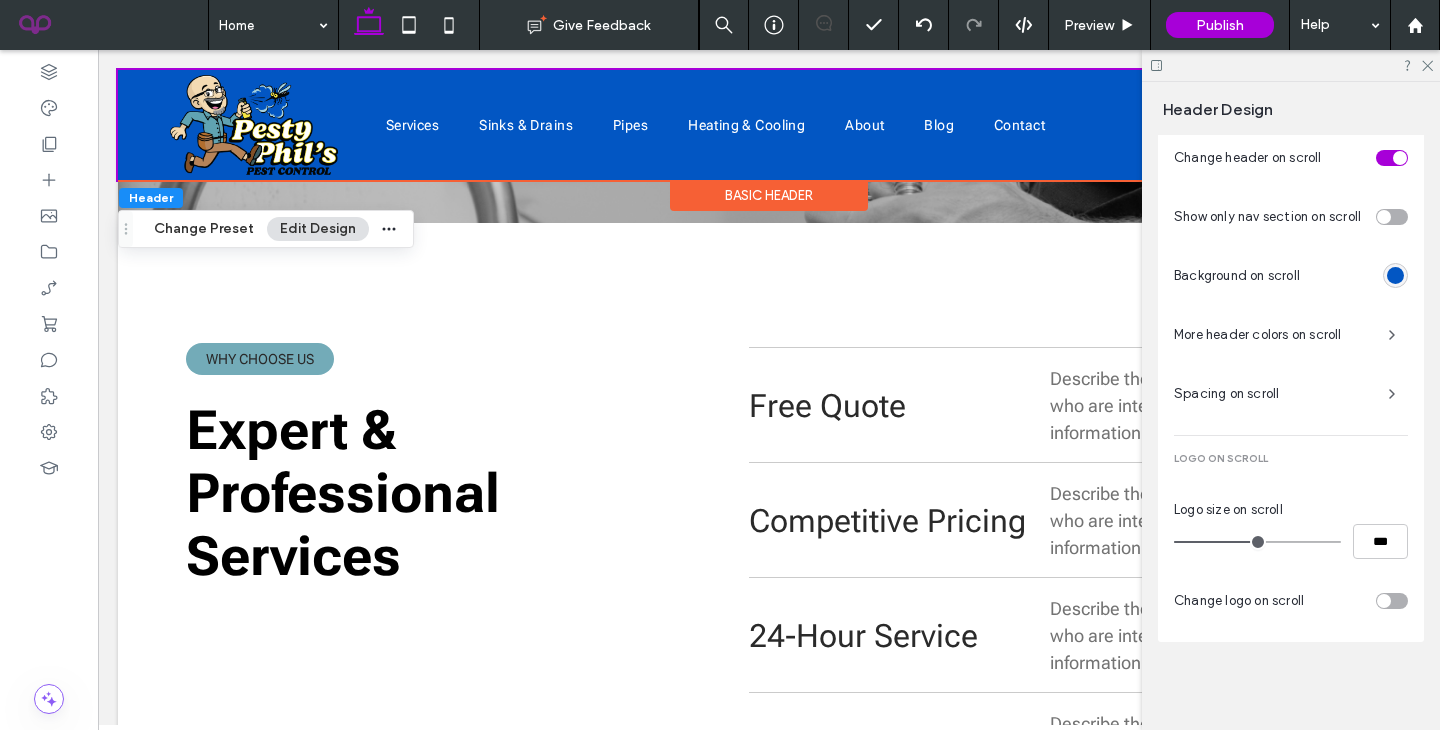scroll, scrollTop: 818, scrollLeft: 0, axis: vertical 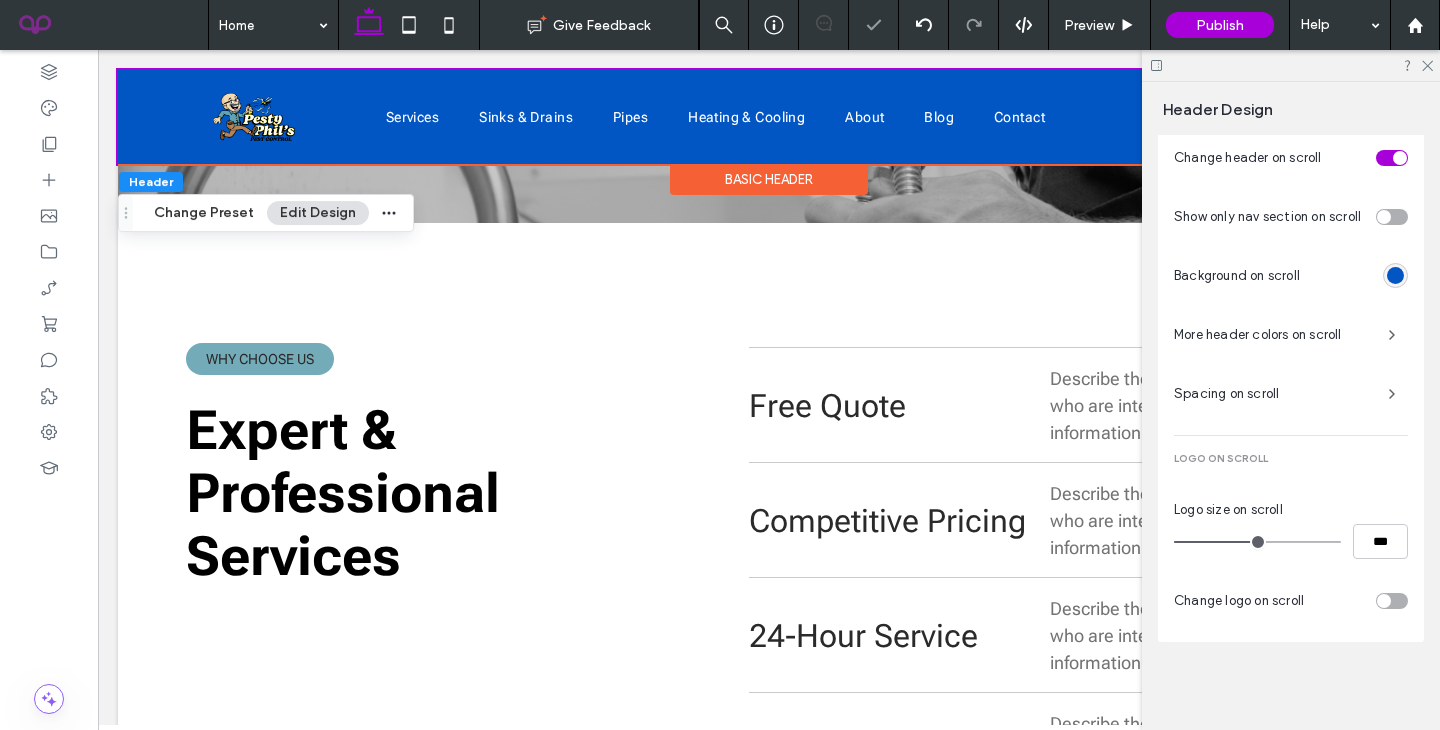 type on "**" 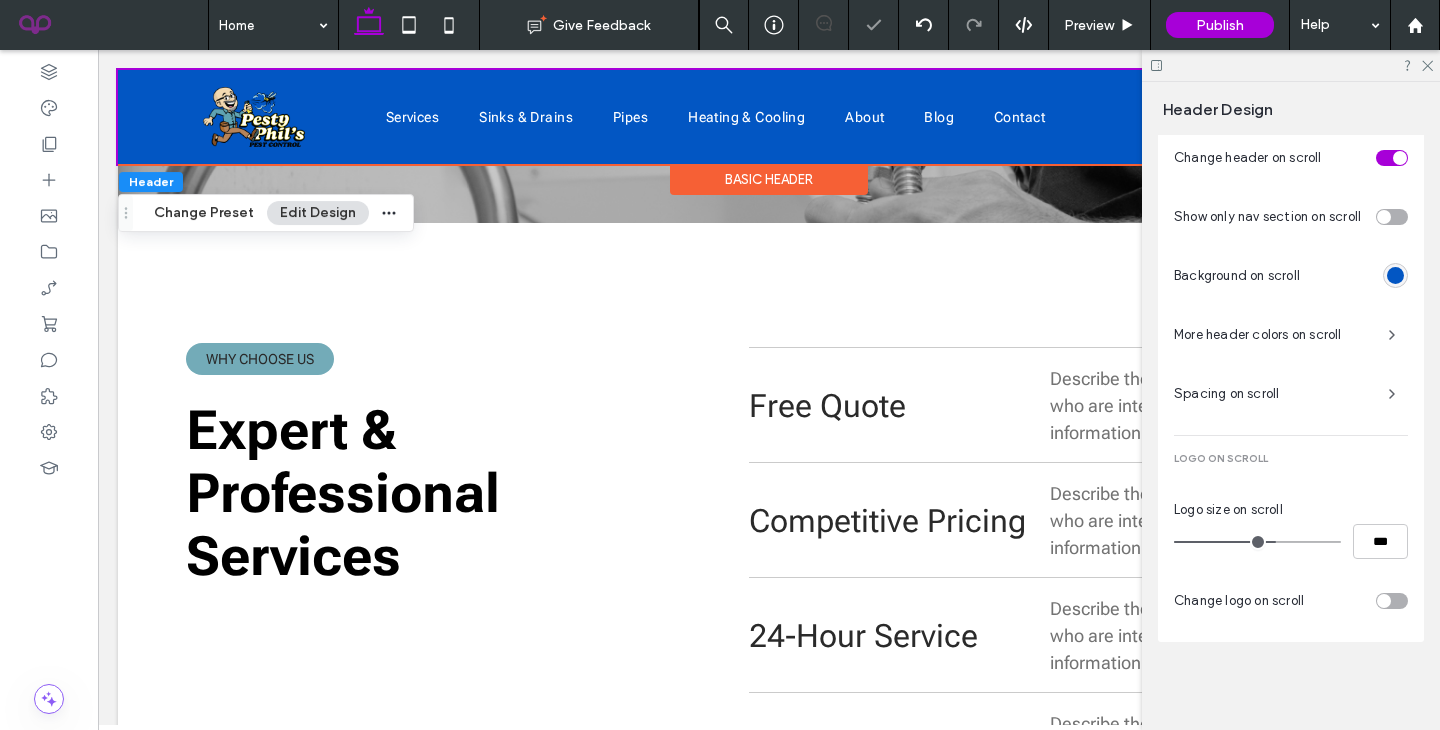 click at bounding box center (1257, 542) 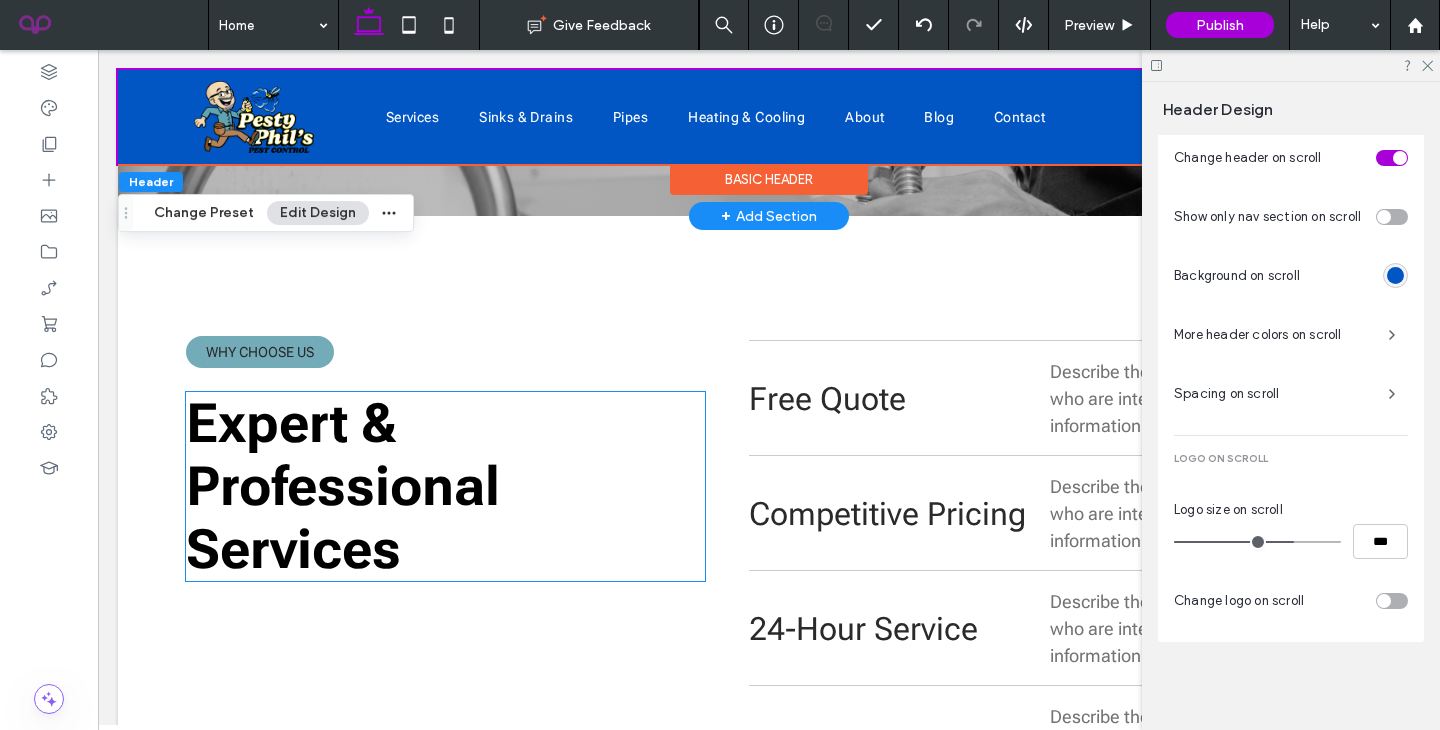 scroll, scrollTop: 826, scrollLeft: 0, axis: vertical 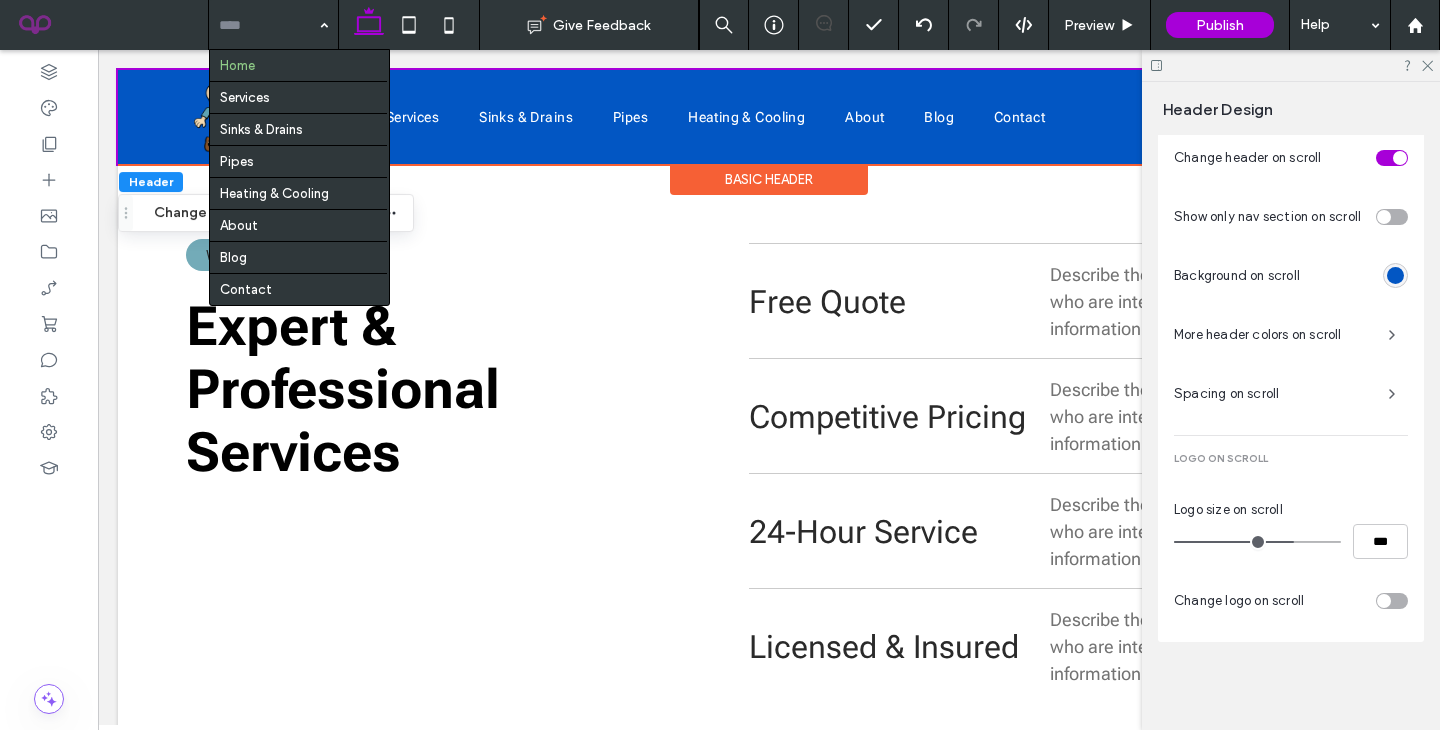 click at bounding box center (268, 25) 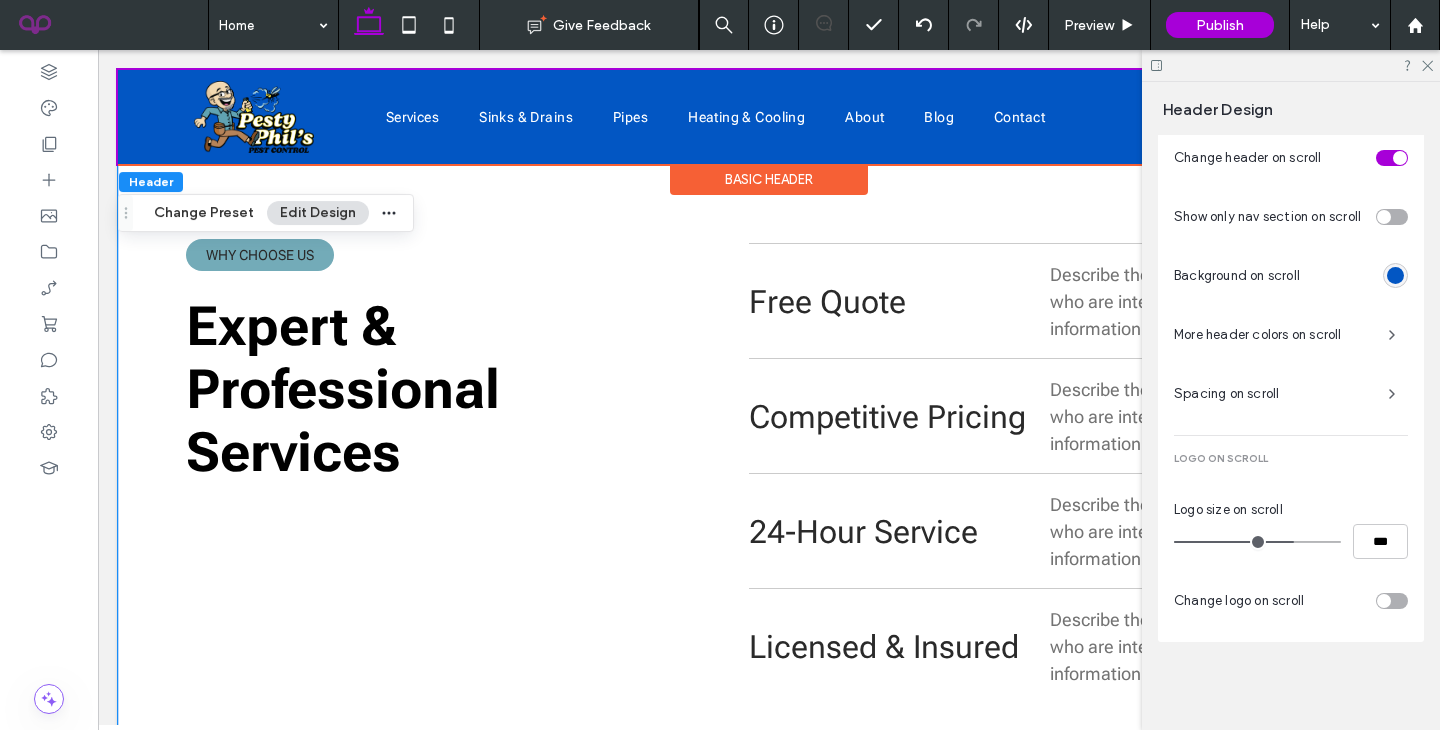 click on "Expert & Professional Services
WHY CHOOSE US
Free Quote
Describe the item so that site visitors who are interested can get more information
Competitive Pricing
Describe the item so that site visitors who are interested can get more information
24-Hour Service
Describe the item so that site visitors who are interested can get more information
Licensed & Insured
Describe the item so that site visitors who are interested can get more information" at bounding box center (769, 437) 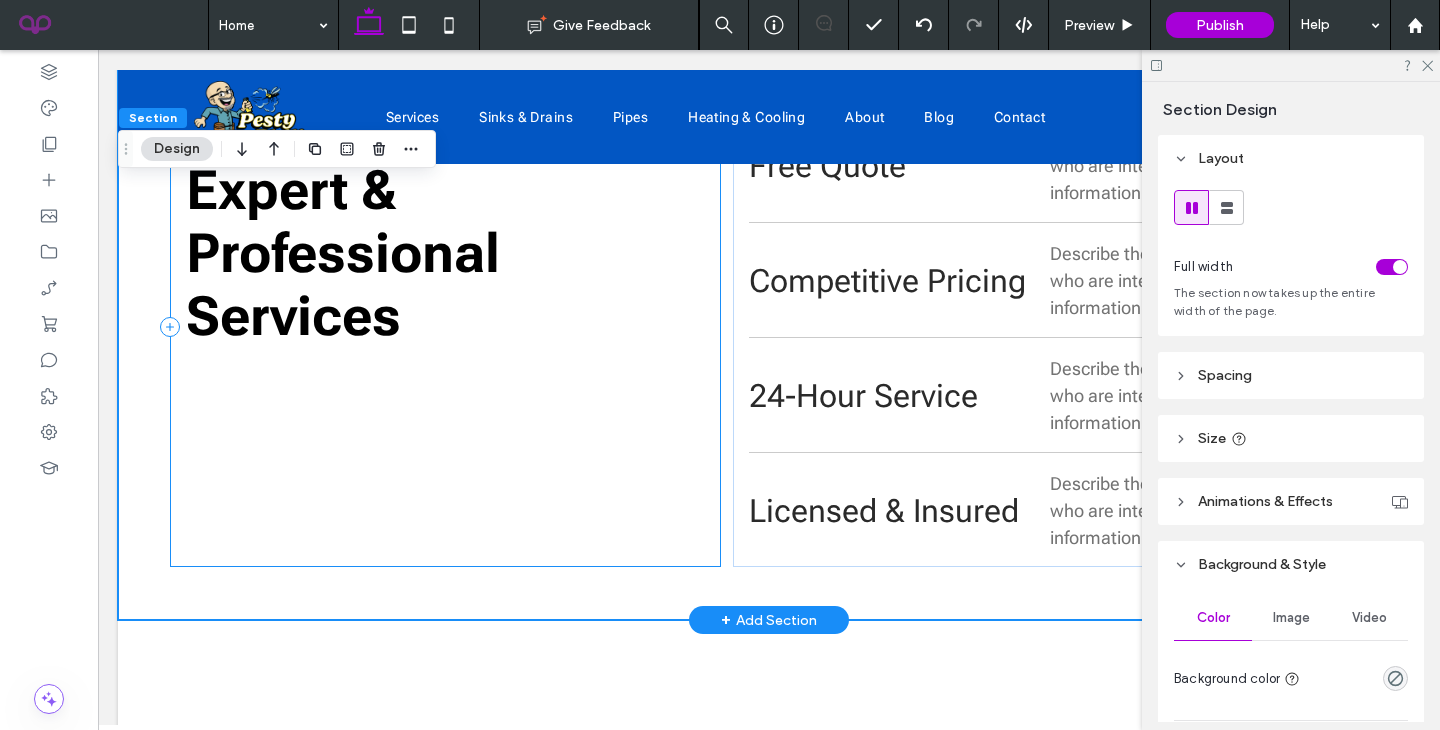 scroll, scrollTop: 1064, scrollLeft: 0, axis: vertical 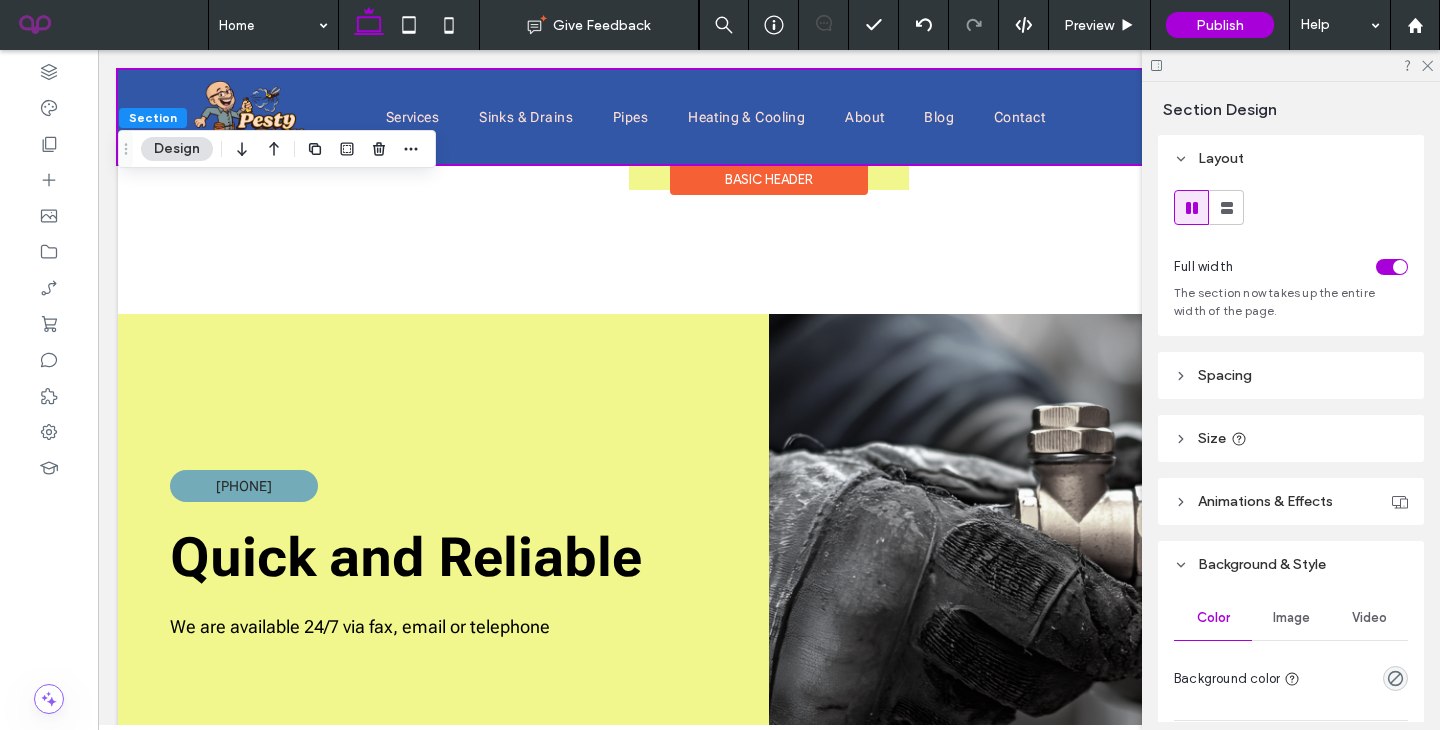 click on "Basic Header" at bounding box center [769, 179] 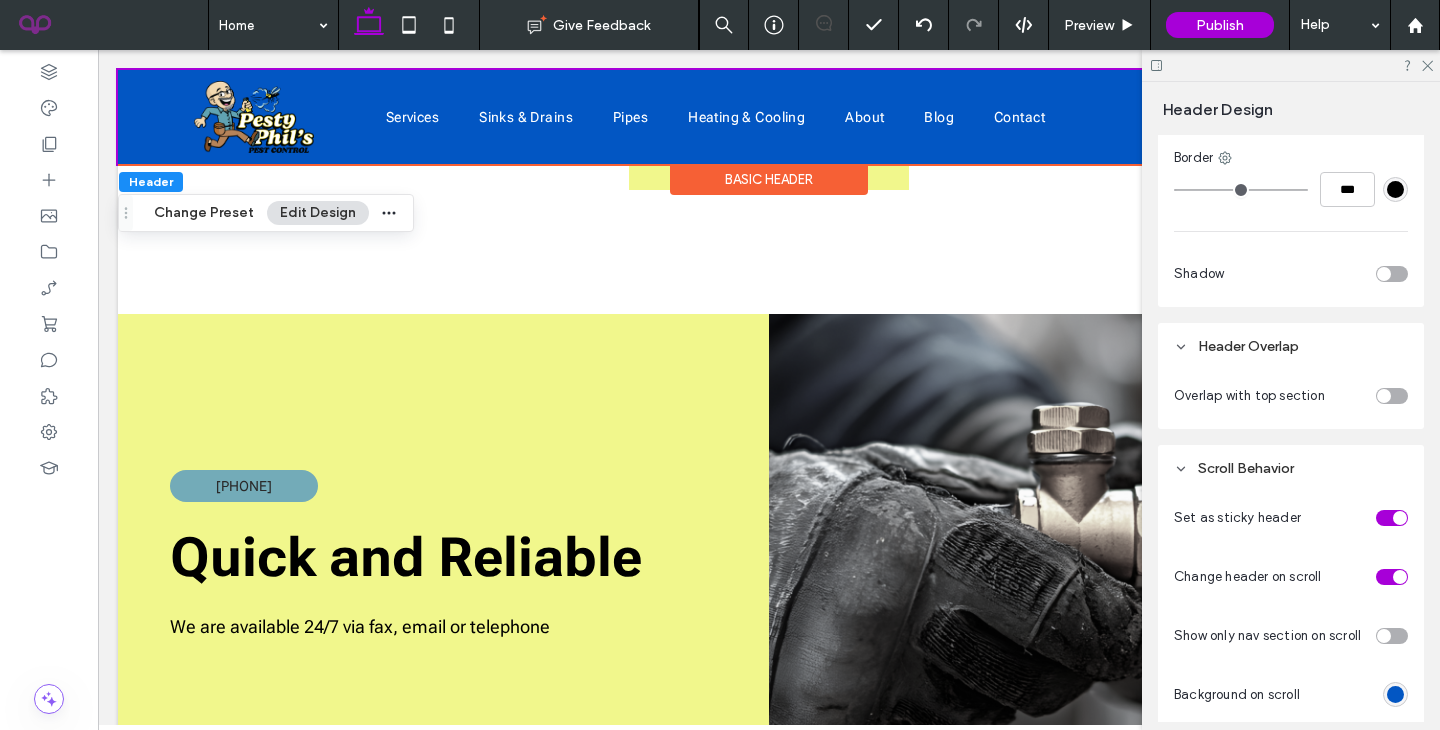 scroll, scrollTop: 855, scrollLeft: 0, axis: vertical 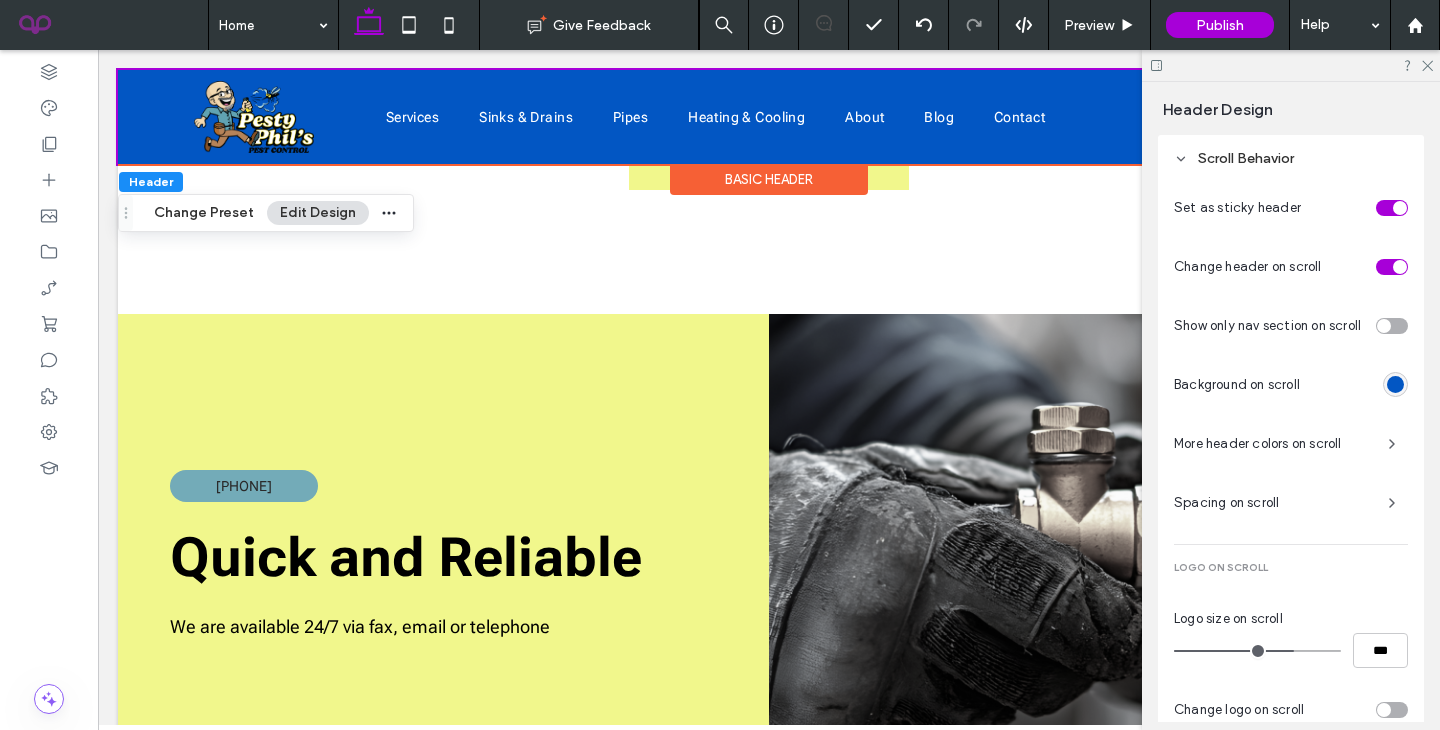 click at bounding box center (1395, 384) 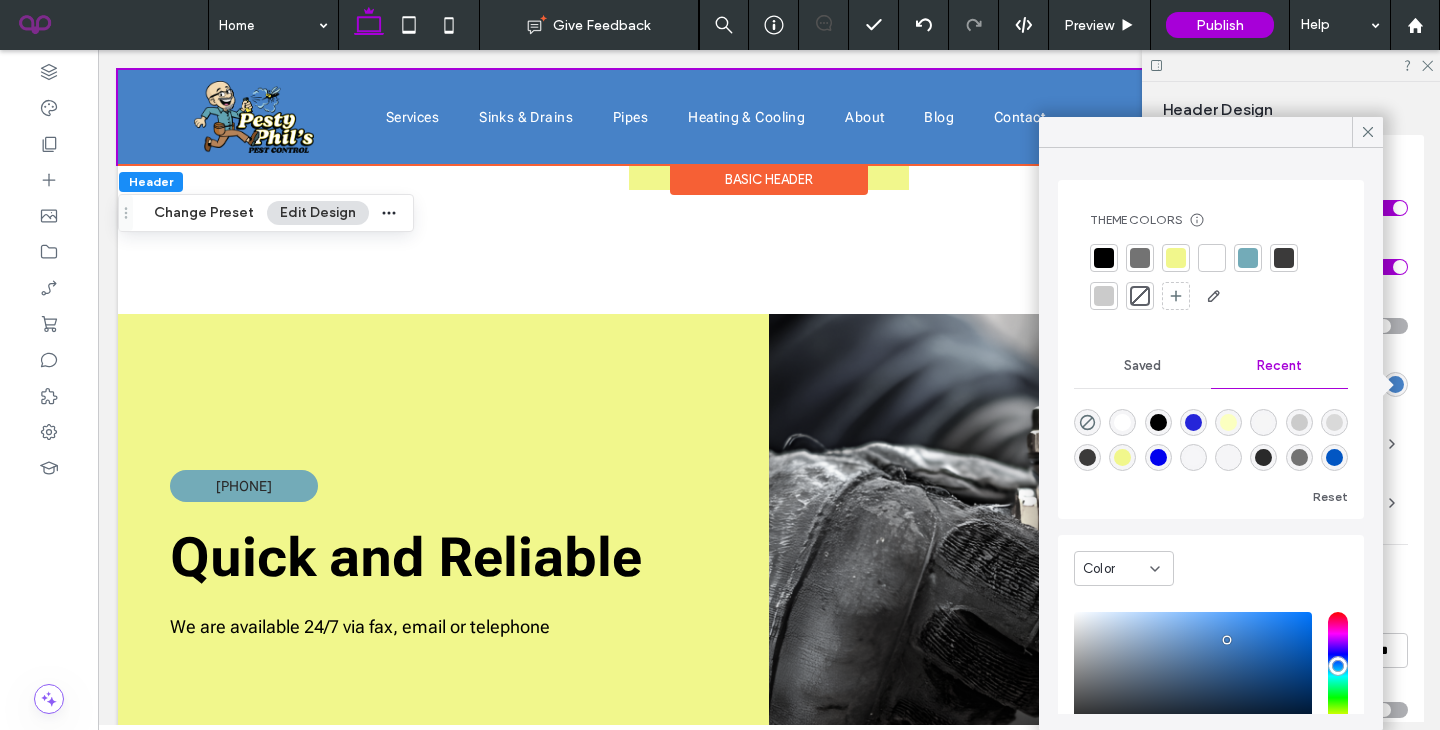 type on "*******" 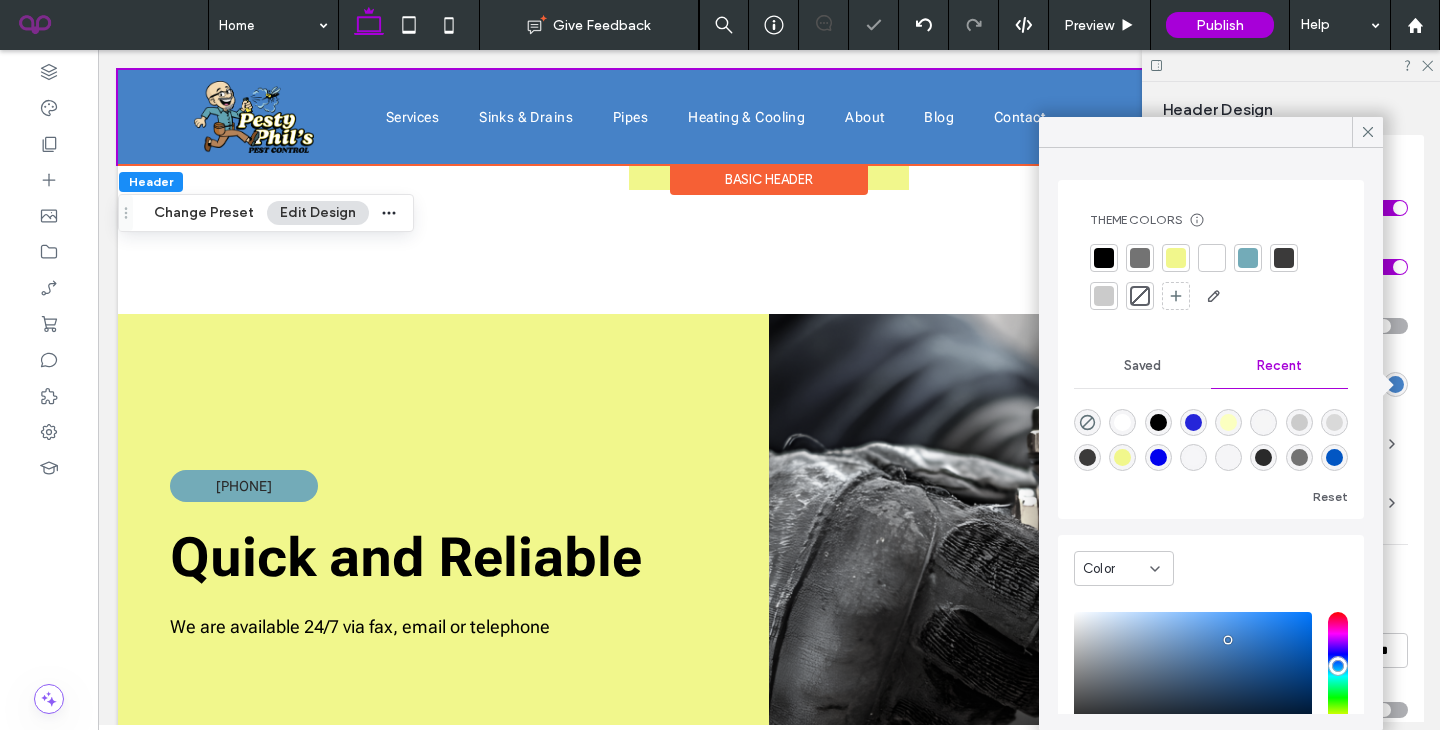 drag, startPoint x: 1290, startPoint y: 652, endPoint x: 1228, endPoint y: 640, distance: 63.15061 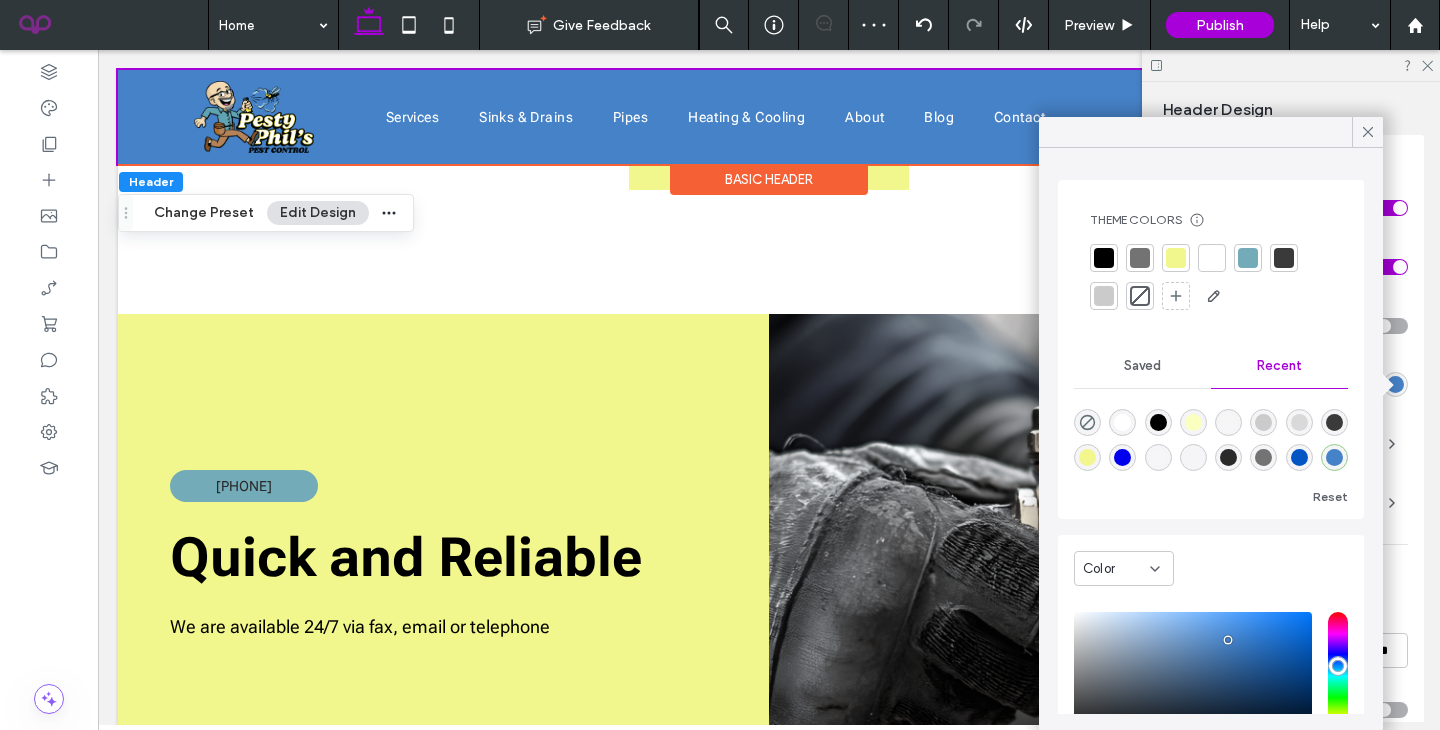 click on "Presets Enable advanced editing Spacing Set margins and padding 0px 0% 0px 0% ** px 0% ** px 0% Reset padding Background & Style Color Image Background color There may be other background color settings applied.   See them below Border *** Shadow Header Overlap Overlap with top section Scroll Behavior Set as sticky header Change header on scroll Show only nav section on scroll Background on scroll More header colors on scroll Spacing on scroll Logo on Scroll Logo size on scroll *** Change logo on scroll" at bounding box center (1297, 428) 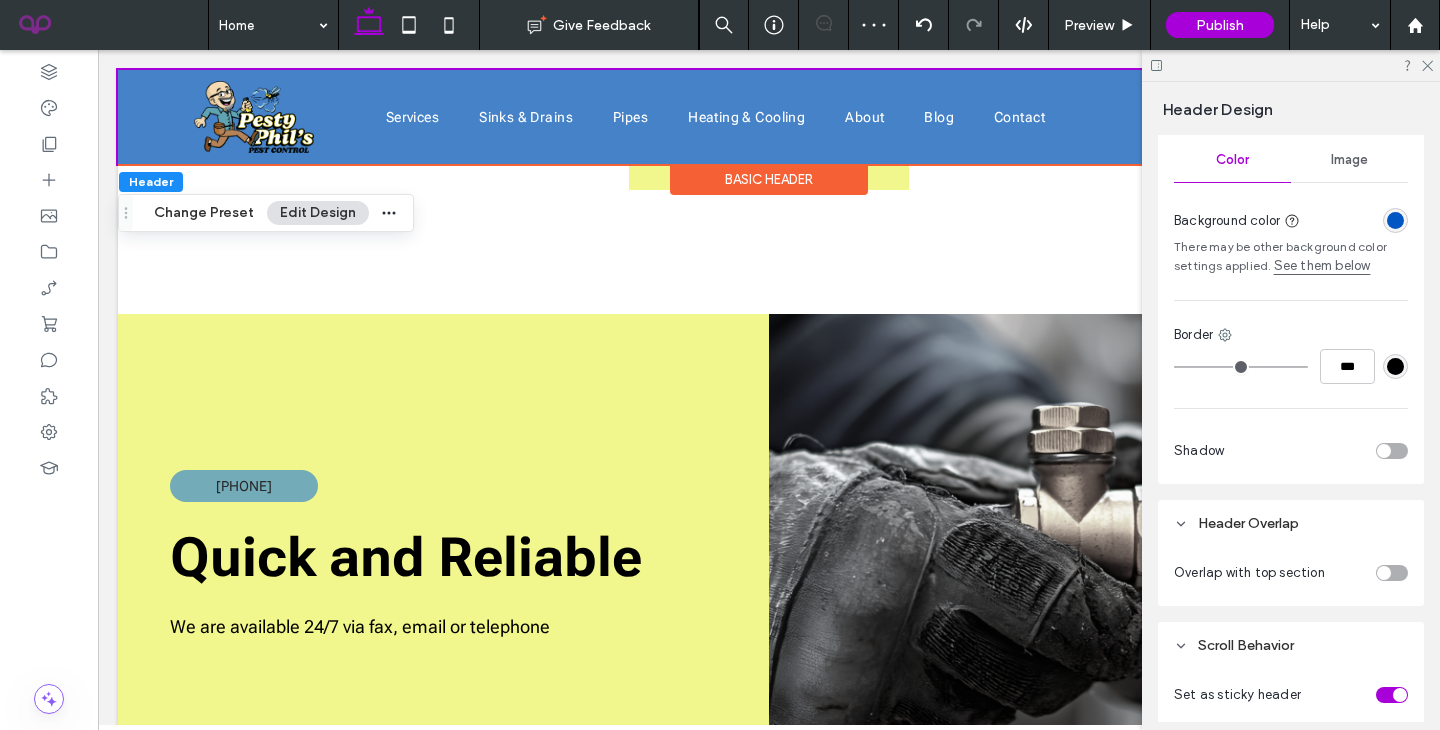scroll, scrollTop: 0, scrollLeft: 0, axis: both 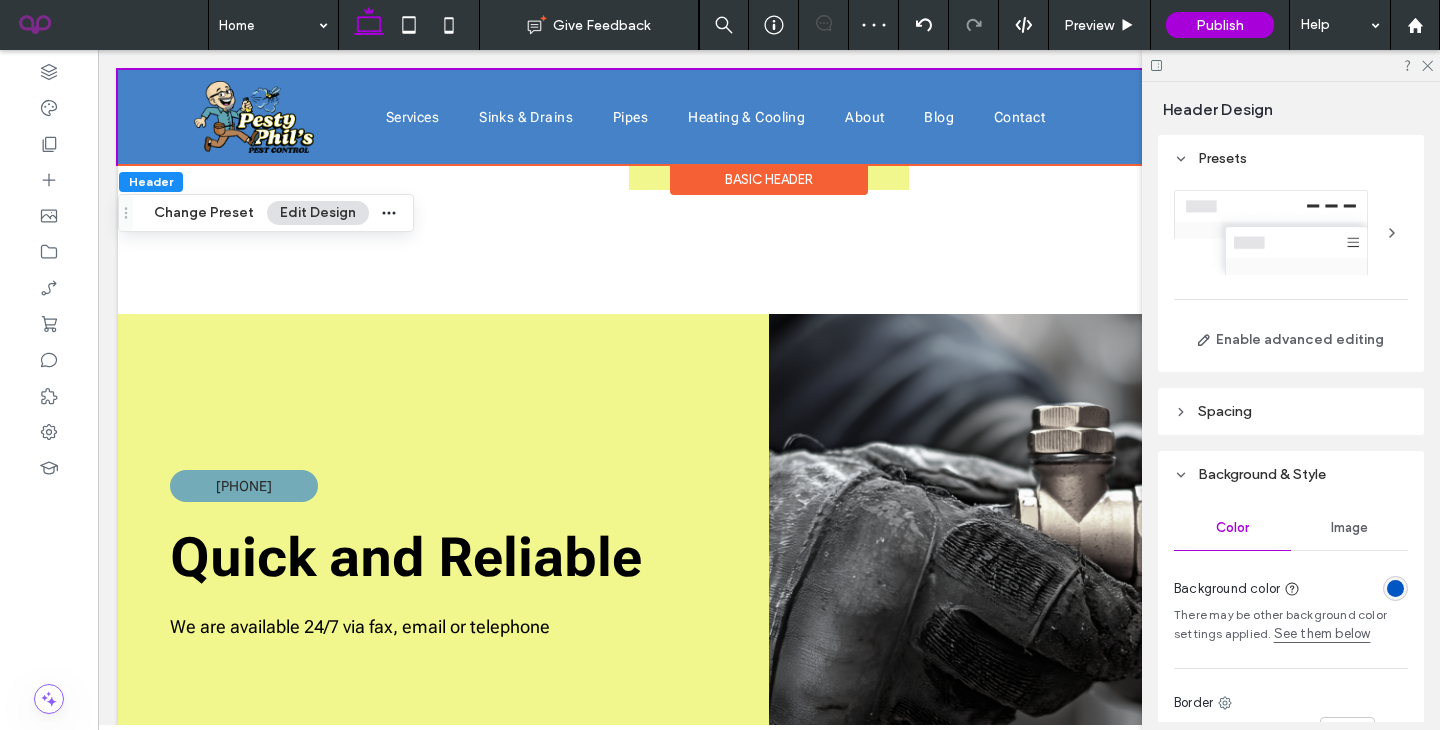 click at bounding box center (1395, 588) 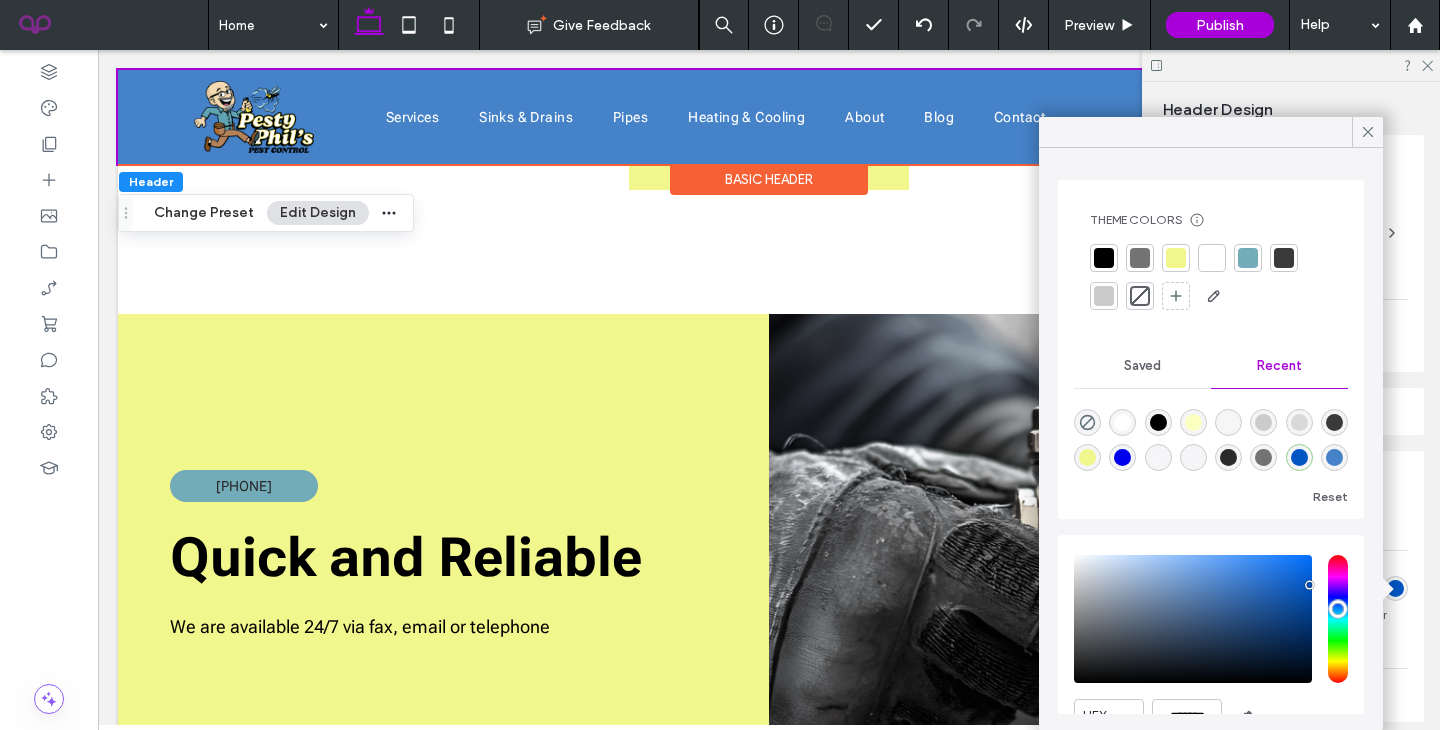 click at bounding box center (1334, 457) 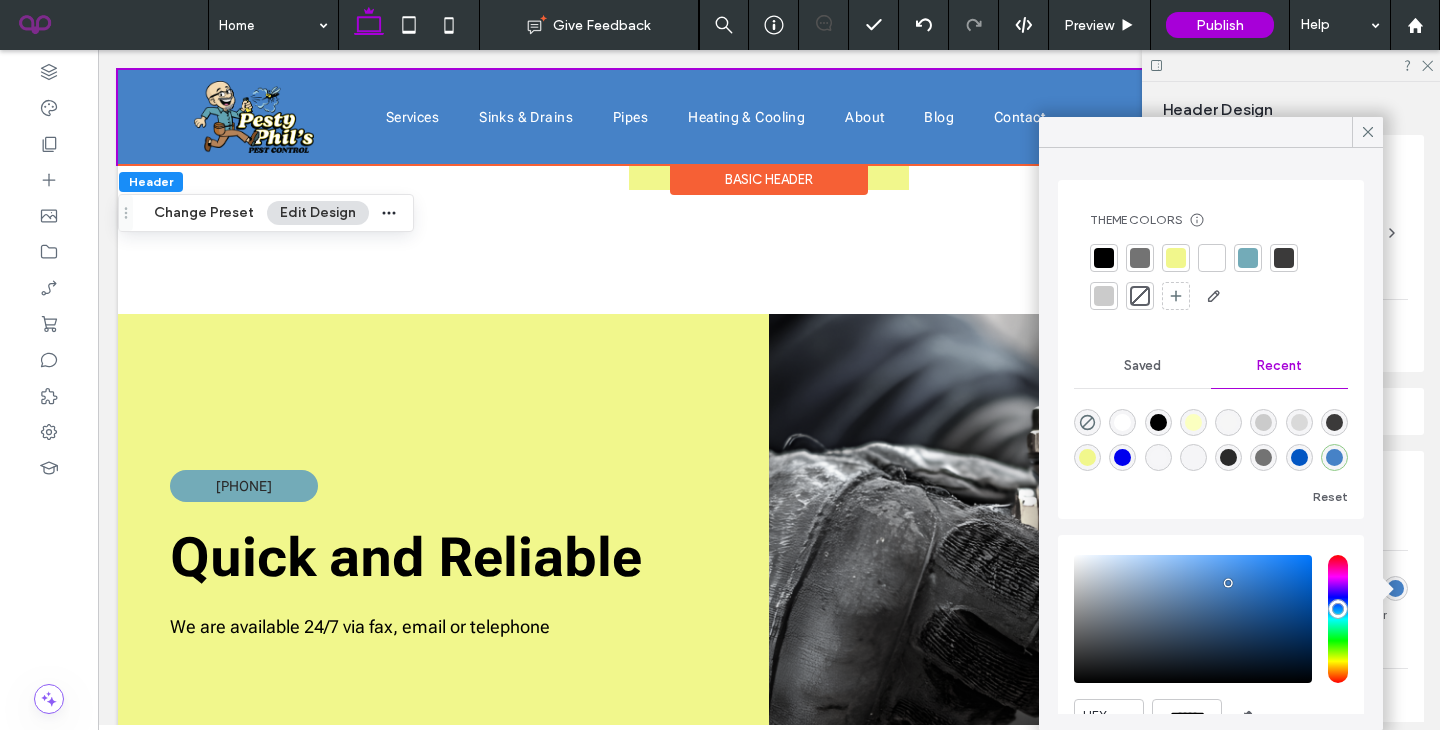 type on "*******" 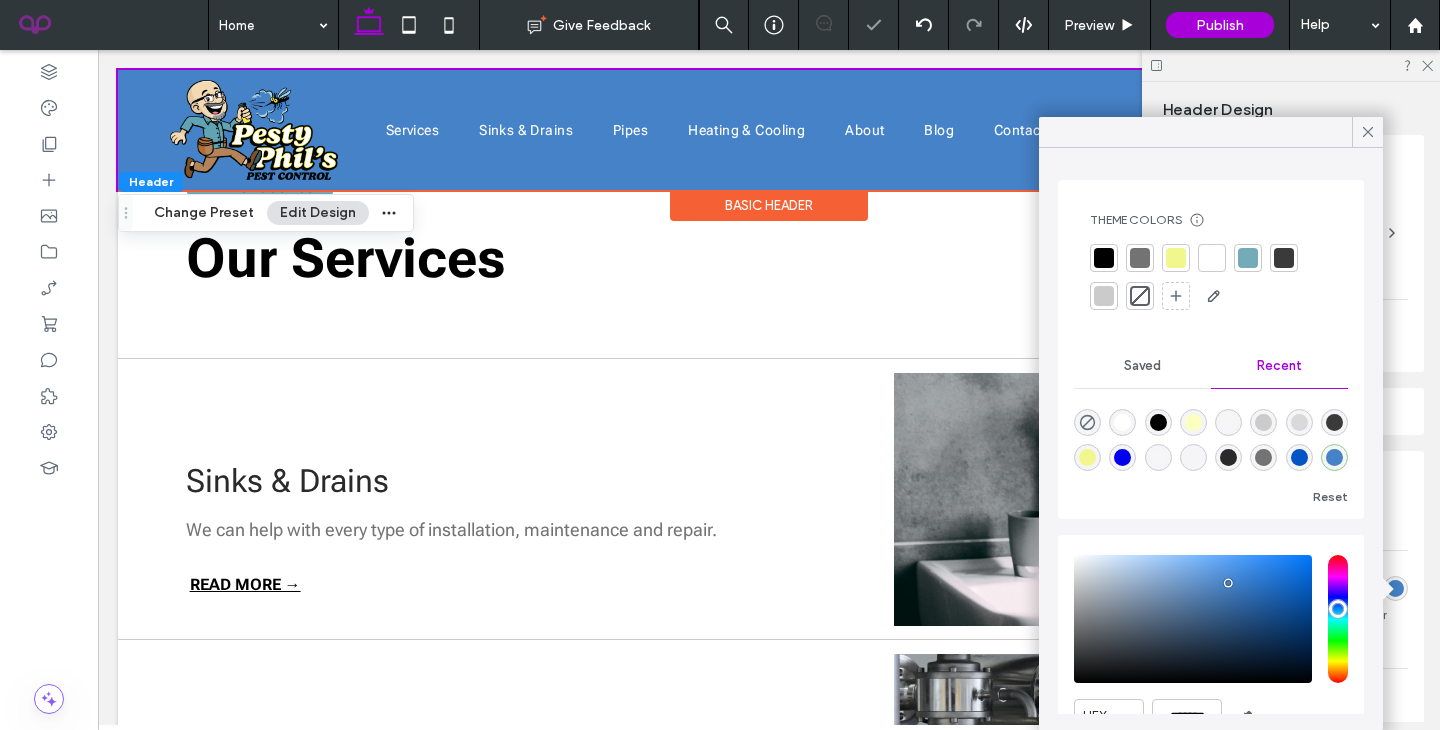 scroll, scrollTop: 0, scrollLeft: 0, axis: both 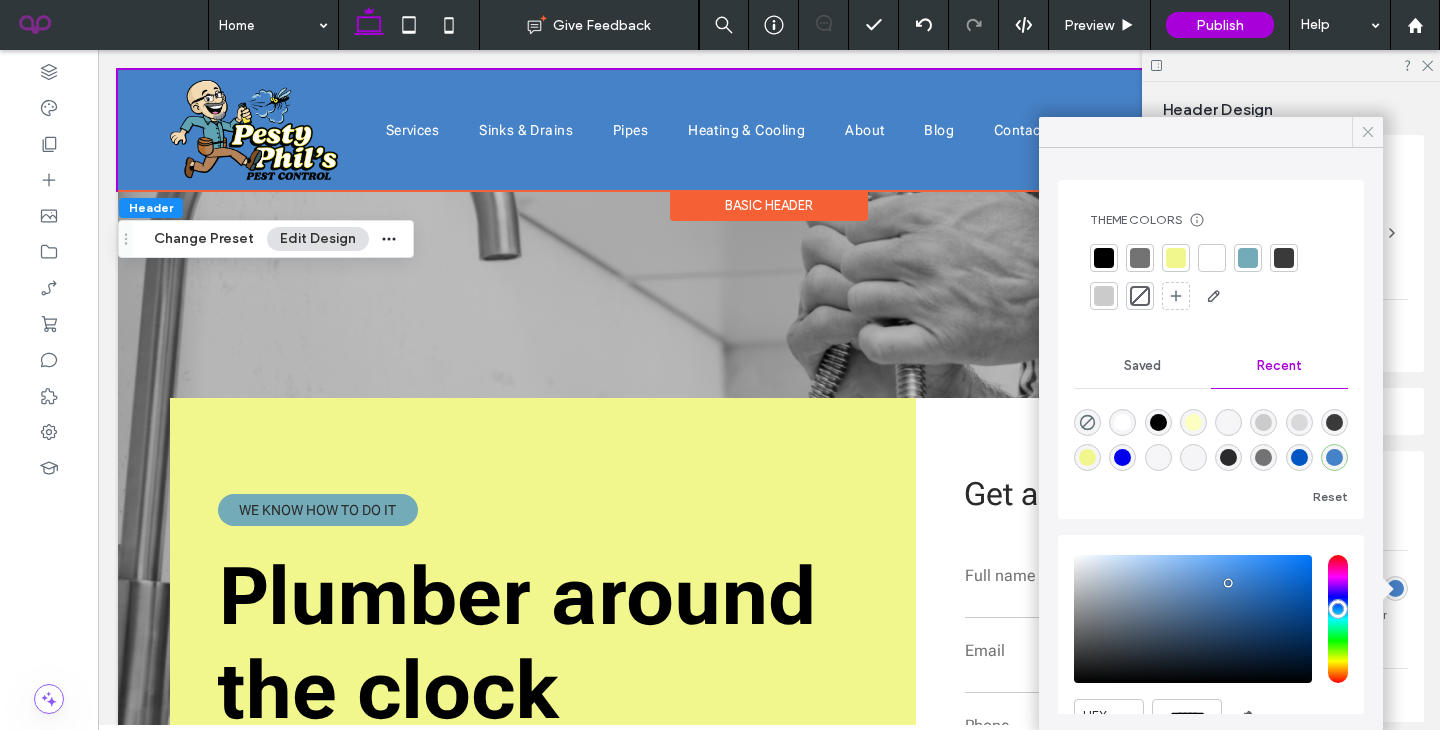 click at bounding box center (1368, 132) 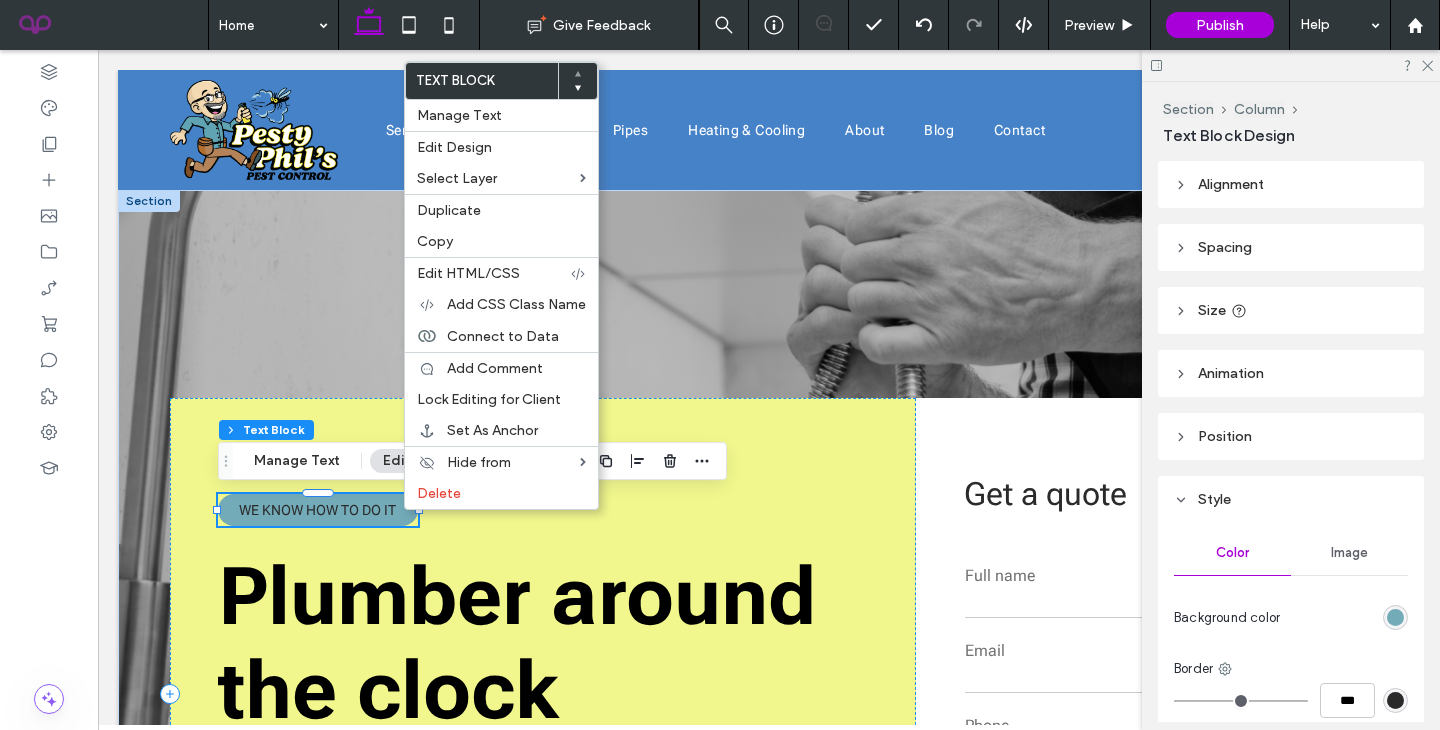 type on "**" 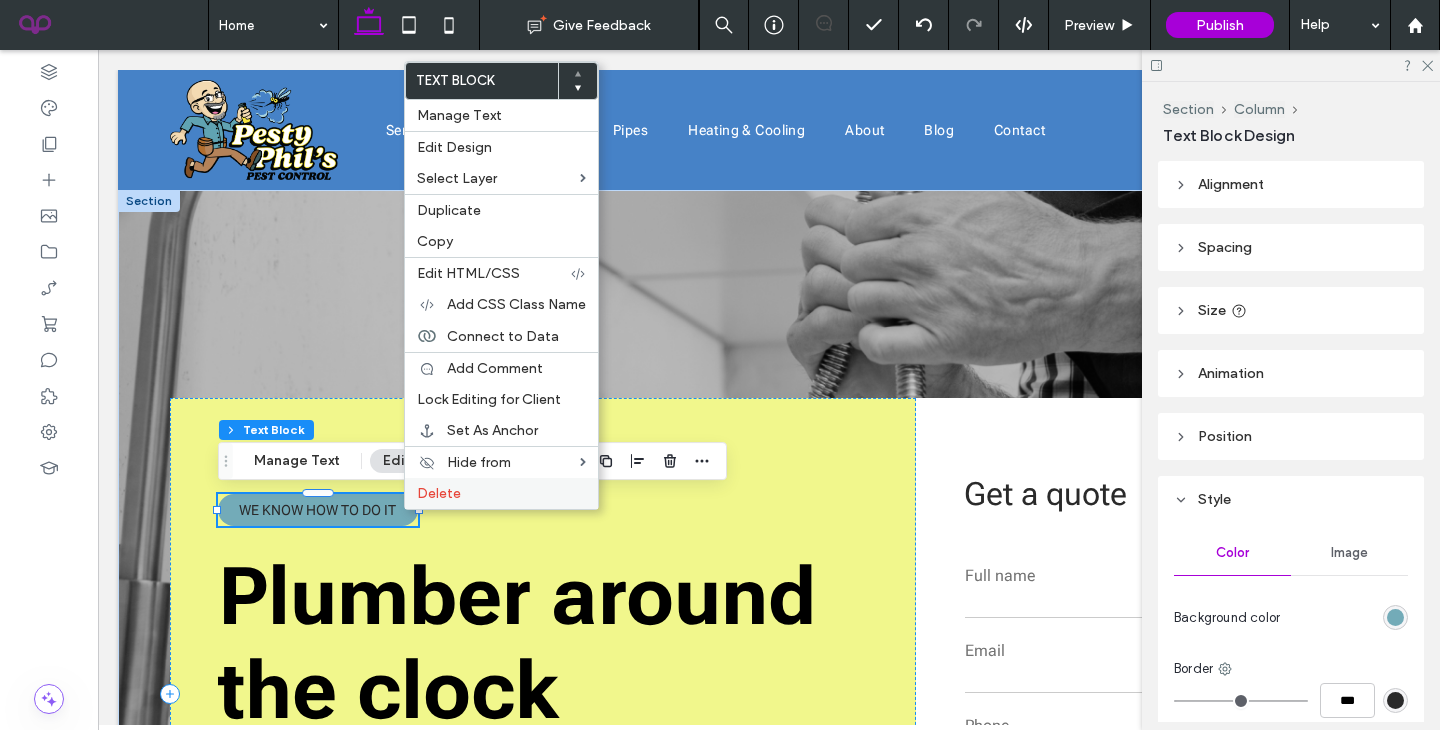 click on "Delete" at bounding box center [439, 493] 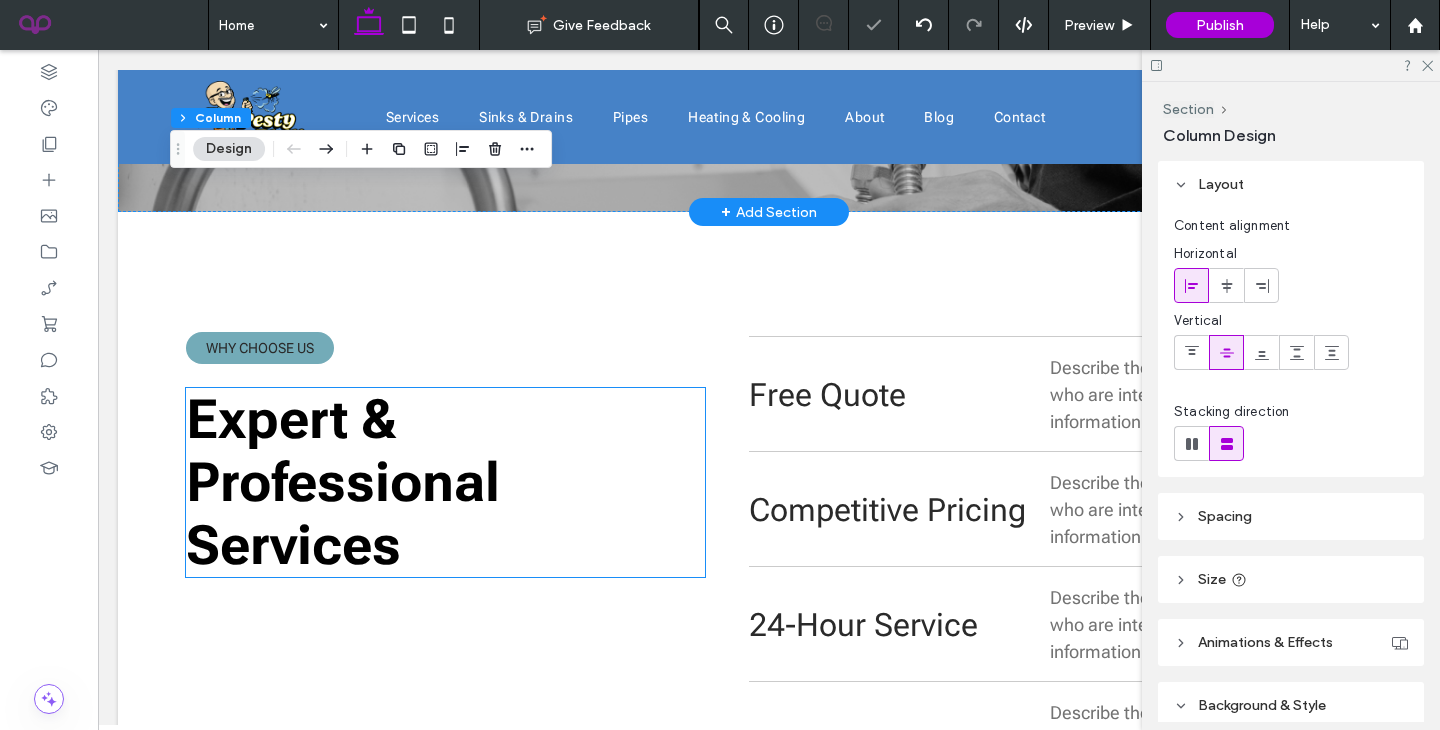 scroll, scrollTop: 769, scrollLeft: 0, axis: vertical 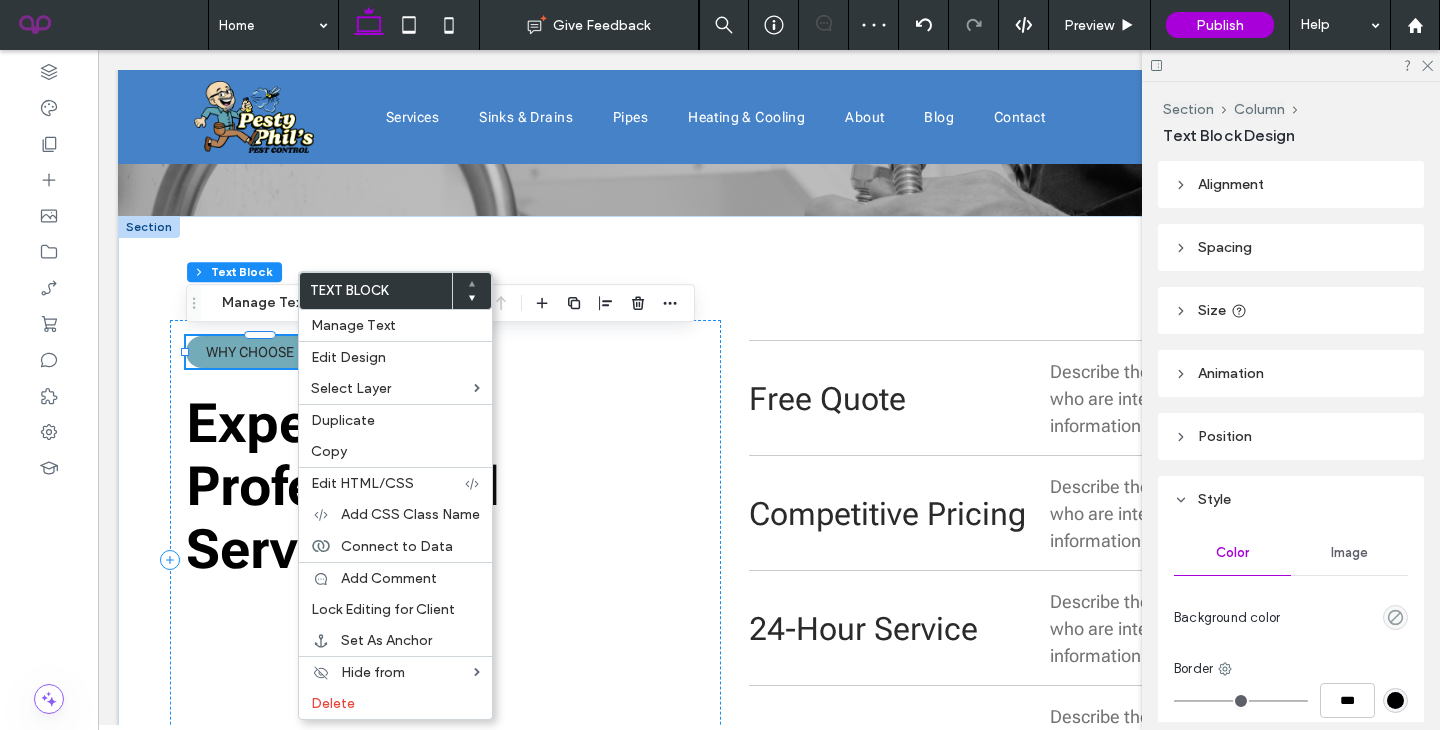 type on "**" 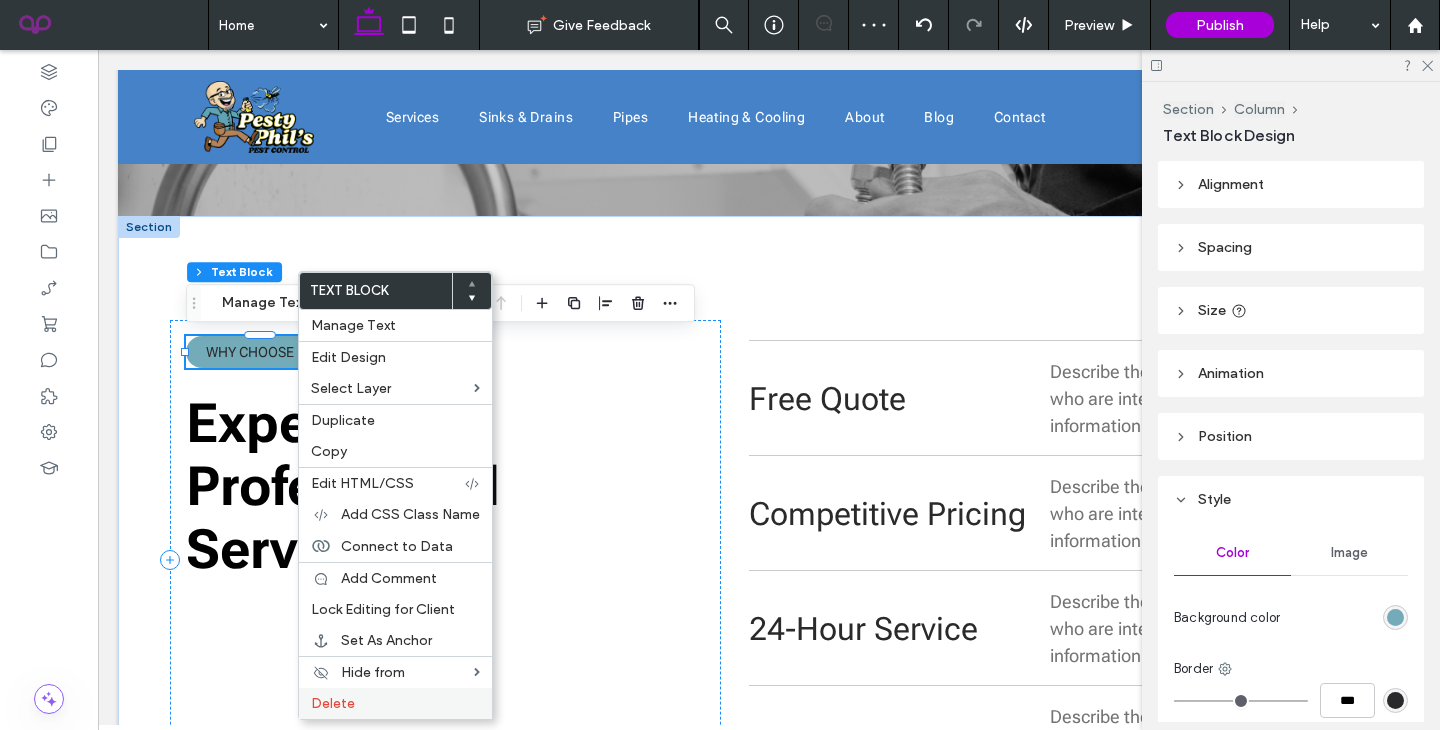 click on "Delete" at bounding box center [395, 703] 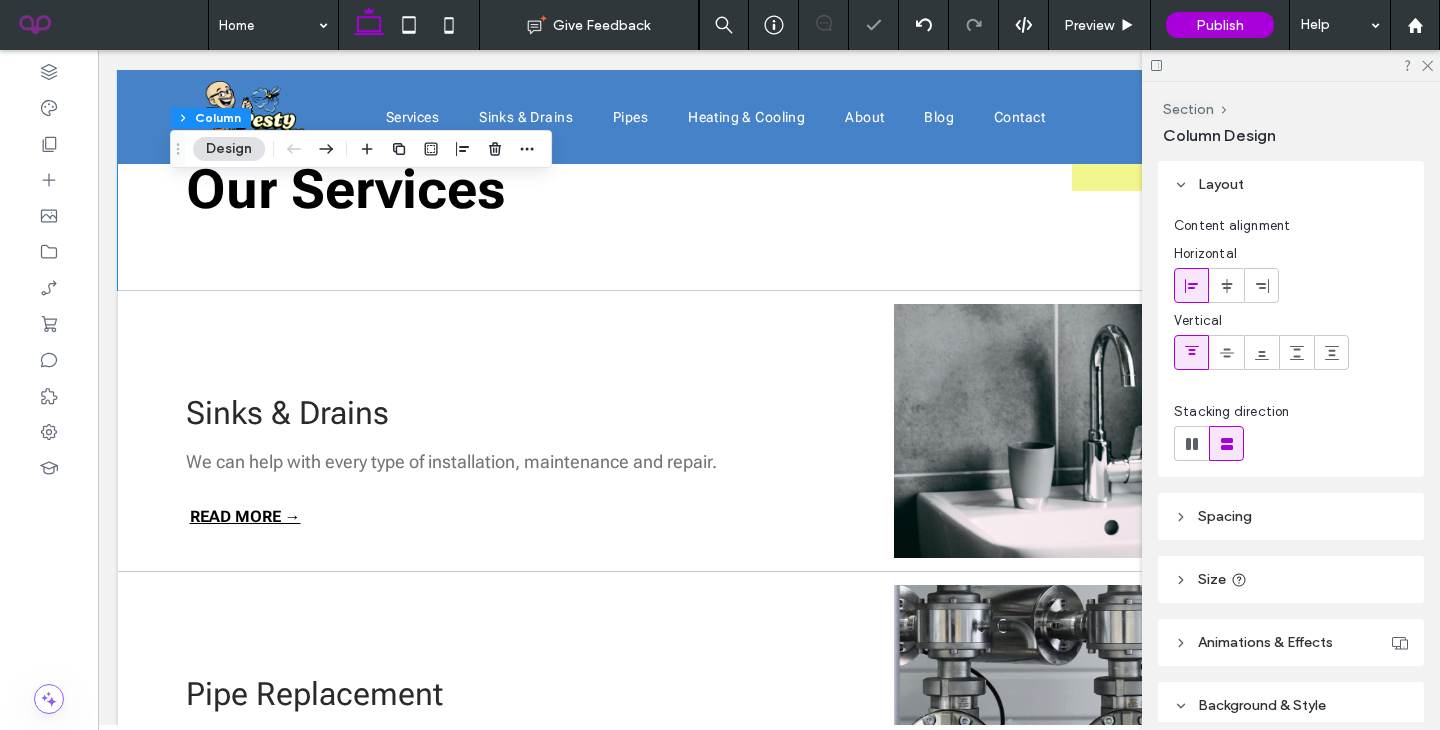 scroll, scrollTop: 1498, scrollLeft: 0, axis: vertical 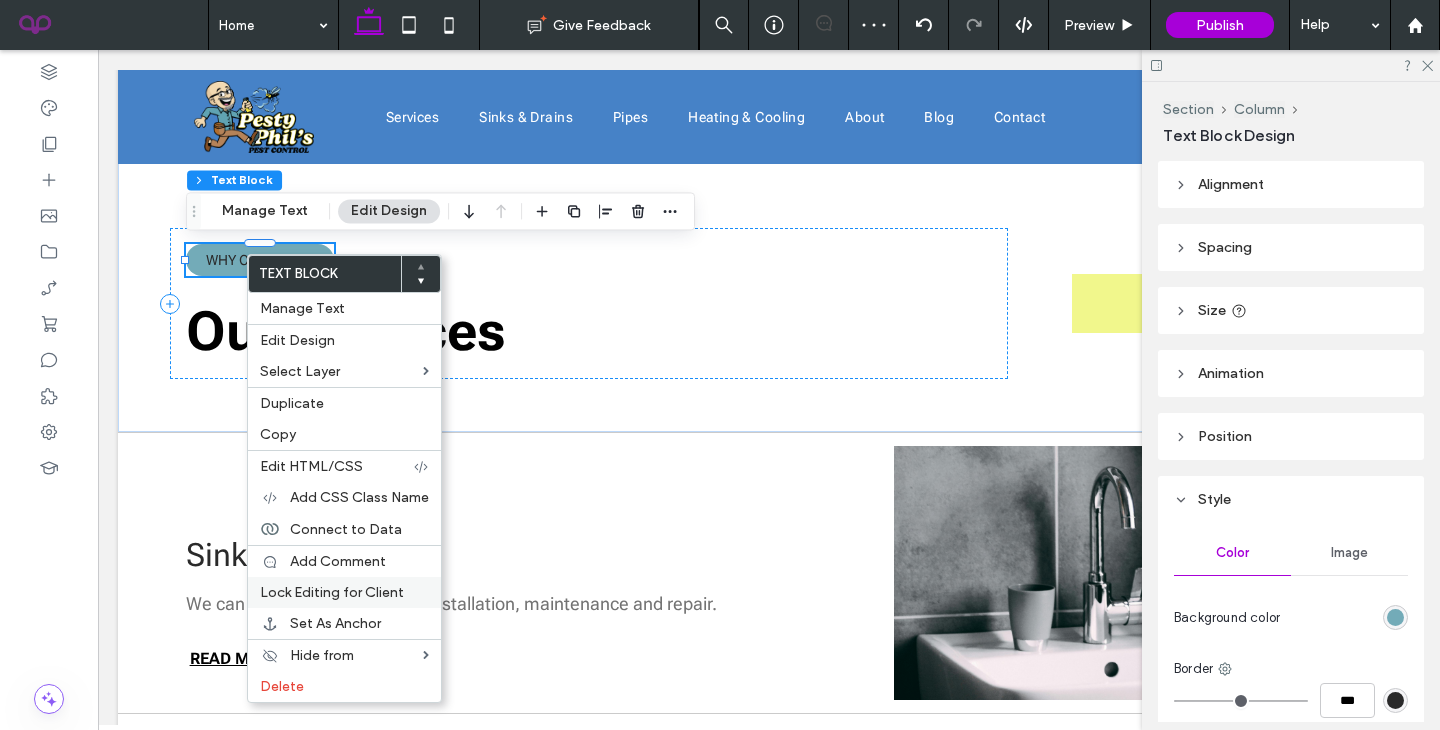 type on "**" 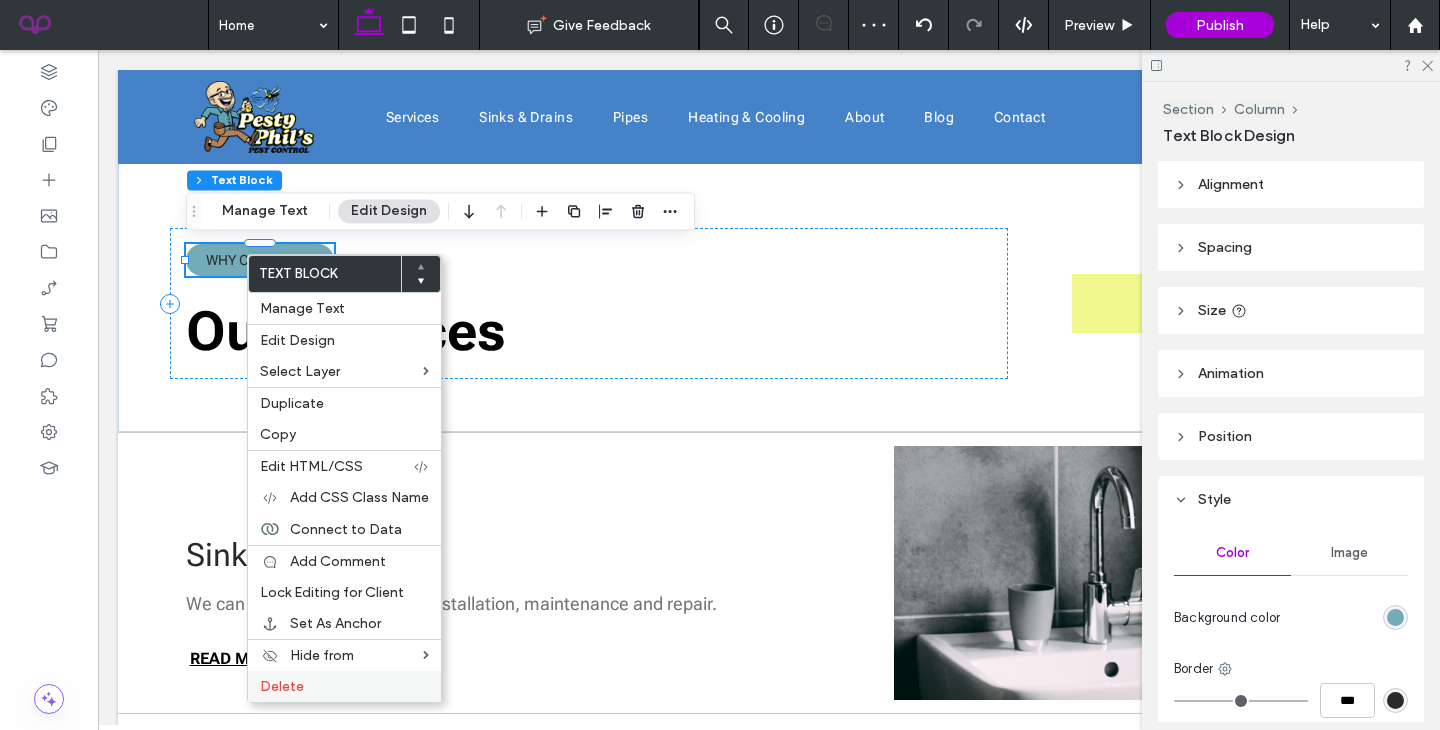 click on "Delete" at bounding box center (344, 686) 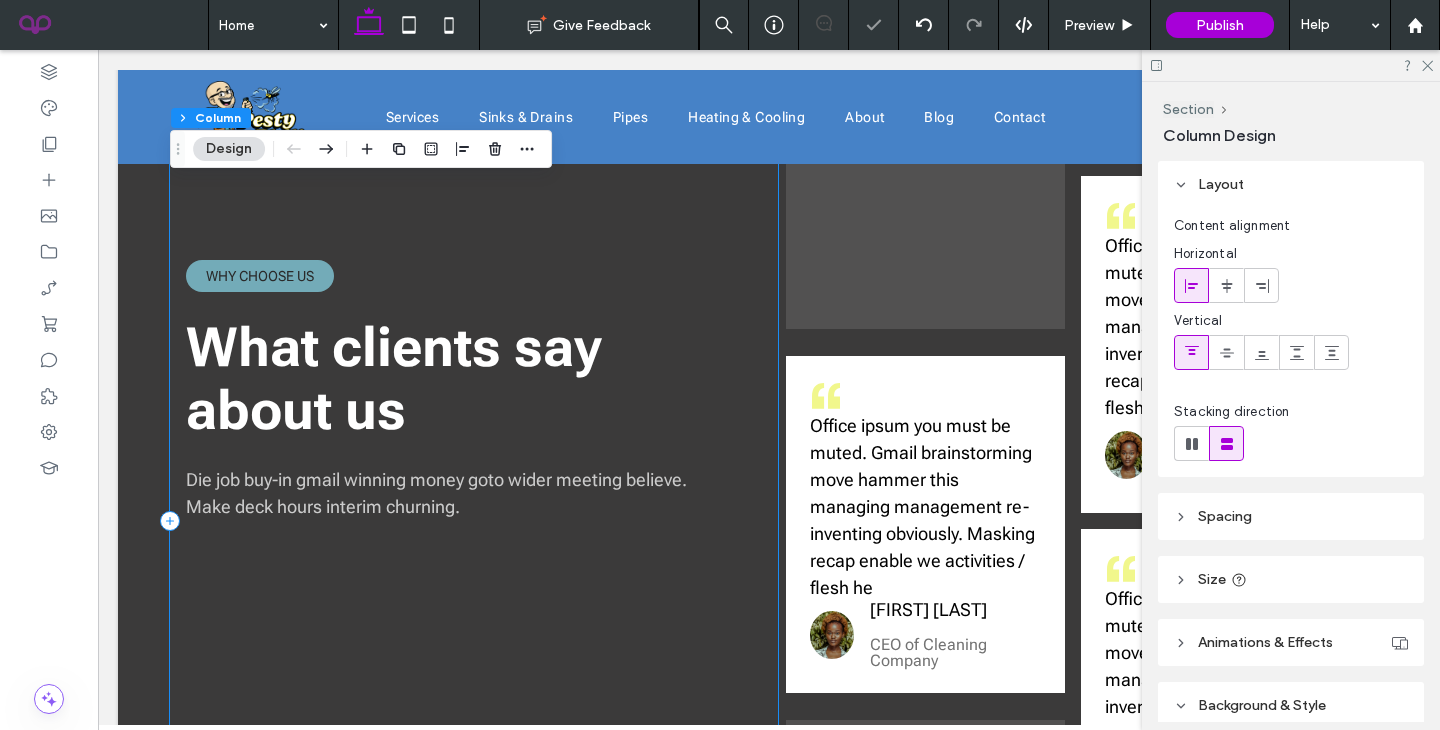 scroll, scrollTop: 2618, scrollLeft: 0, axis: vertical 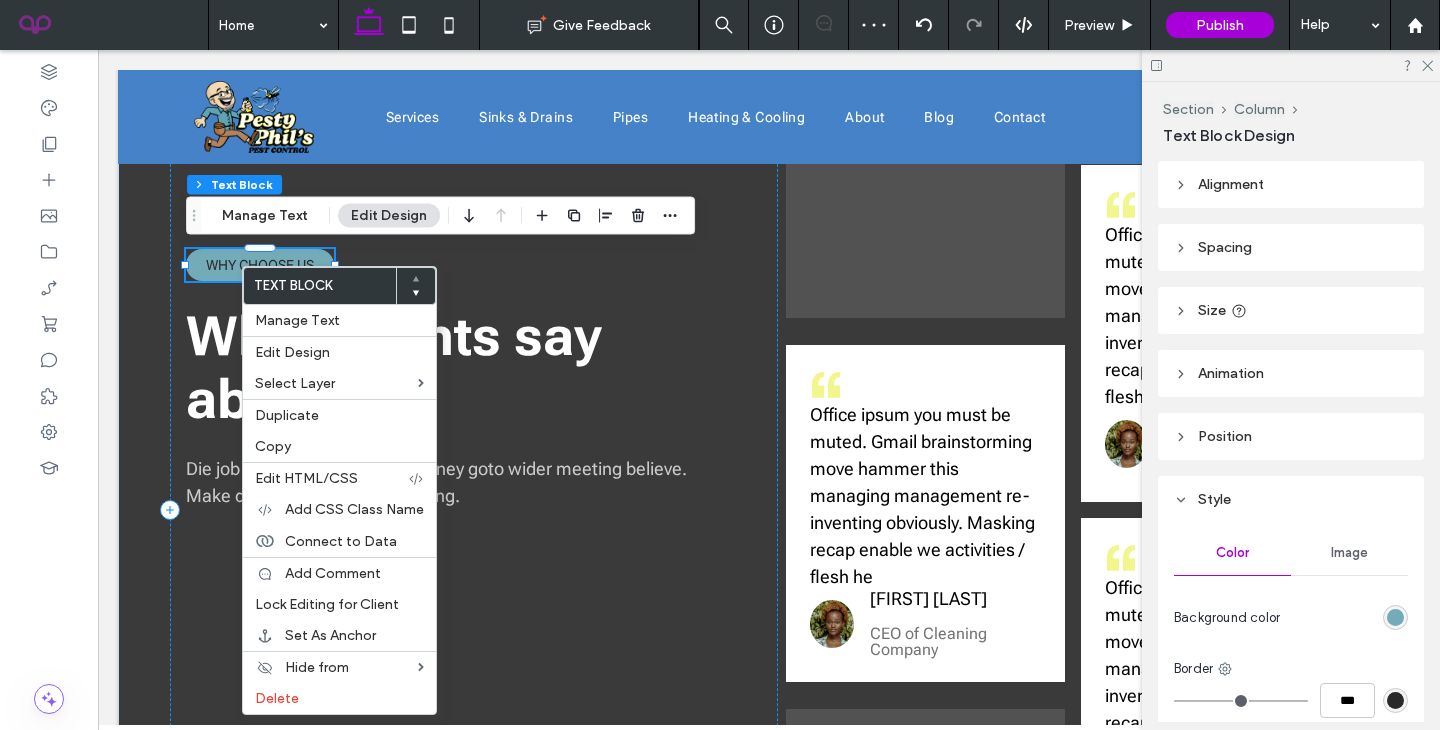type on "**" 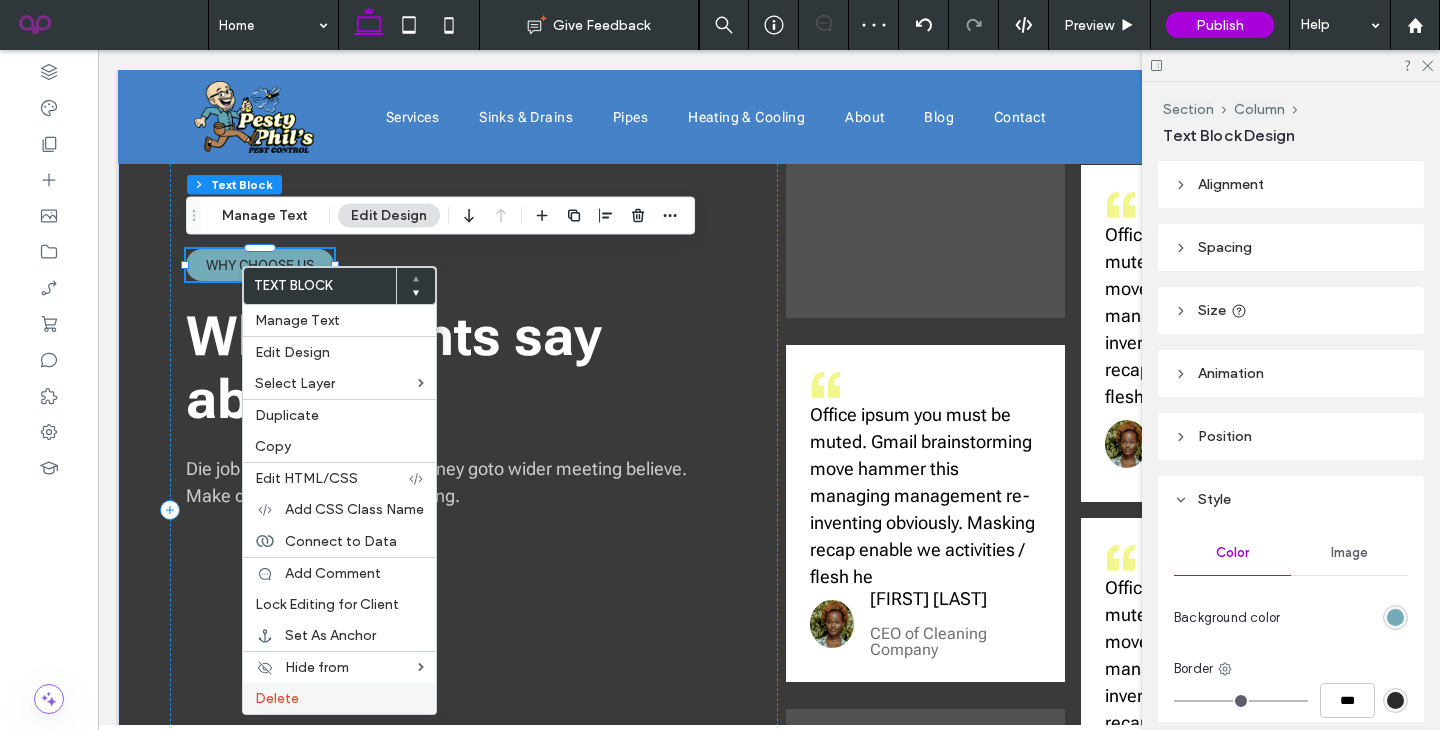 click on "Delete" at bounding box center [339, 698] 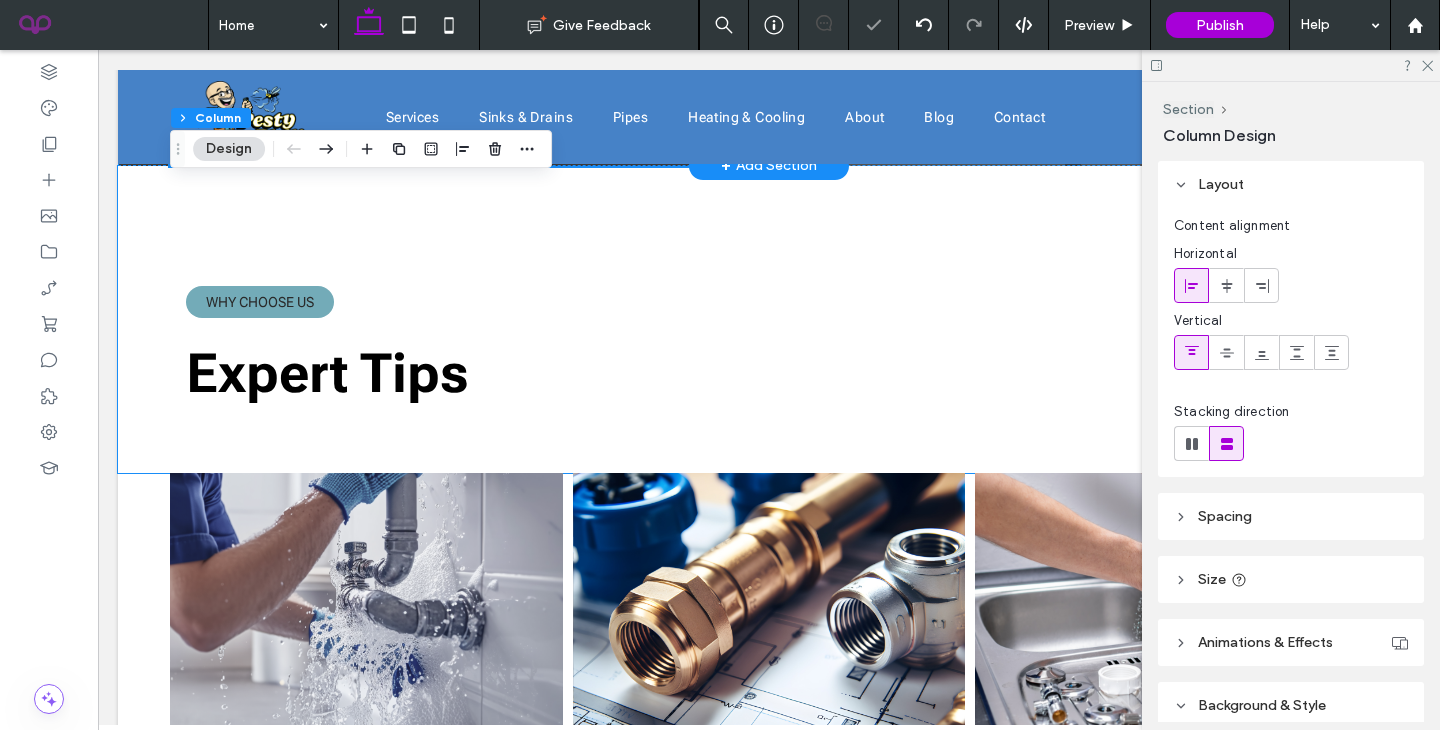 scroll, scrollTop: 3352, scrollLeft: 0, axis: vertical 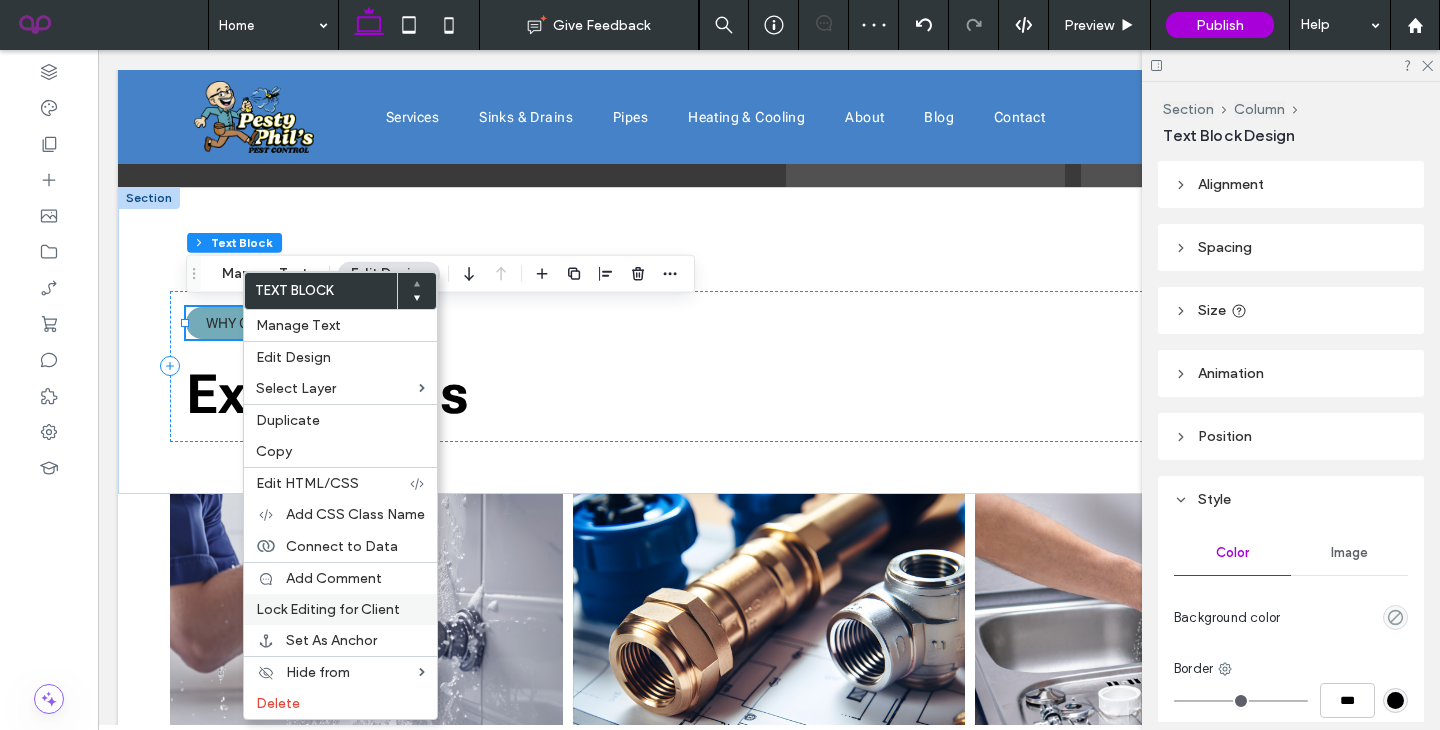 type on "**" 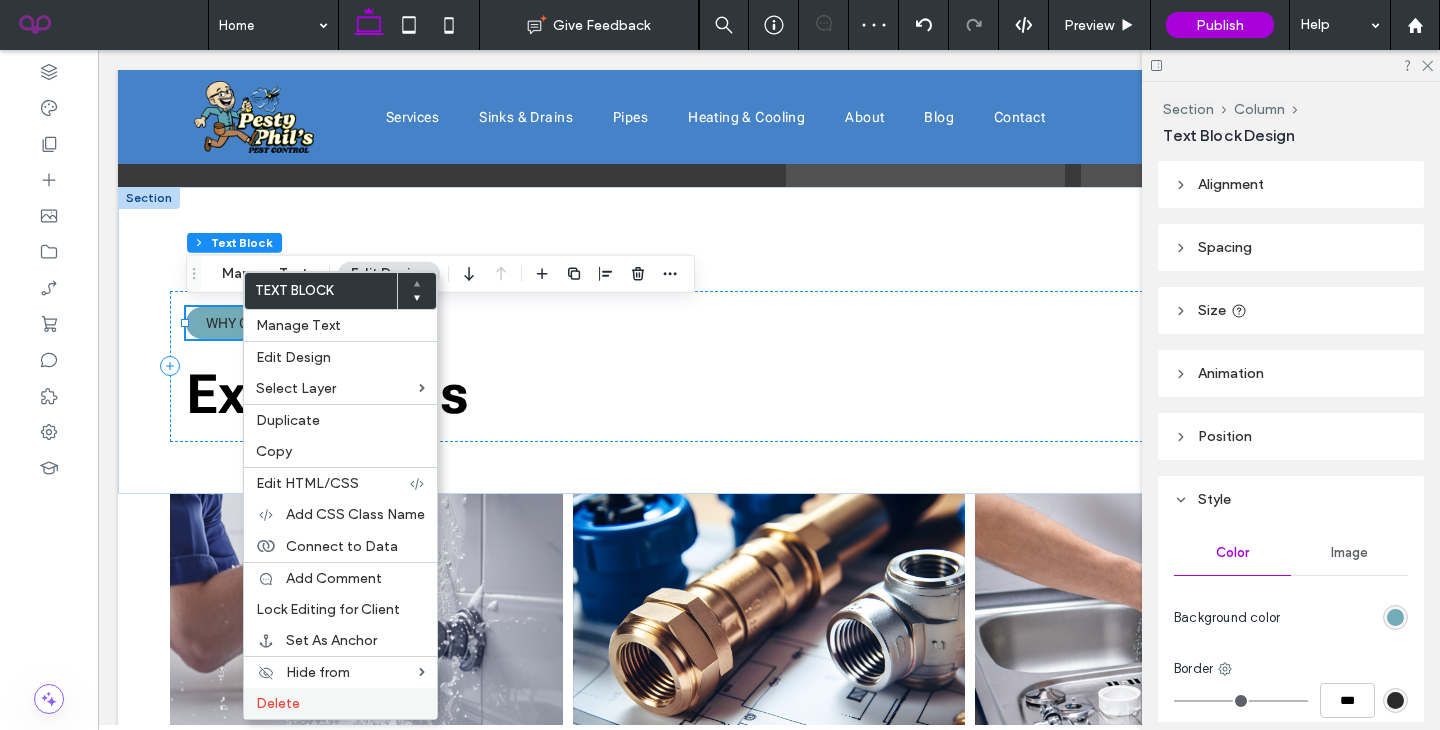 click on "Delete" at bounding box center (340, 703) 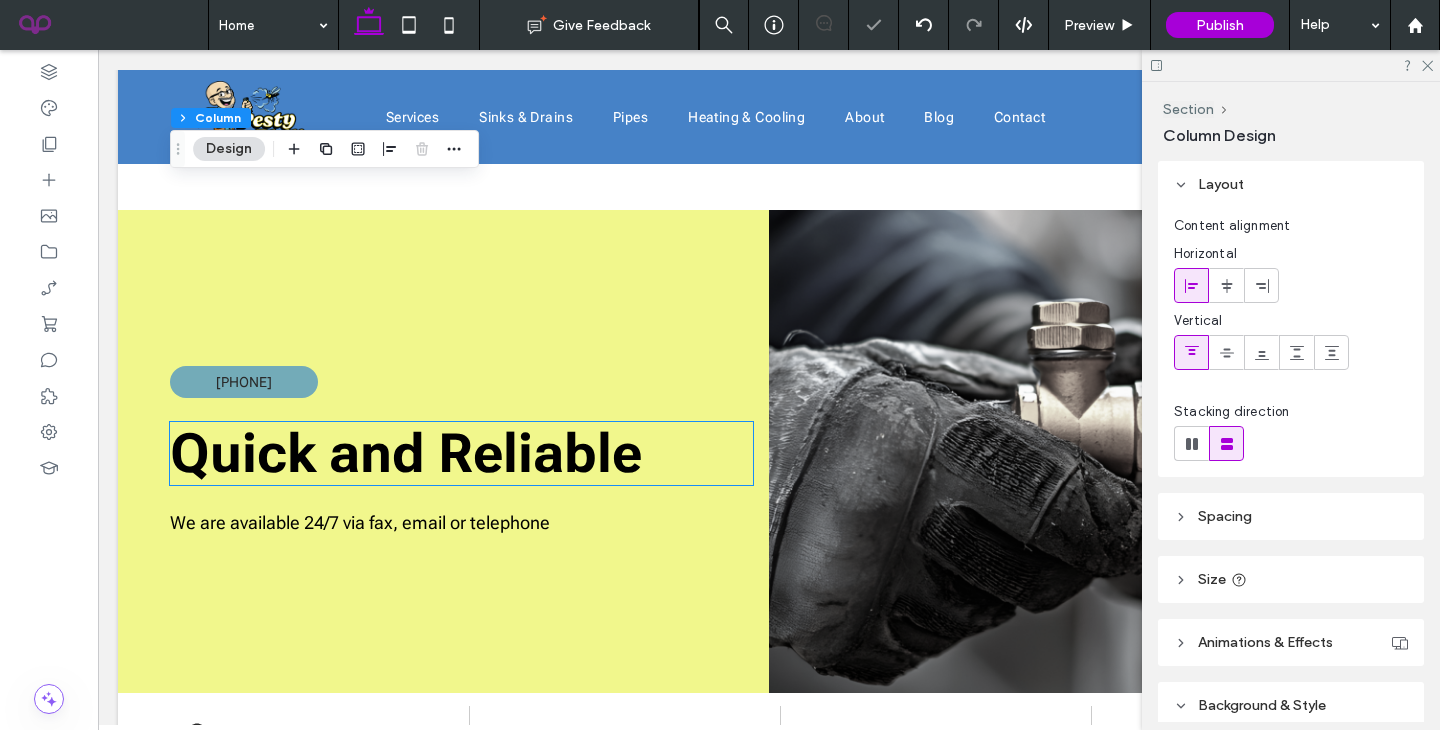 scroll, scrollTop: 4245, scrollLeft: 0, axis: vertical 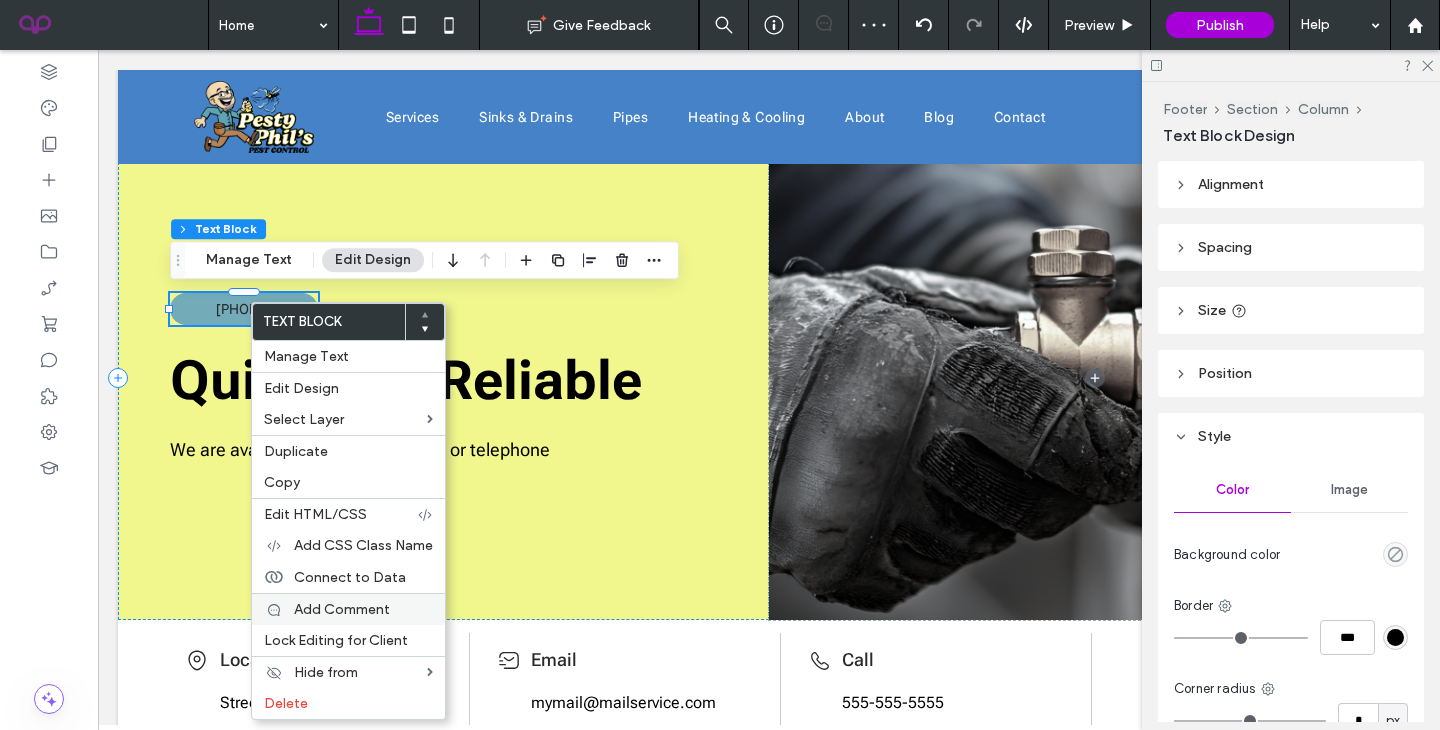 type on "**" 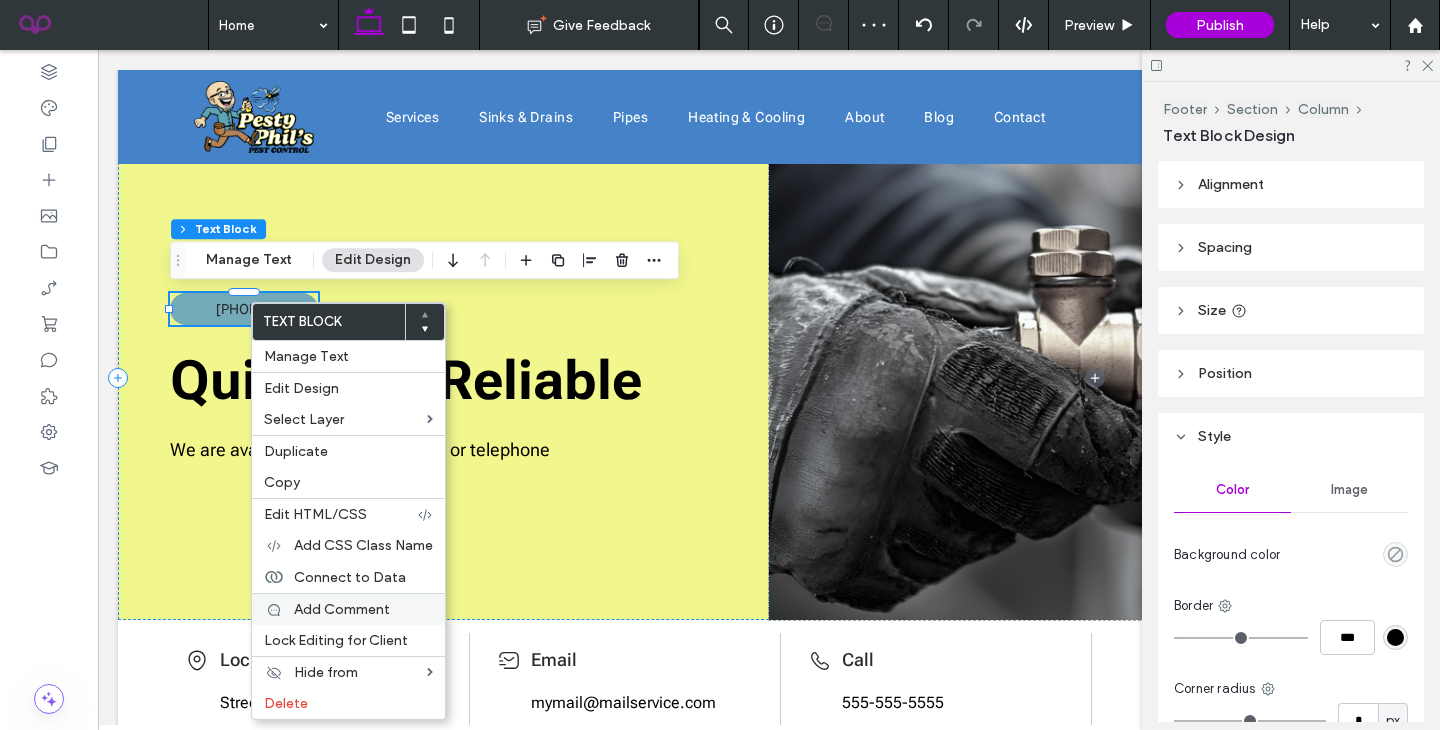 type on "**" 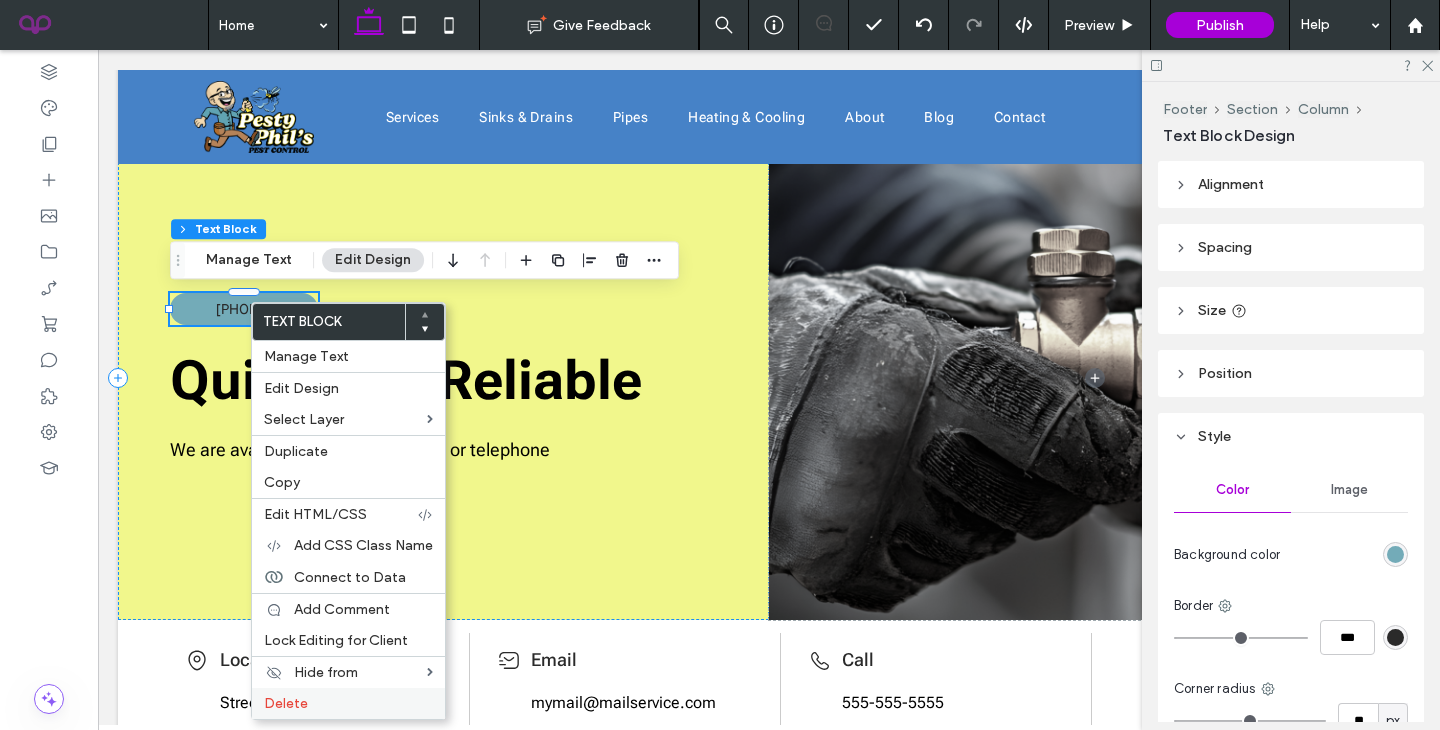 click on "Delete" at bounding box center (286, 703) 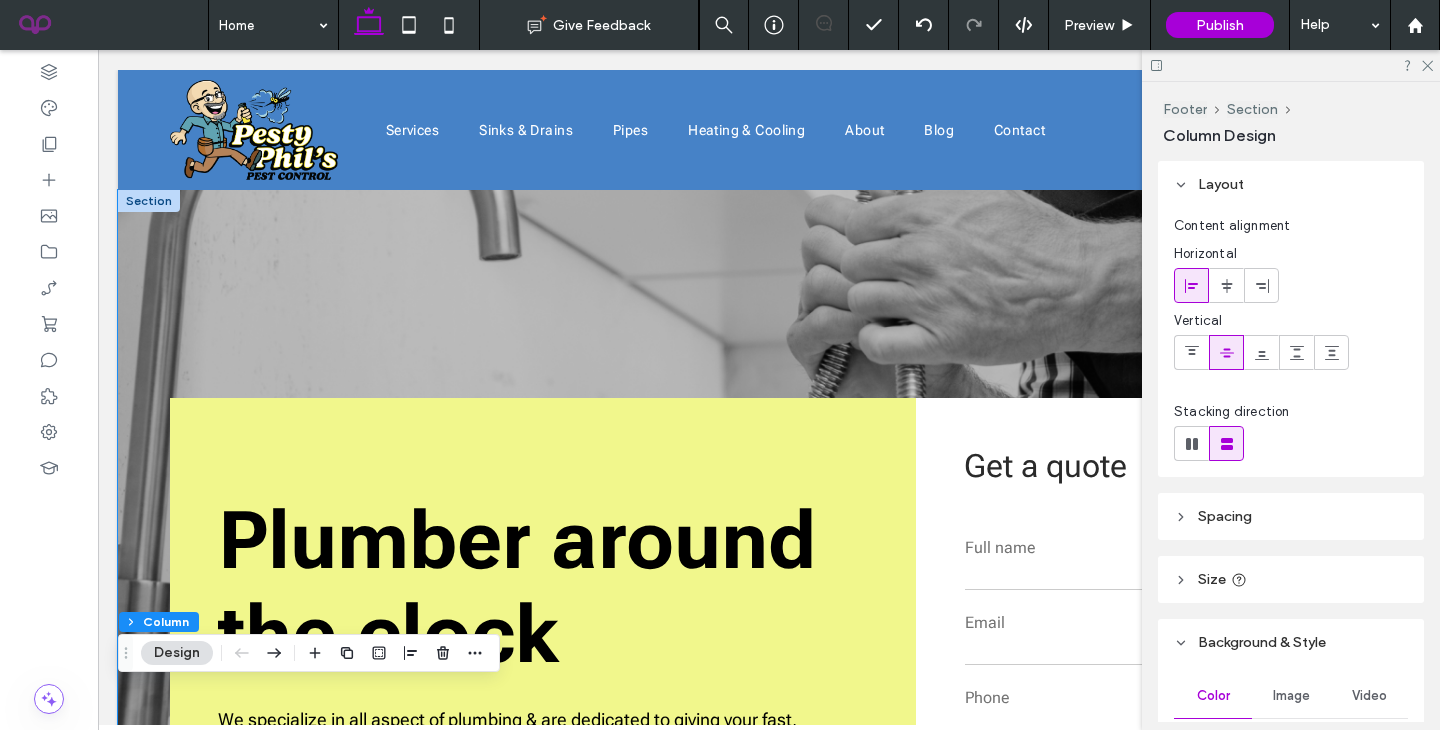 scroll, scrollTop: 1, scrollLeft: 0, axis: vertical 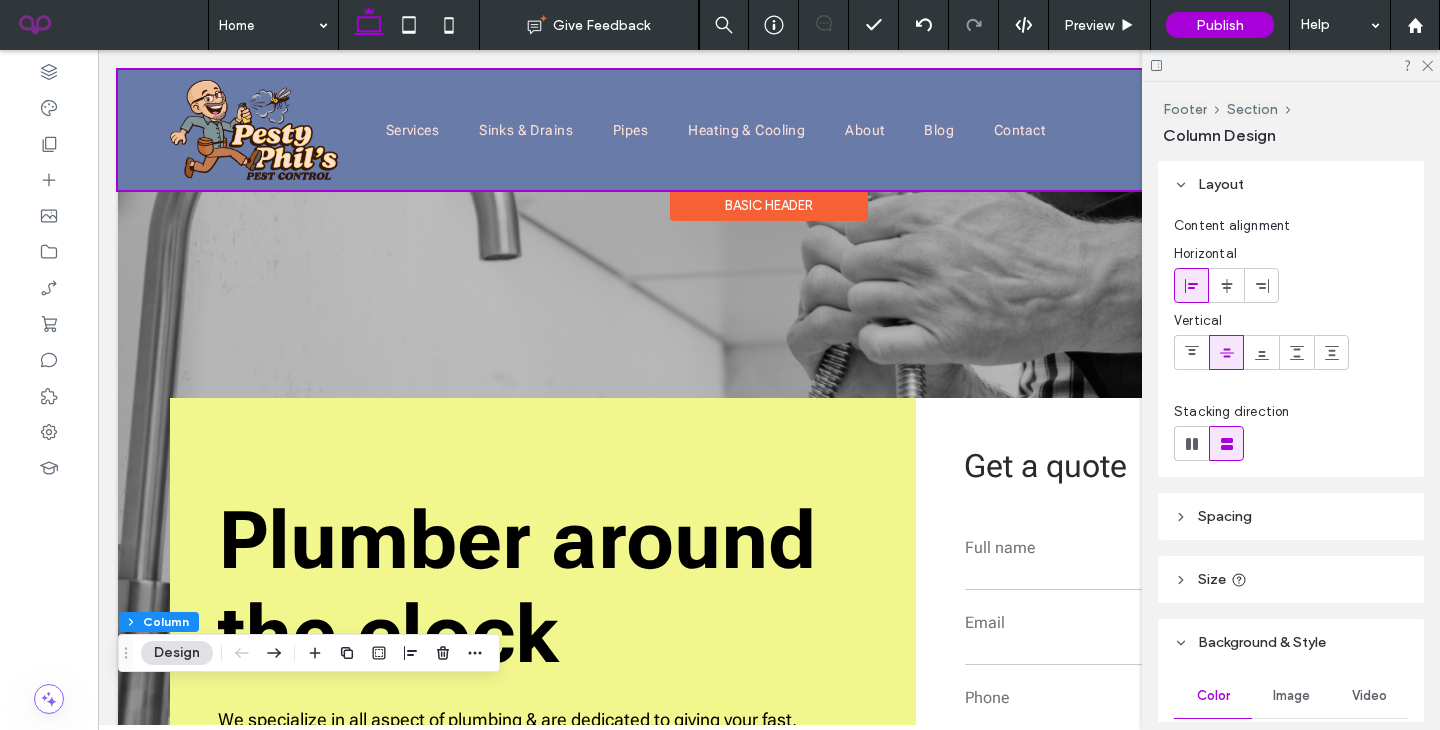 click at bounding box center (769, 130) 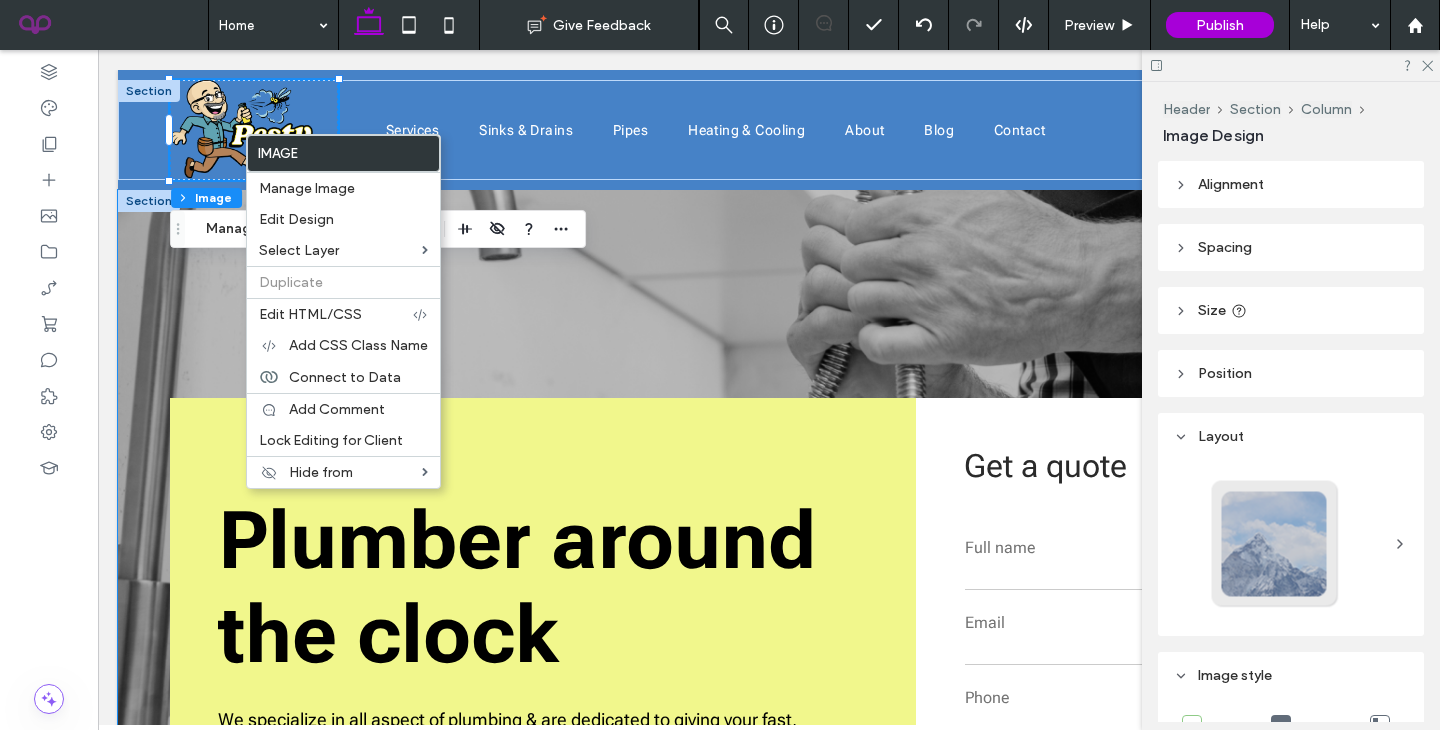 click on "Plumber around the clock
We specialize in all aspect of plumbing & are dedicated to giving your fast, friendly and reliable service. Our plumbers are available at any time of day
OUR SERVICES
Get a quote
[FIRST] [LAST]
[EMAIL]
[PHONE]
What services do you need?
********
Thank you for contacting us. We will get back to you as soon as possible.
Oops, there was an error sending your message. Please try again later." at bounding box center [769, 600] 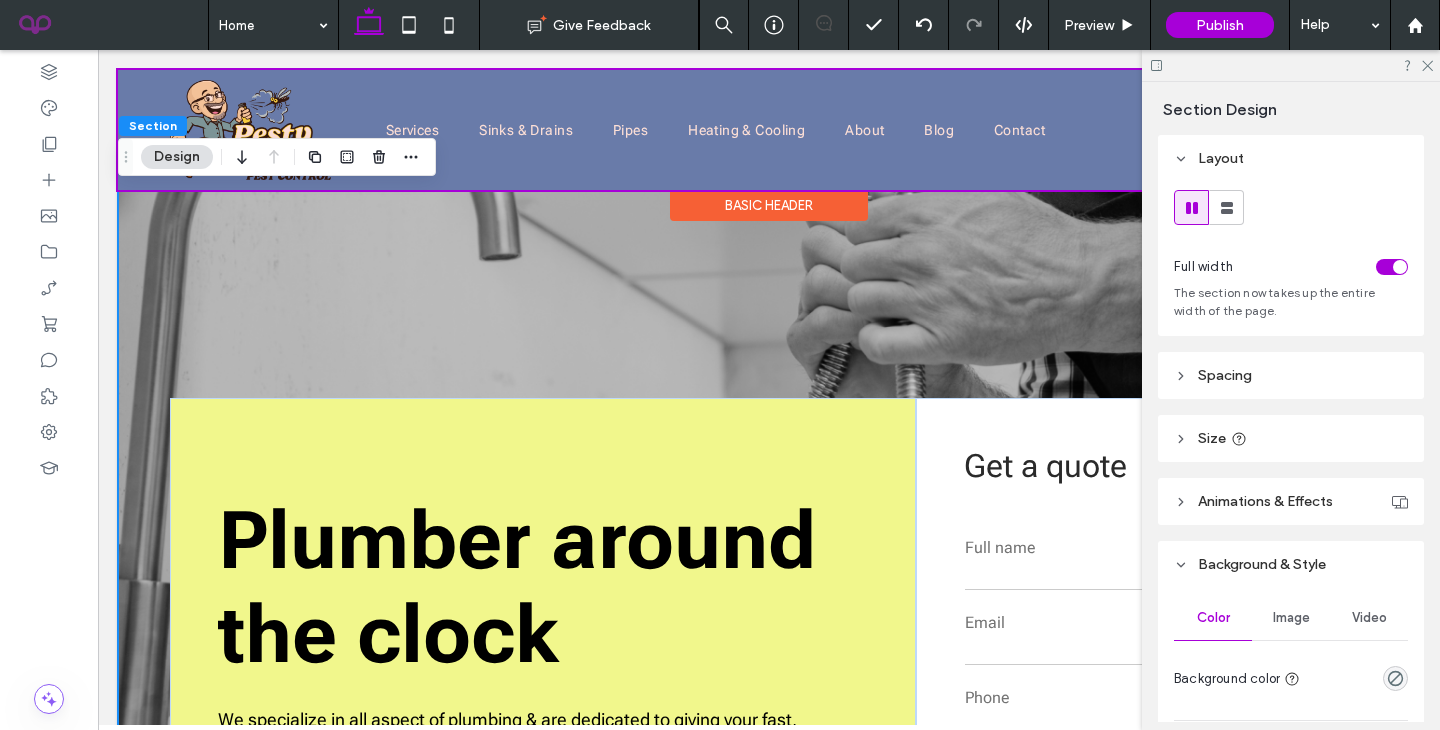 click at bounding box center (769, 130) 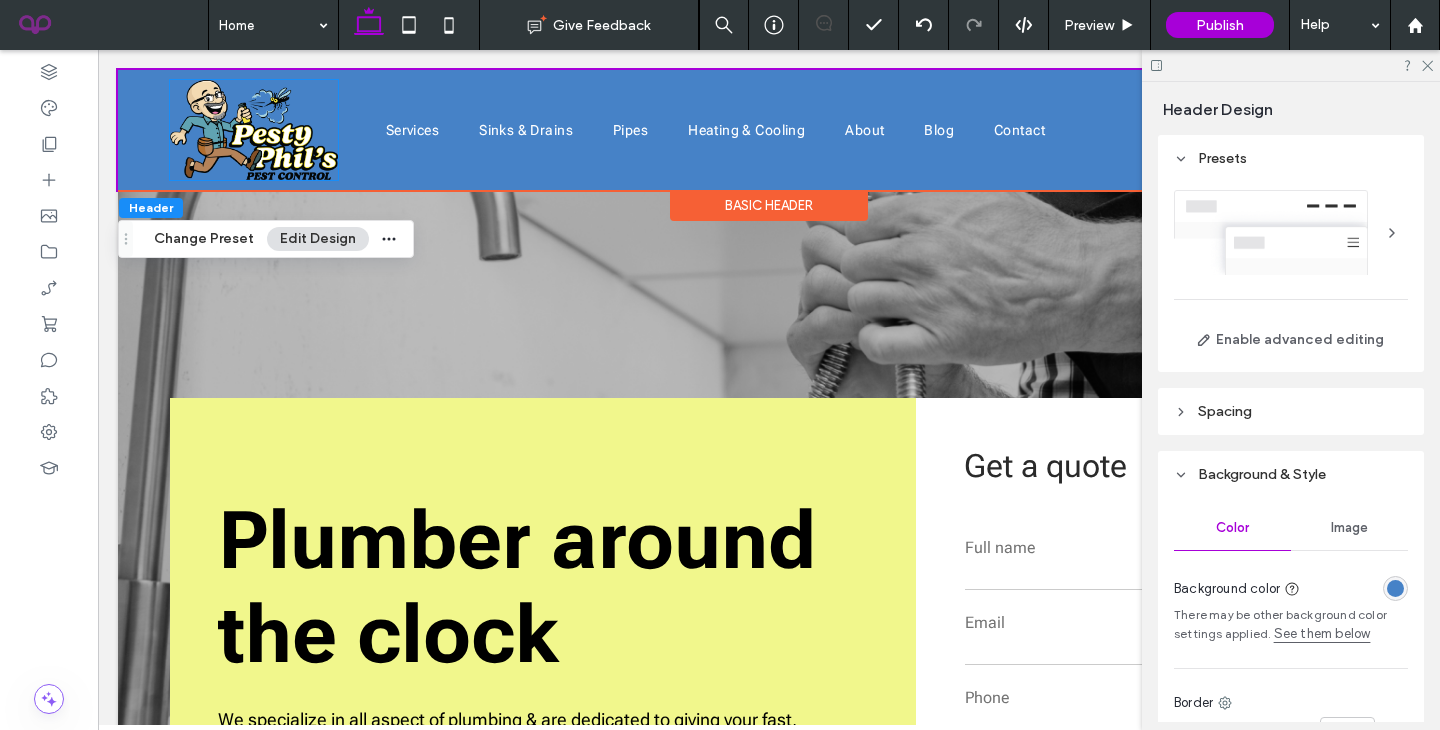 click at bounding box center (254, 130) 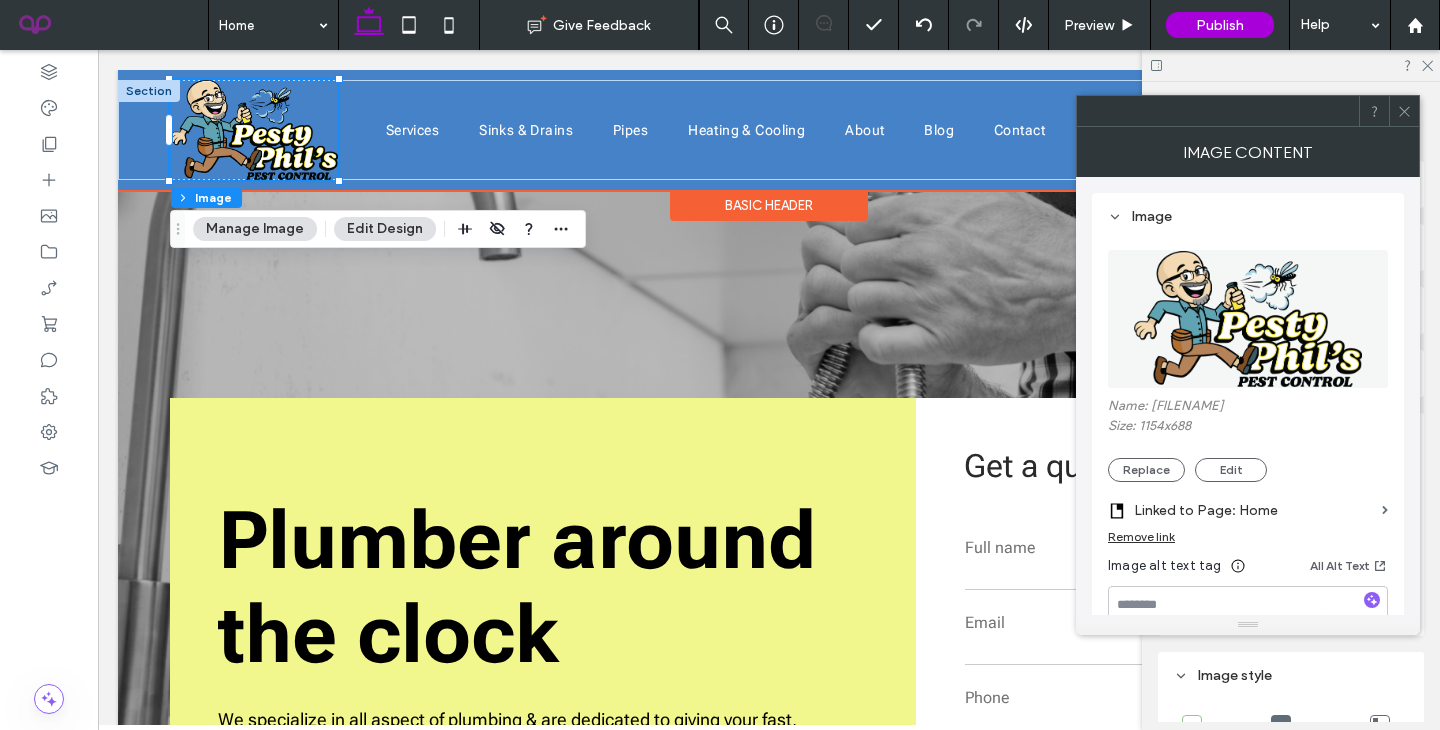 click on "Basic Header" at bounding box center [769, 205] 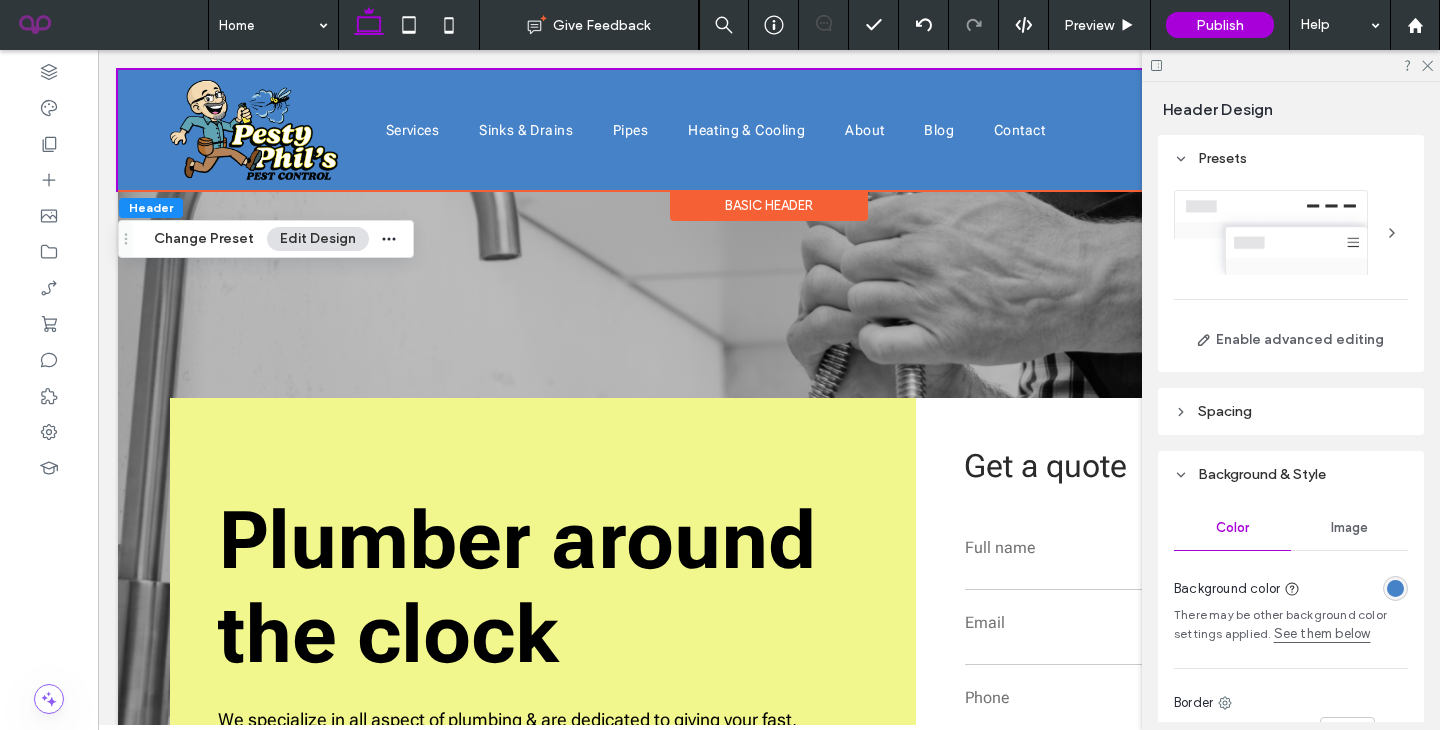 click on "Enable advanced editing" at bounding box center [1291, 277] 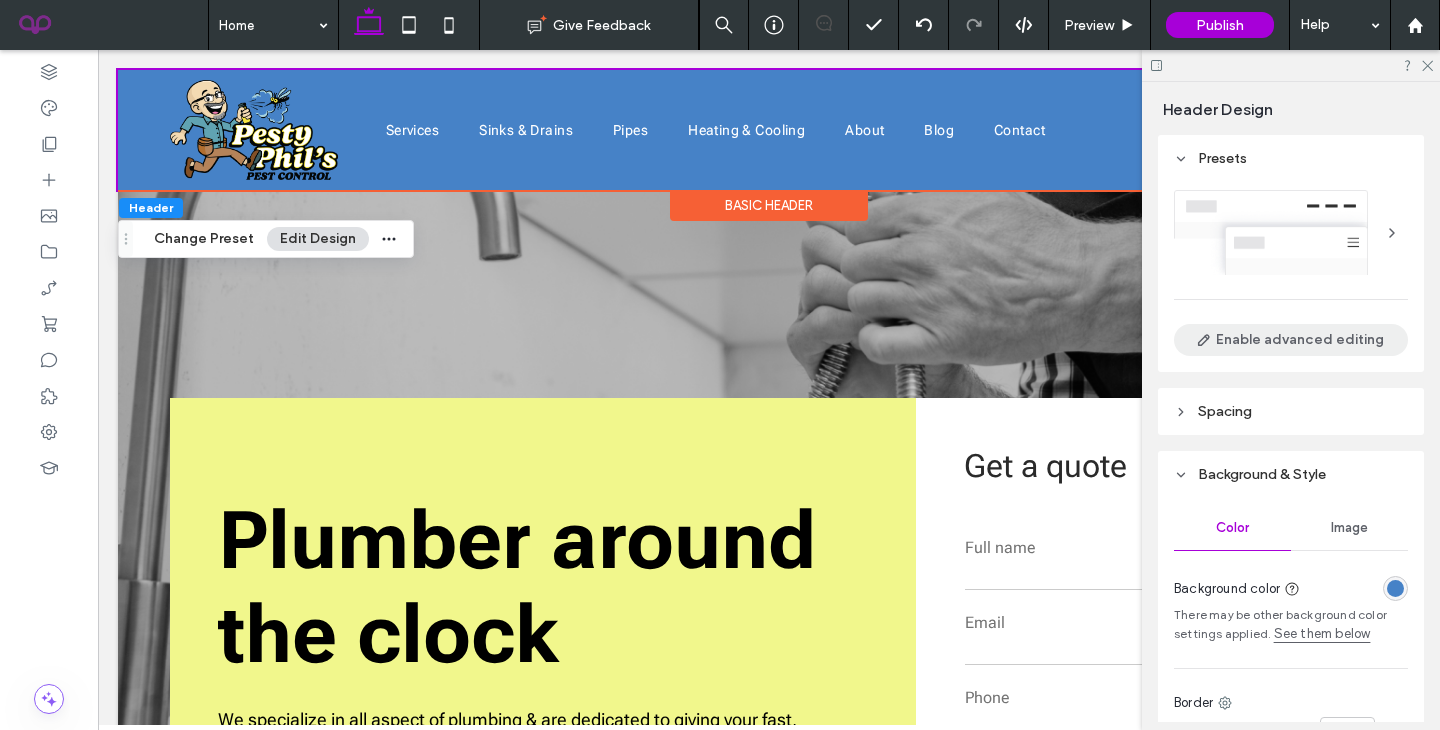 click on "Enable advanced editing" at bounding box center (1291, 340) 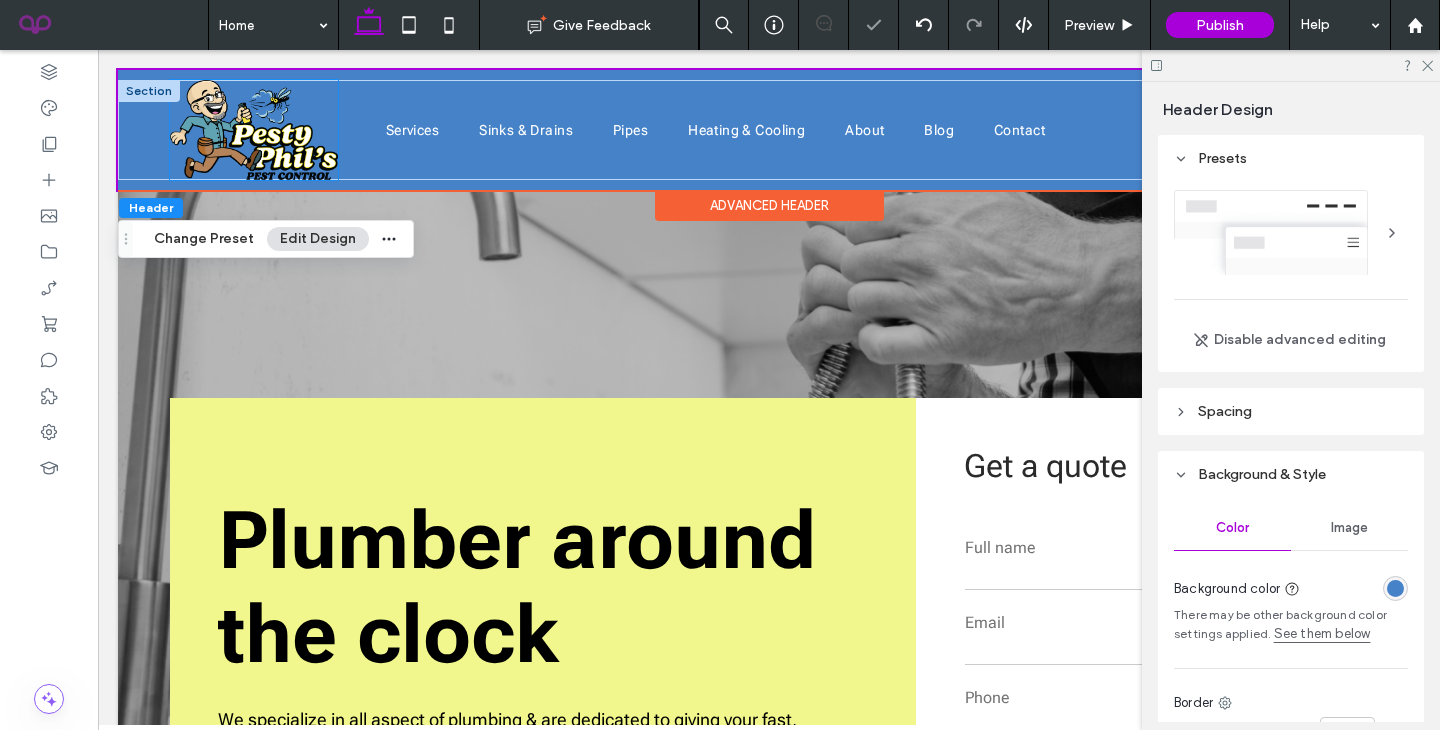 click at bounding box center (254, 130) 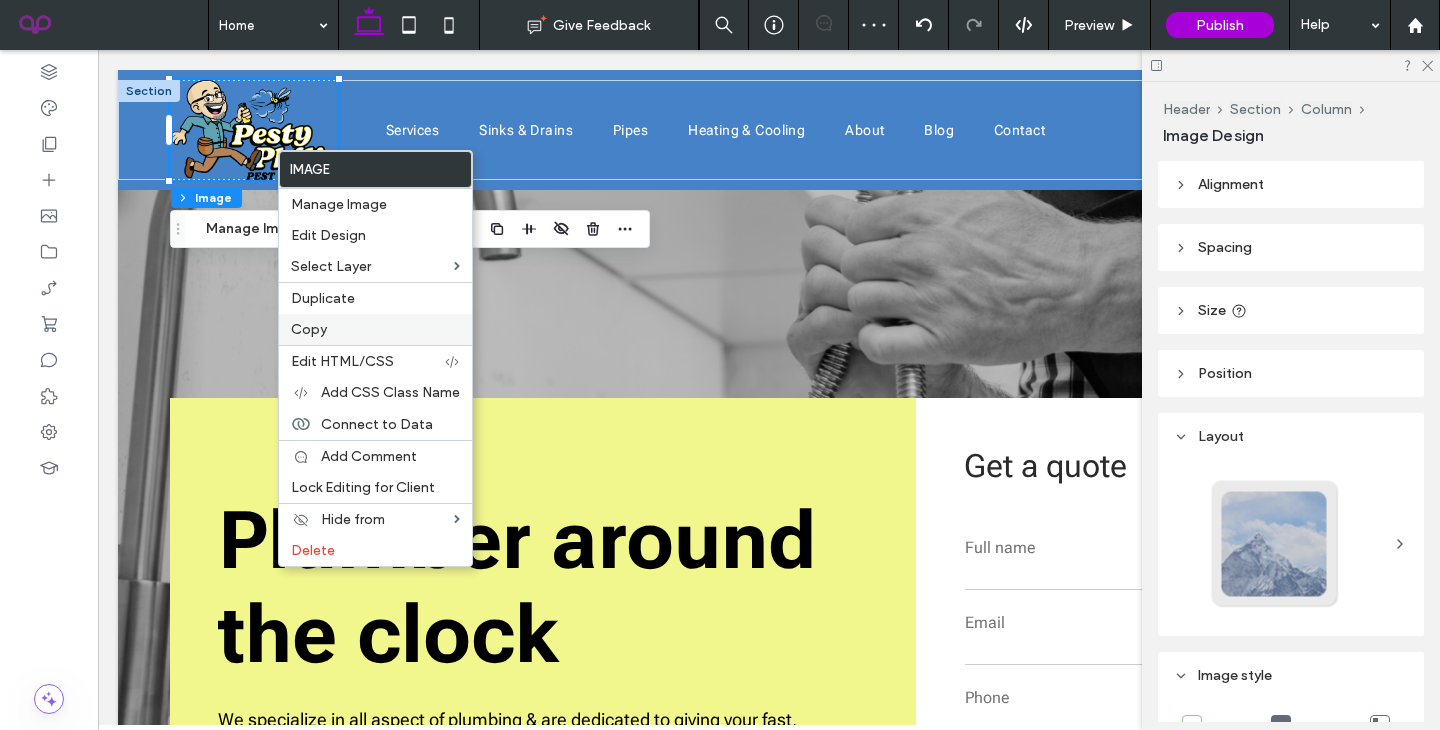 click on "Copy" at bounding box center (375, 329) 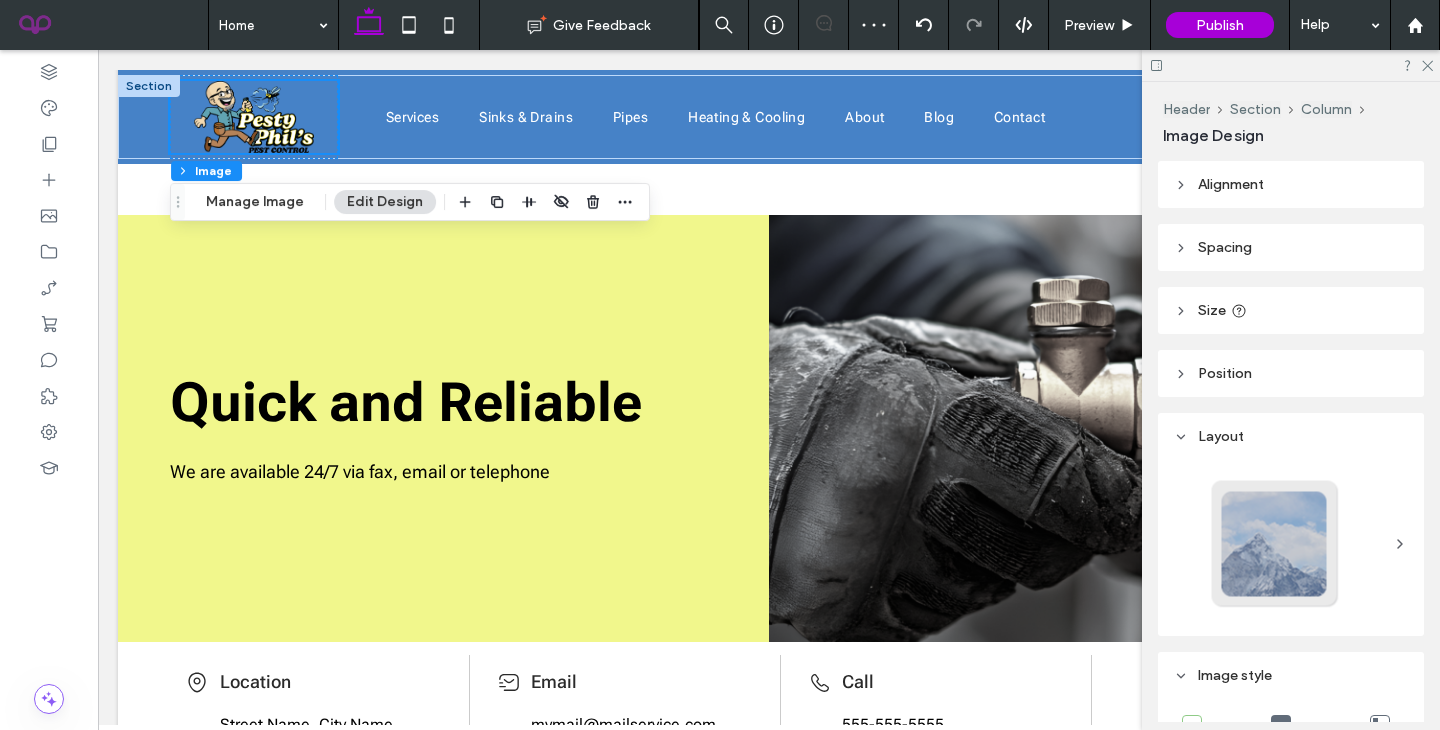 scroll, scrollTop: 4644, scrollLeft: 0, axis: vertical 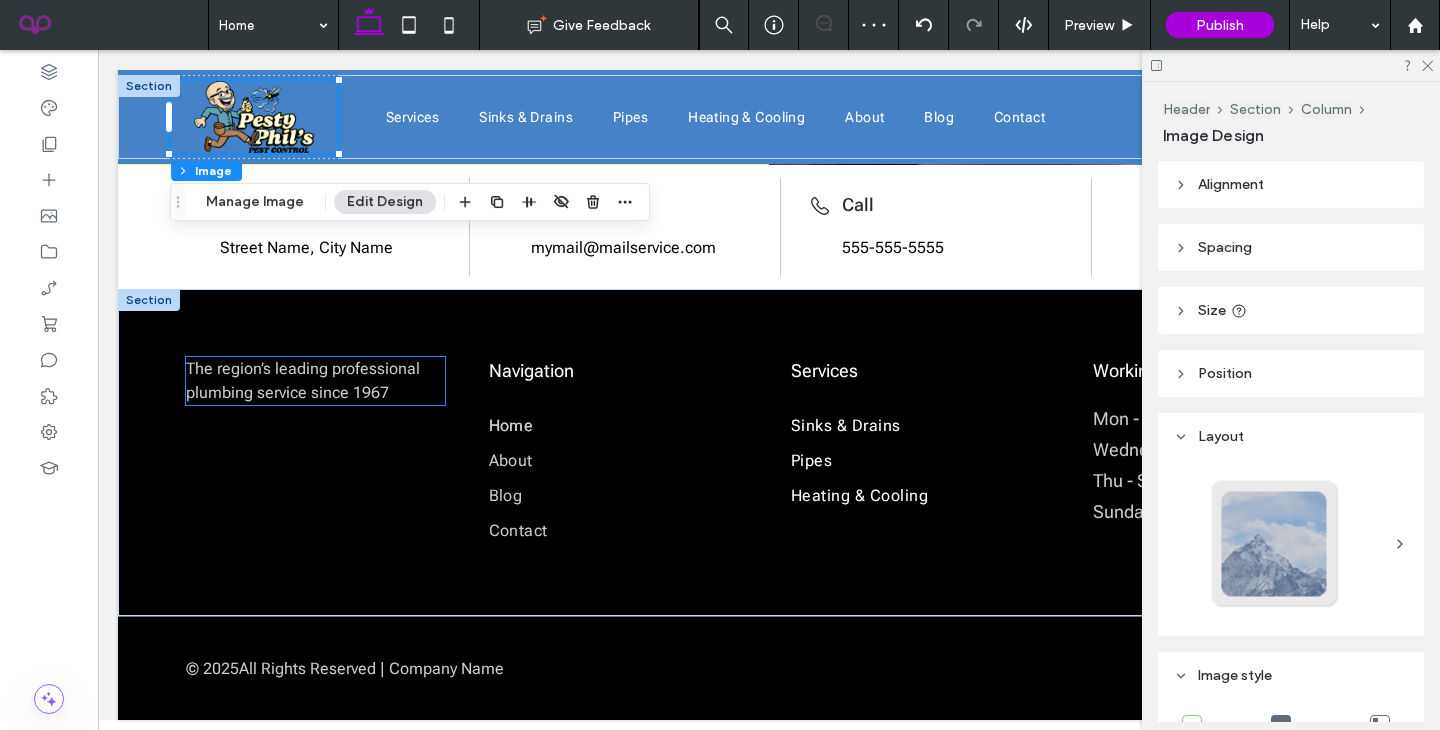 click on "The region’s leading professional plumbing service since 1967" at bounding box center [303, 380] 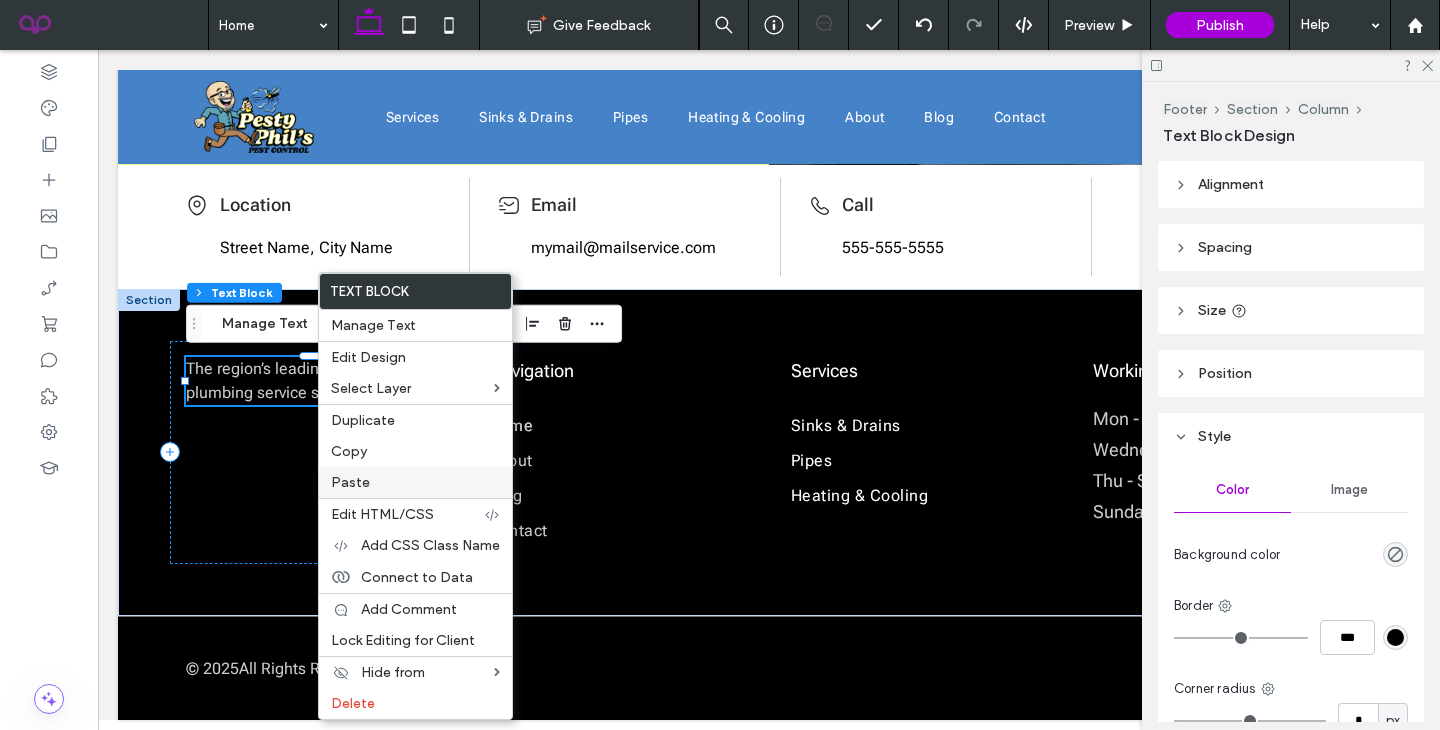 click on "Paste" at bounding box center (415, 482) 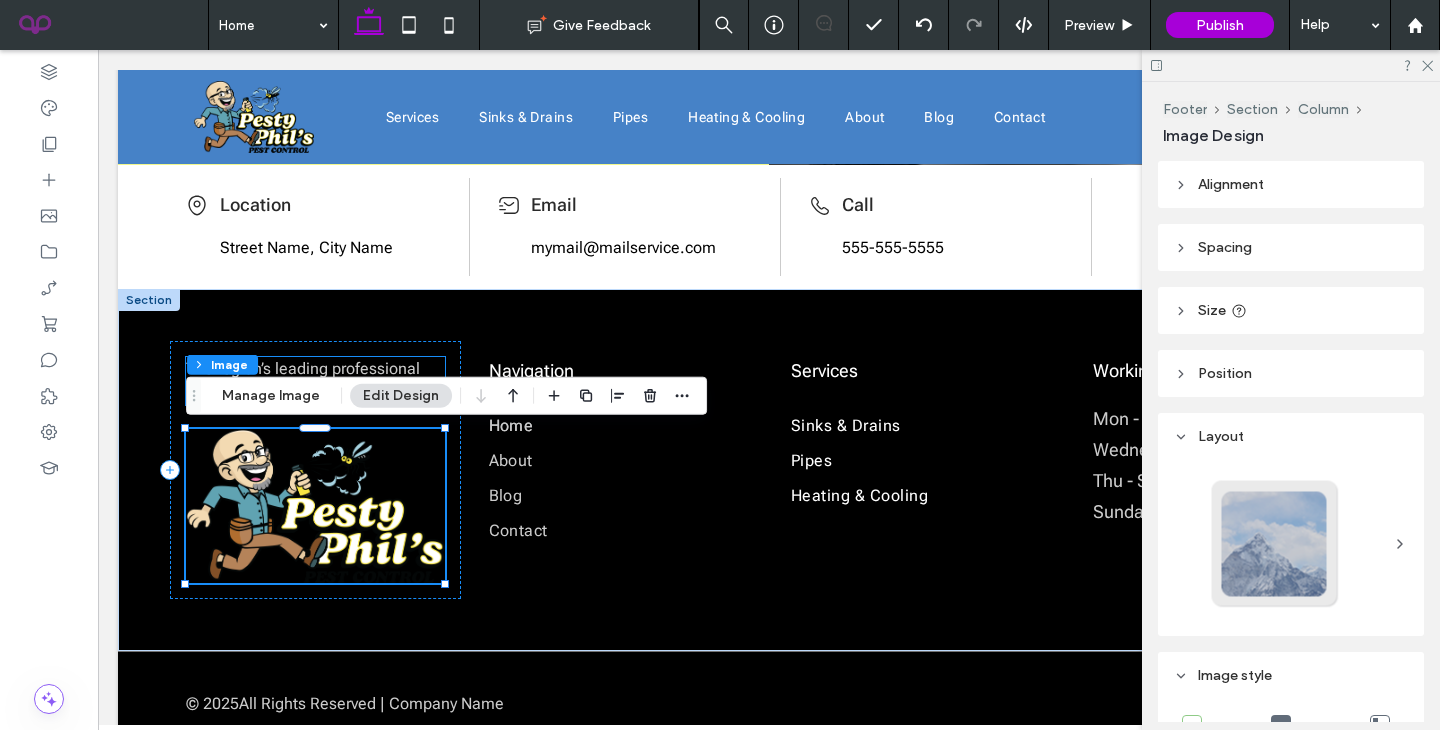 click on "The region’s leading professional plumbing service since 1967" at bounding box center (303, 380) 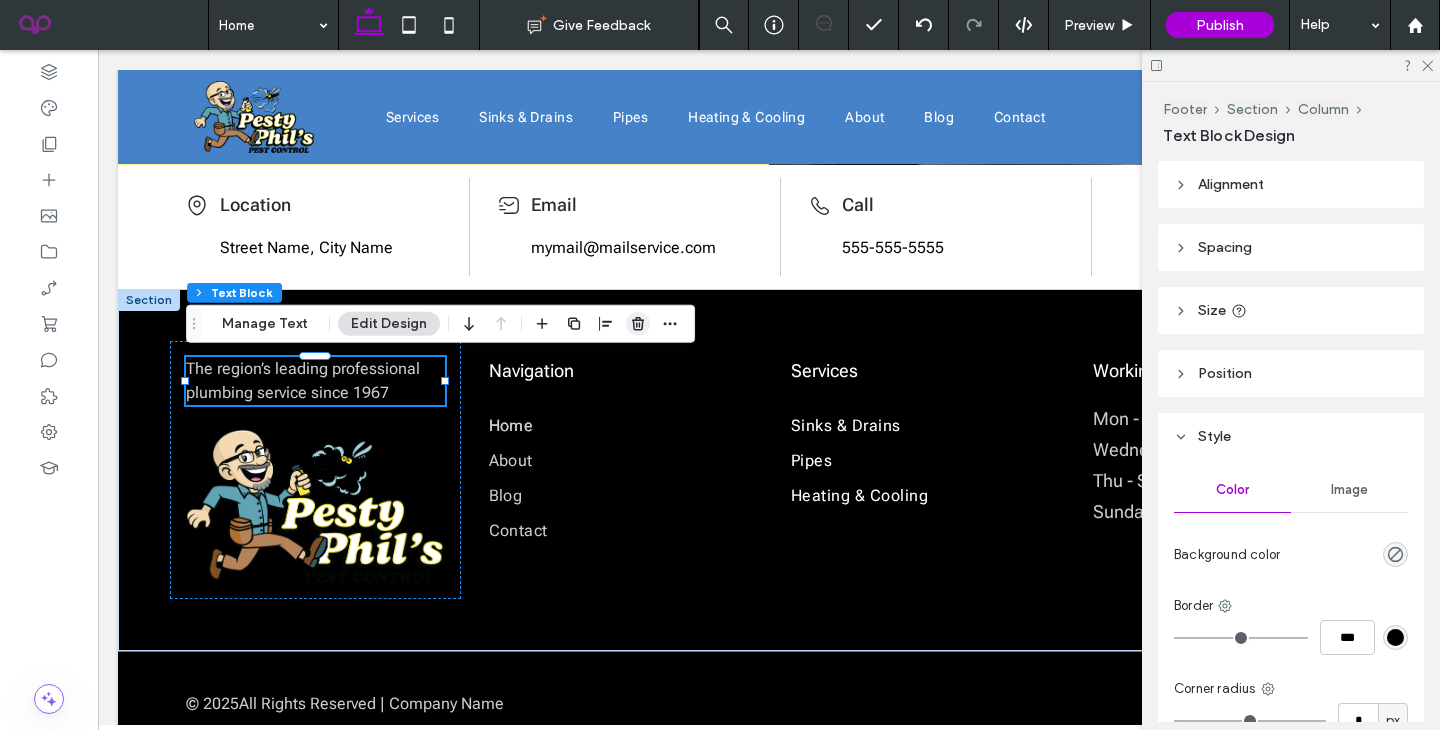 click at bounding box center (638, 324) 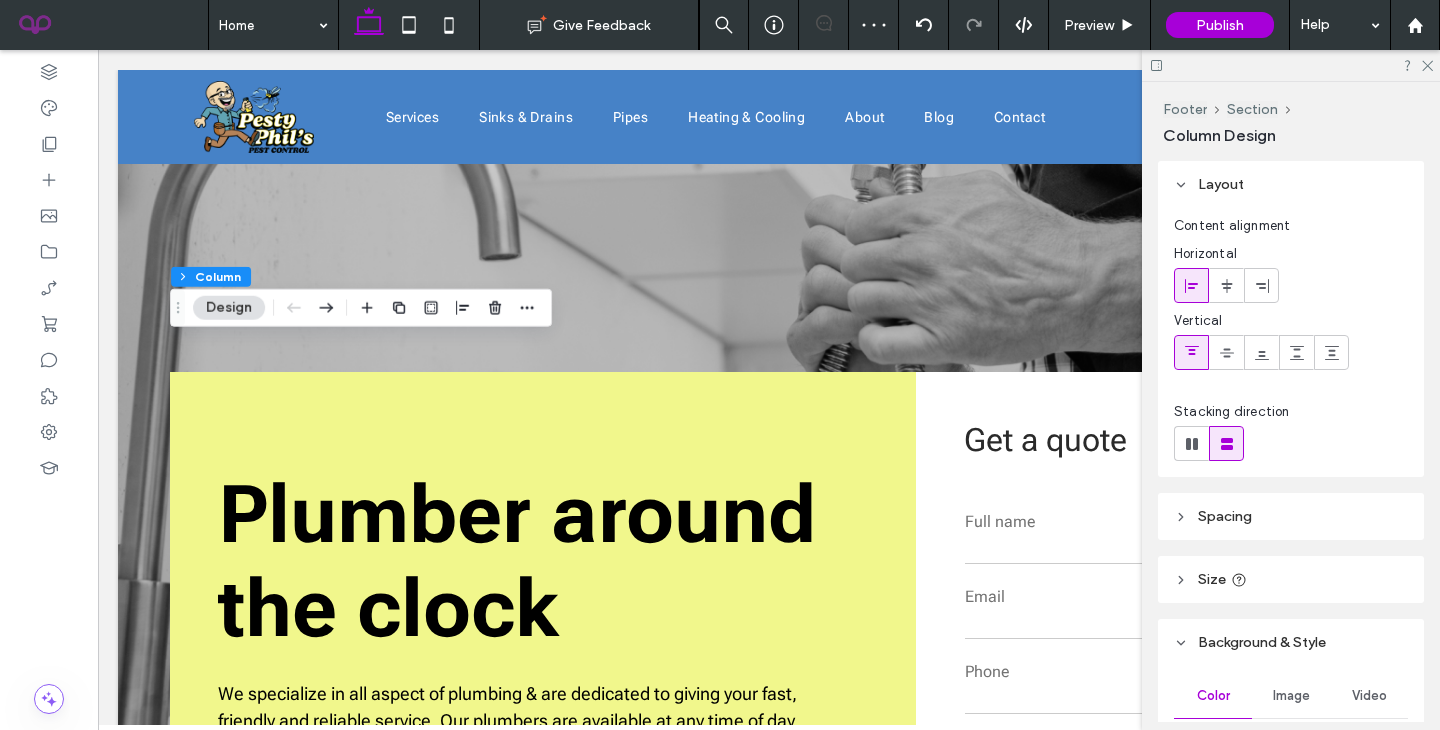 scroll, scrollTop: 4644, scrollLeft: 0, axis: vertical 